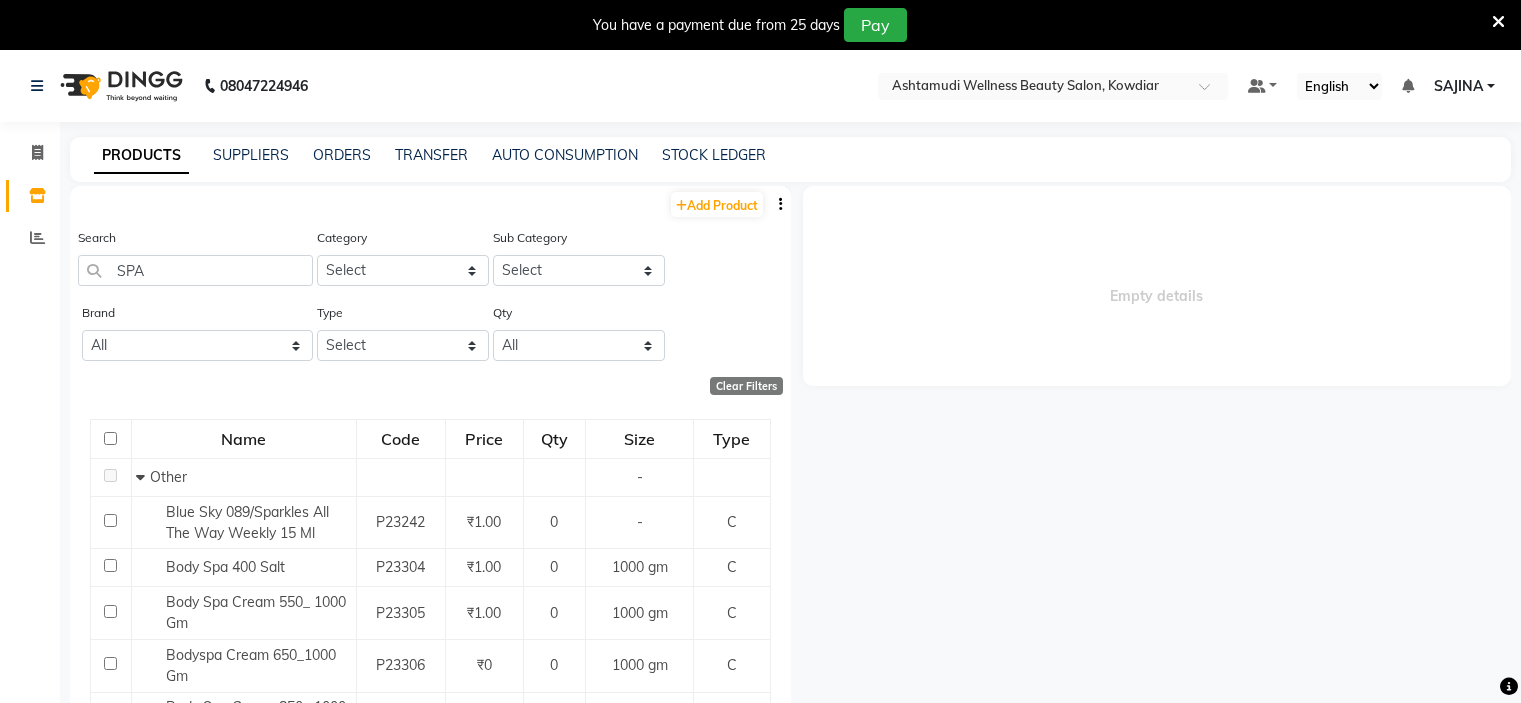 scroll, scrollTop: 0, scrollLeft: 0, axis: both 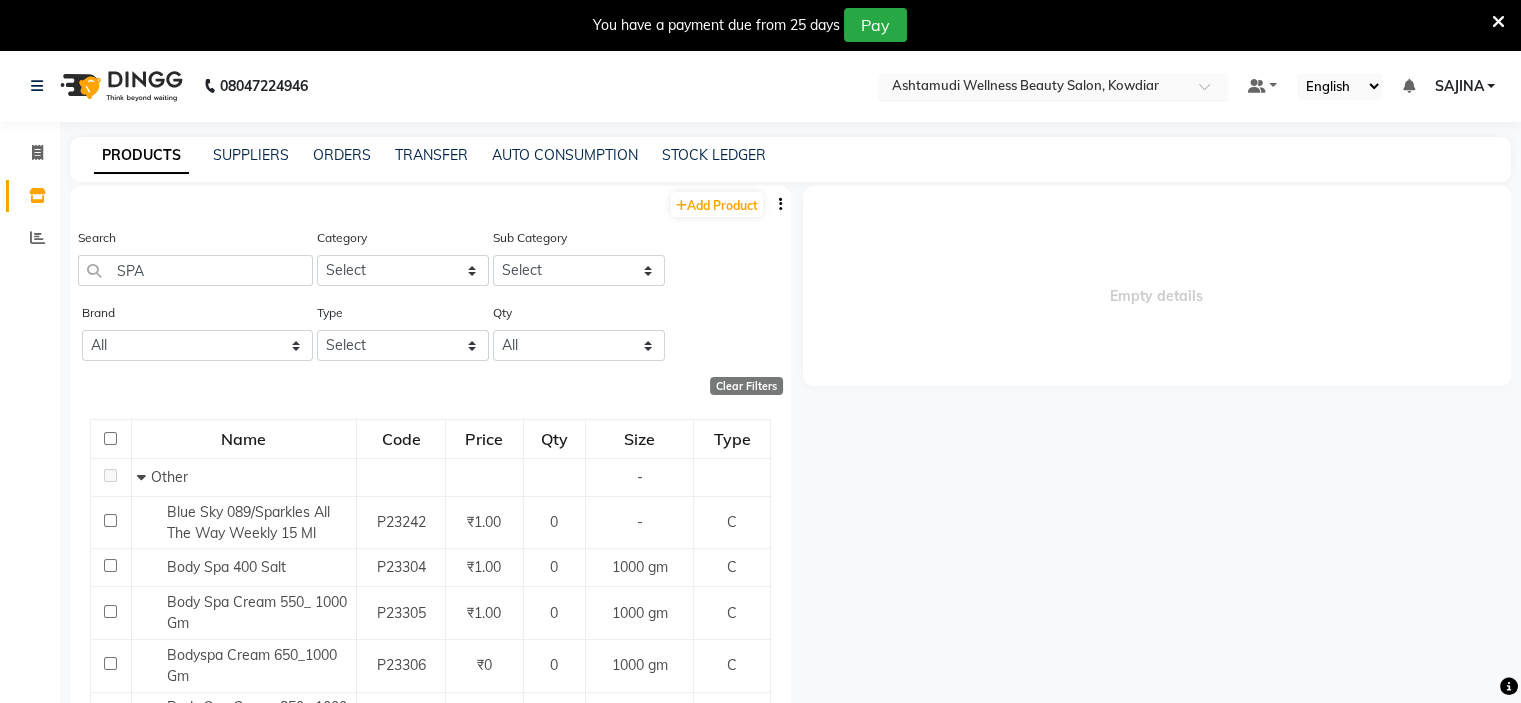 click at bounding box center [1033, 88] 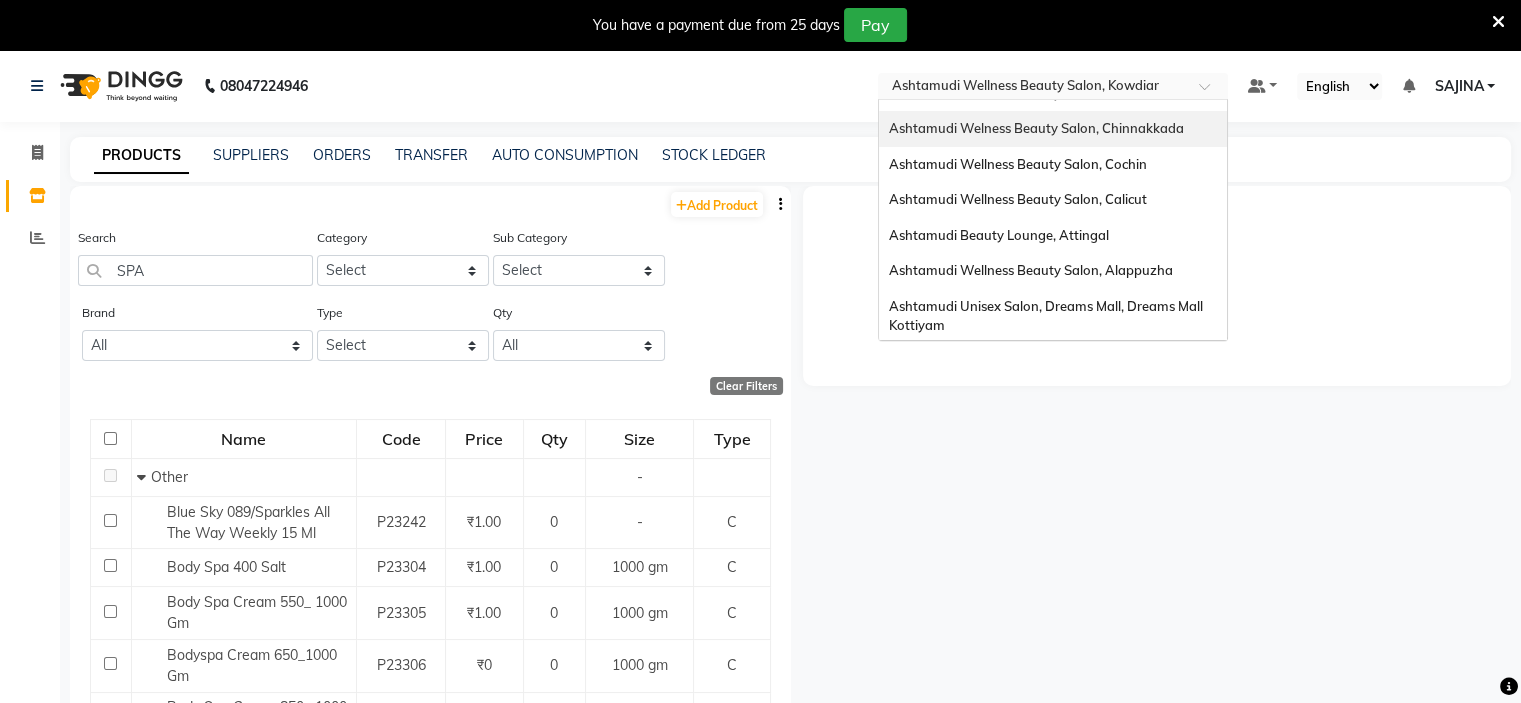 scroll, scrollTop: 312, scrollLeft: 0, axis: vertical 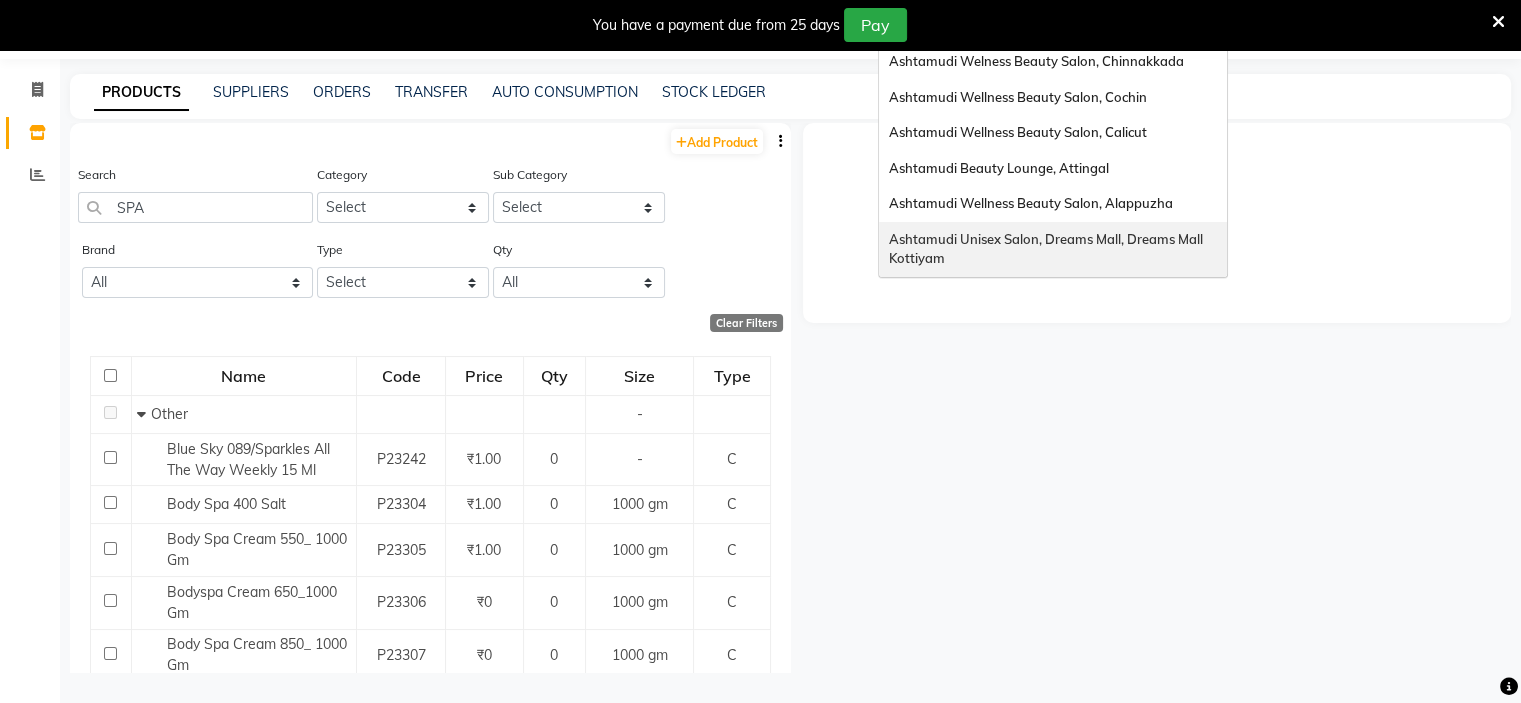 click on "Ashtamudi Unisex Salon, Dreams Mall, Dreams Mall Kottiyam" at bounding box center (1047, 249) 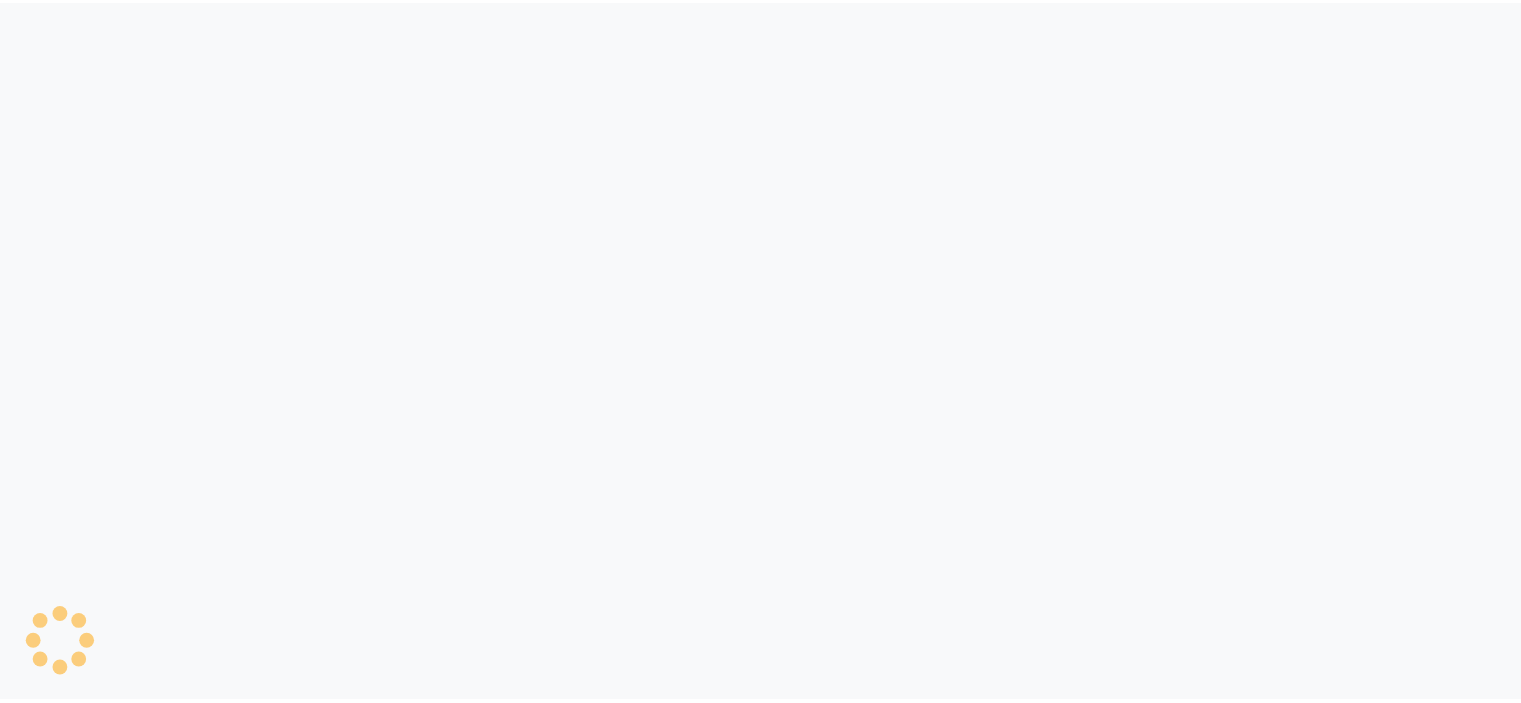 scroll, scrollTop: 0, scrollLeft: 0, axis: both 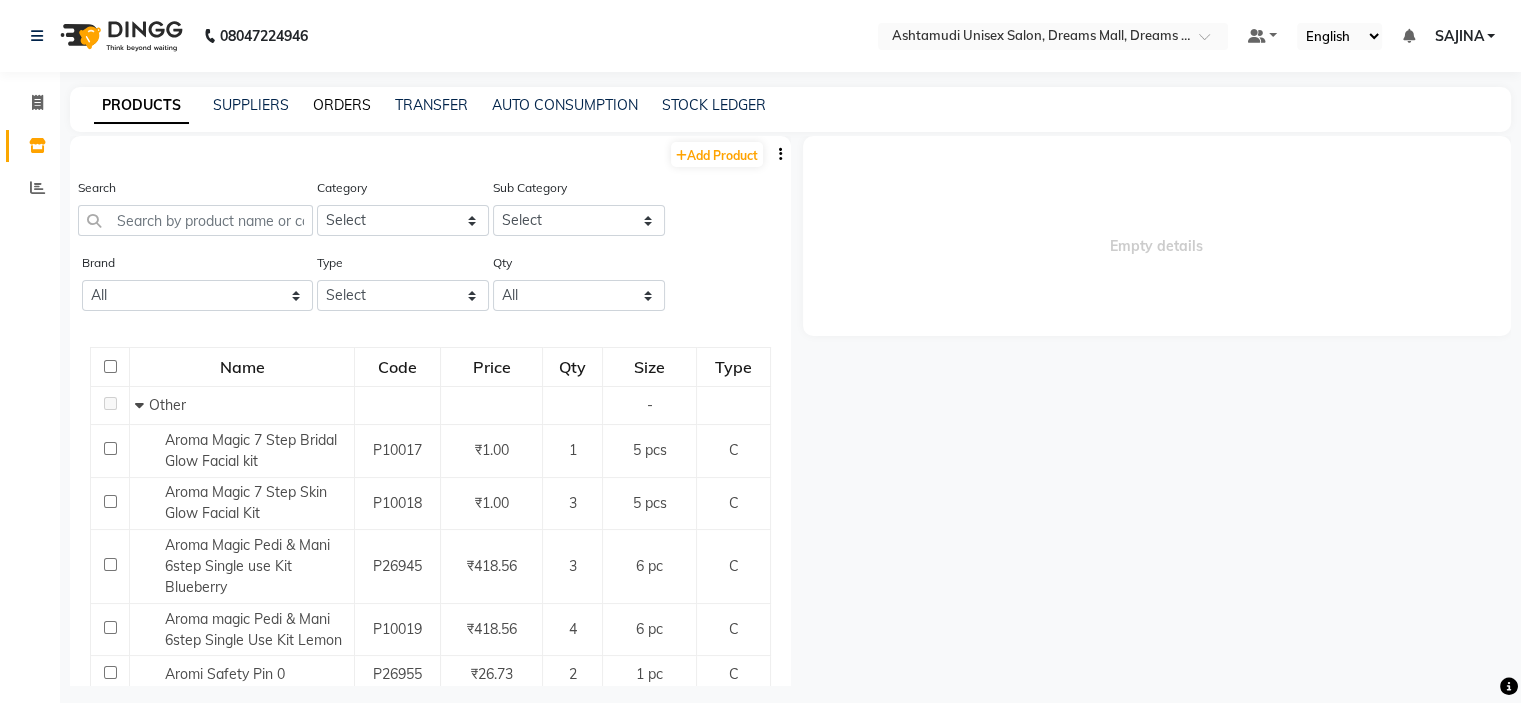 click on "ORDERS" 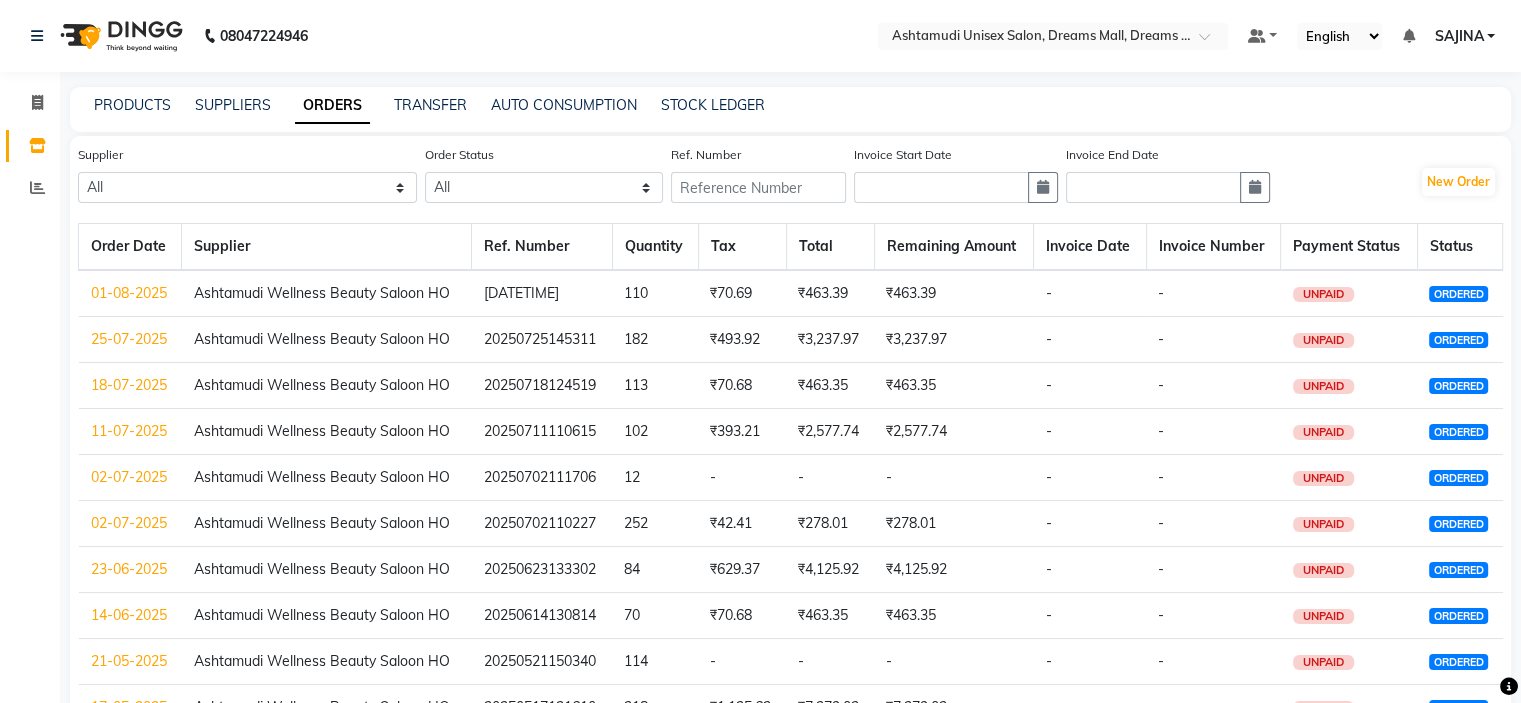 click on "01-08-2025" 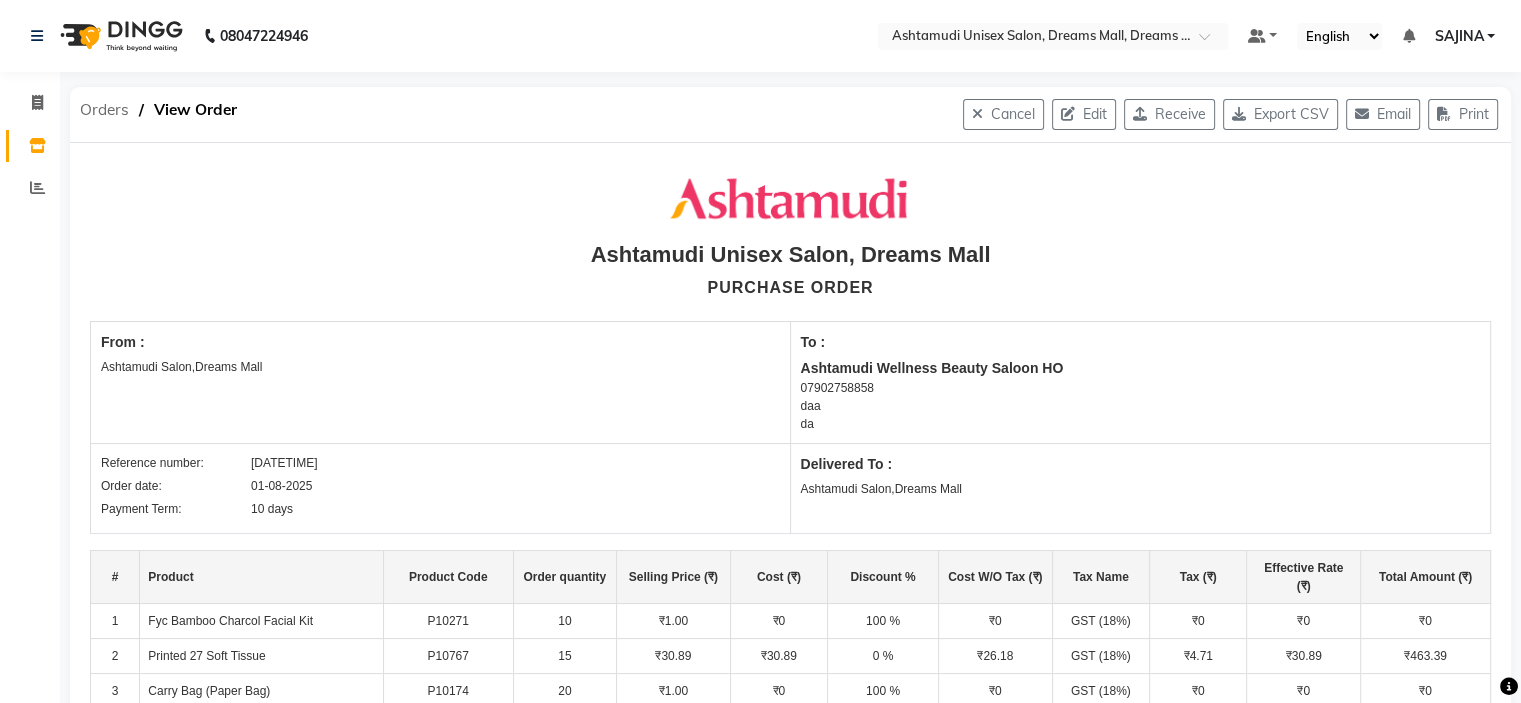 click on "Orders" 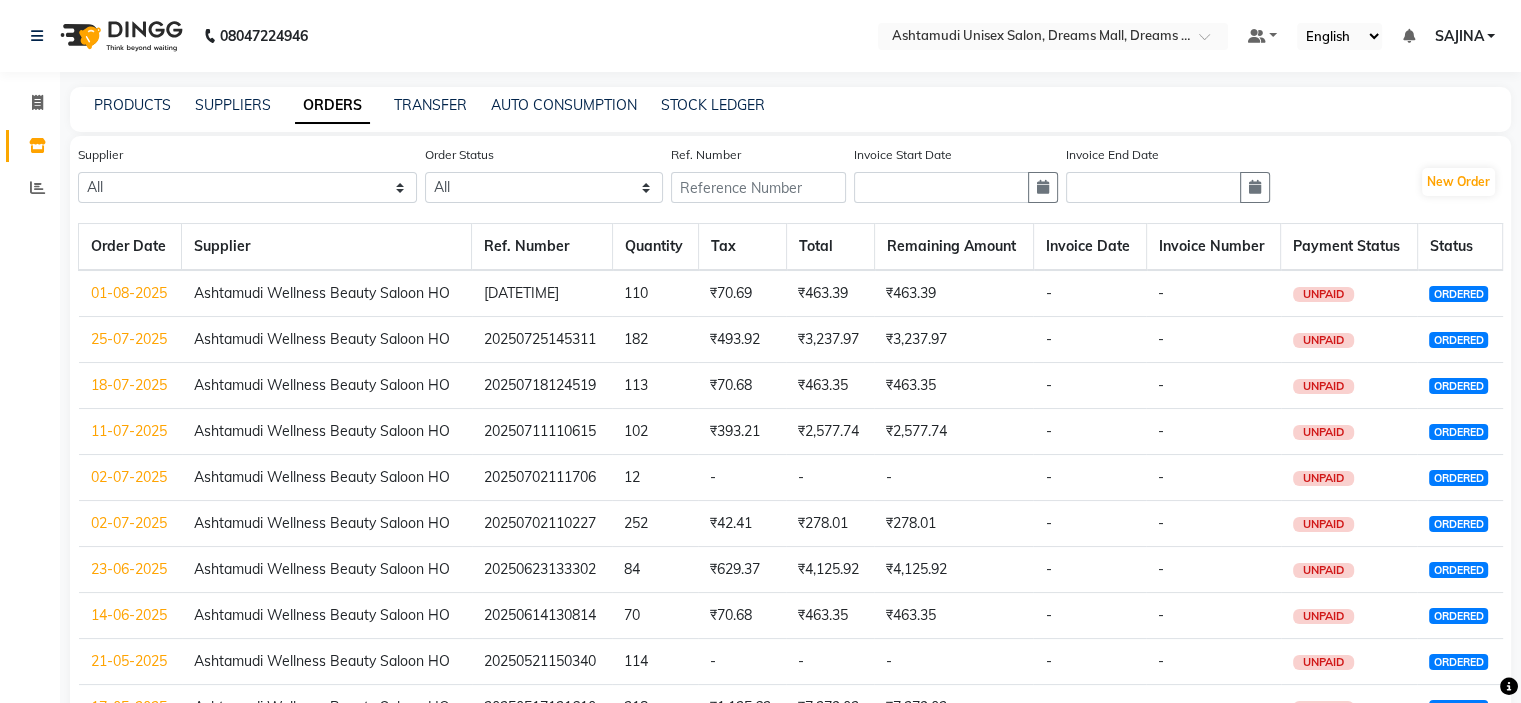 click on "01-08-2025" 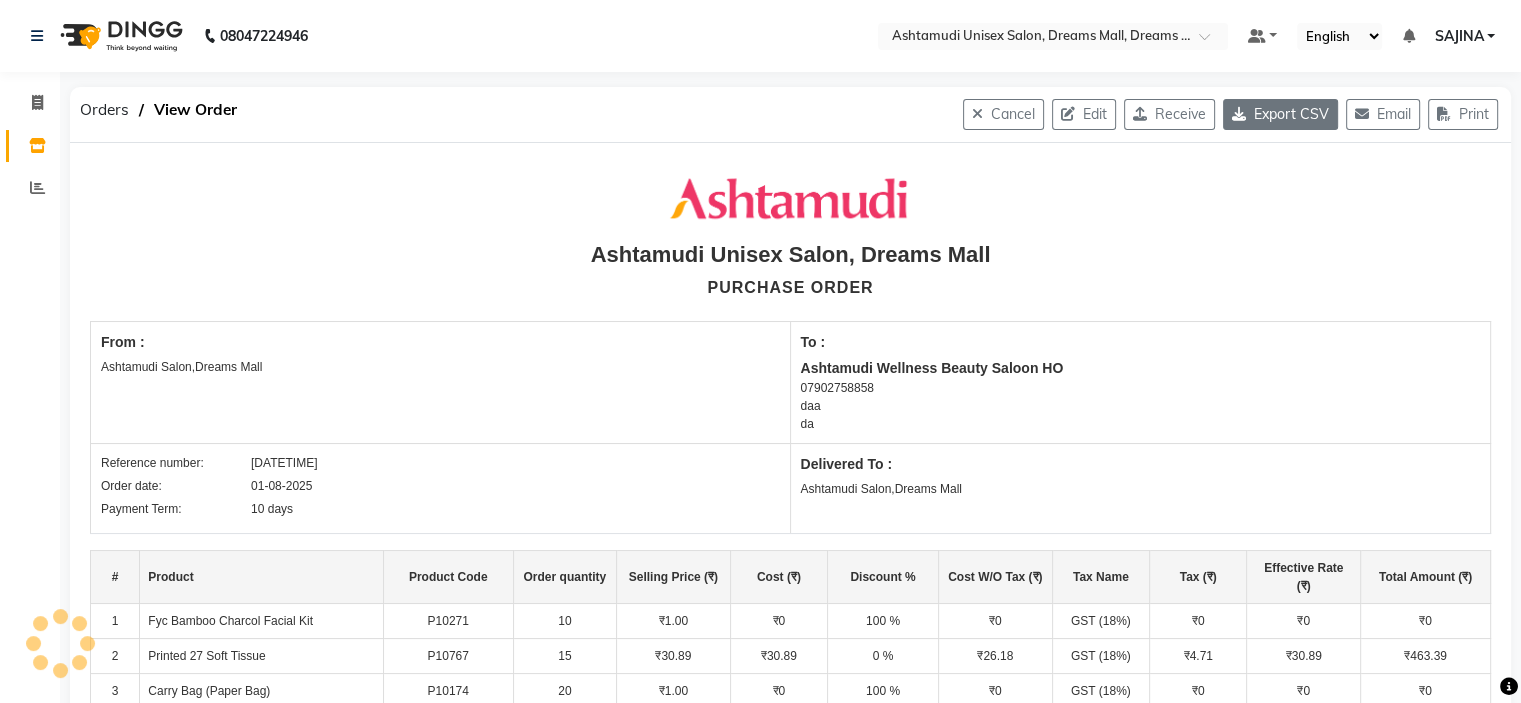 click on "Export CSV" 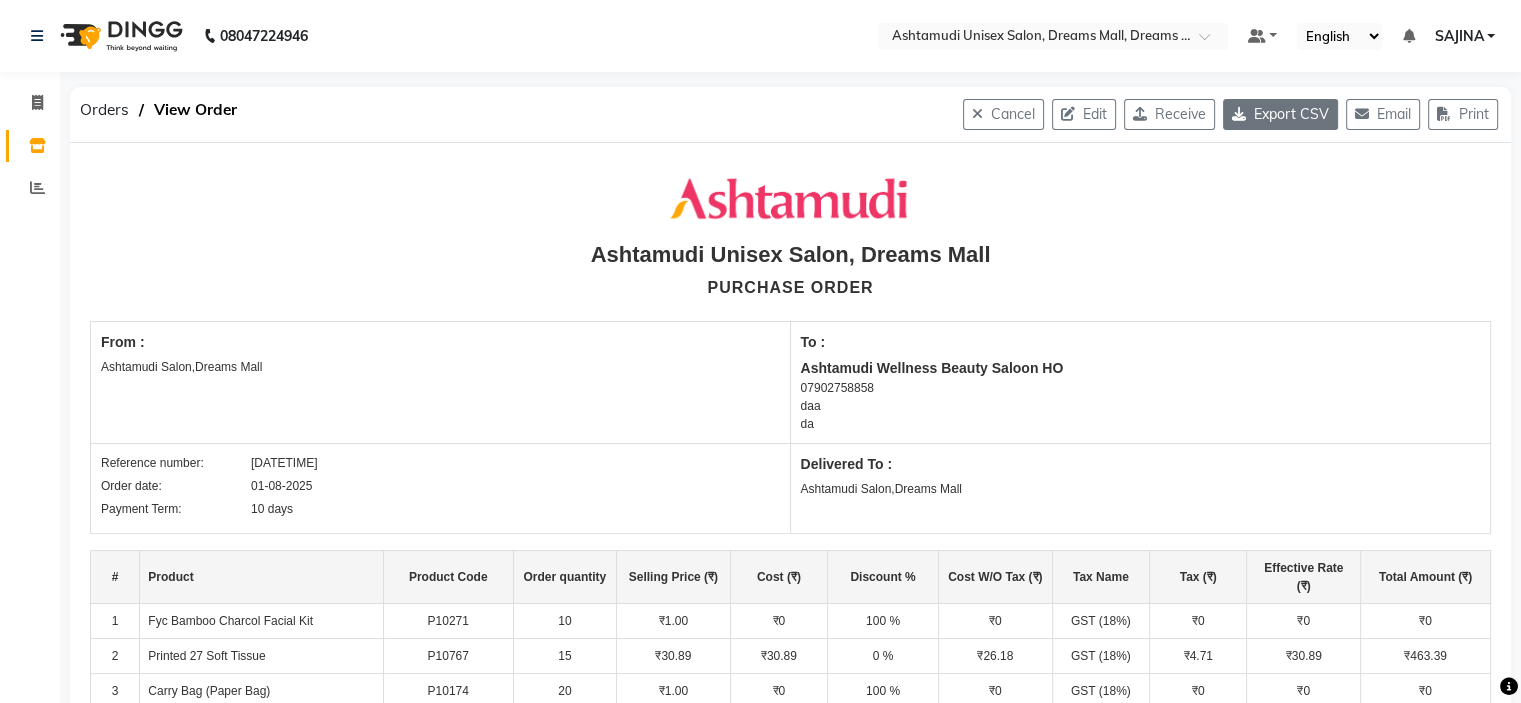 click on "Export CSV" 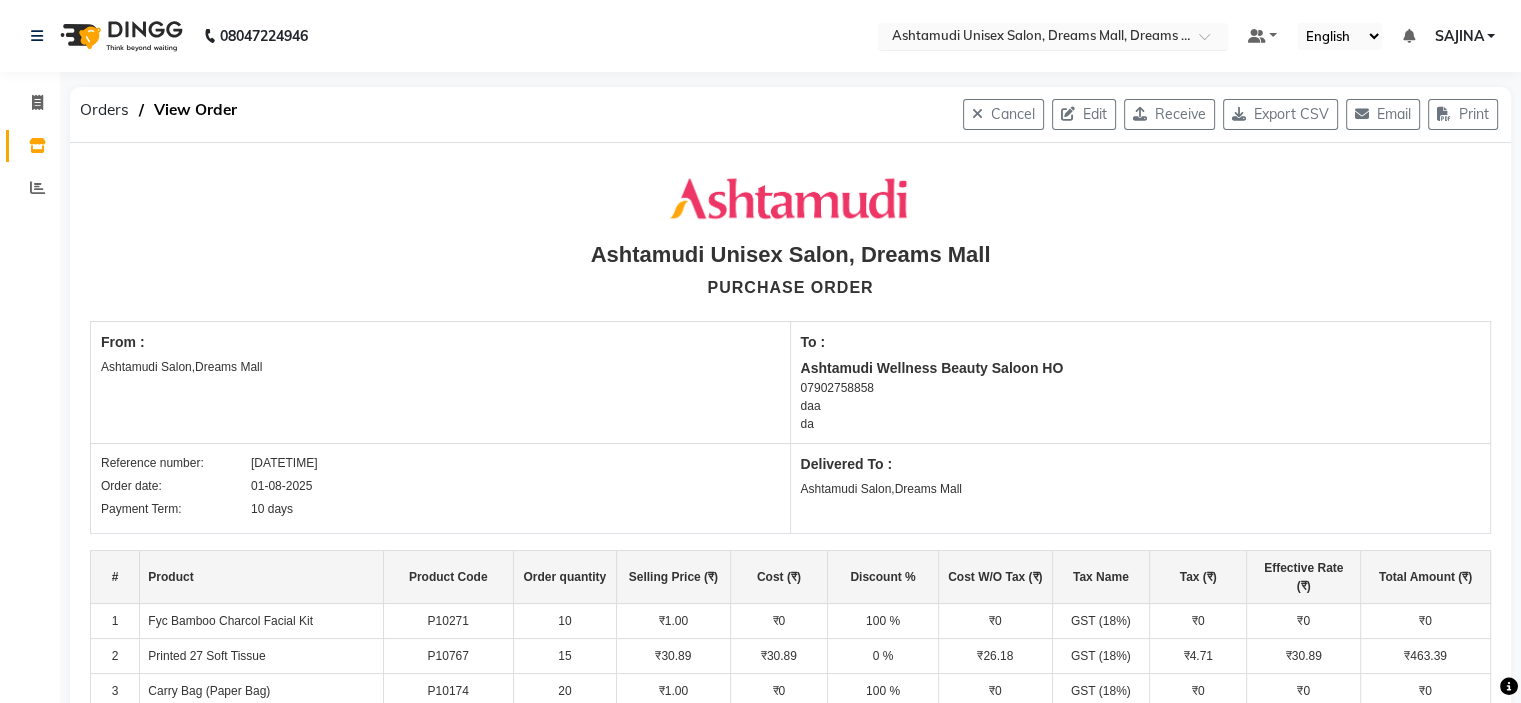 click at bounding box center [1033, 38] 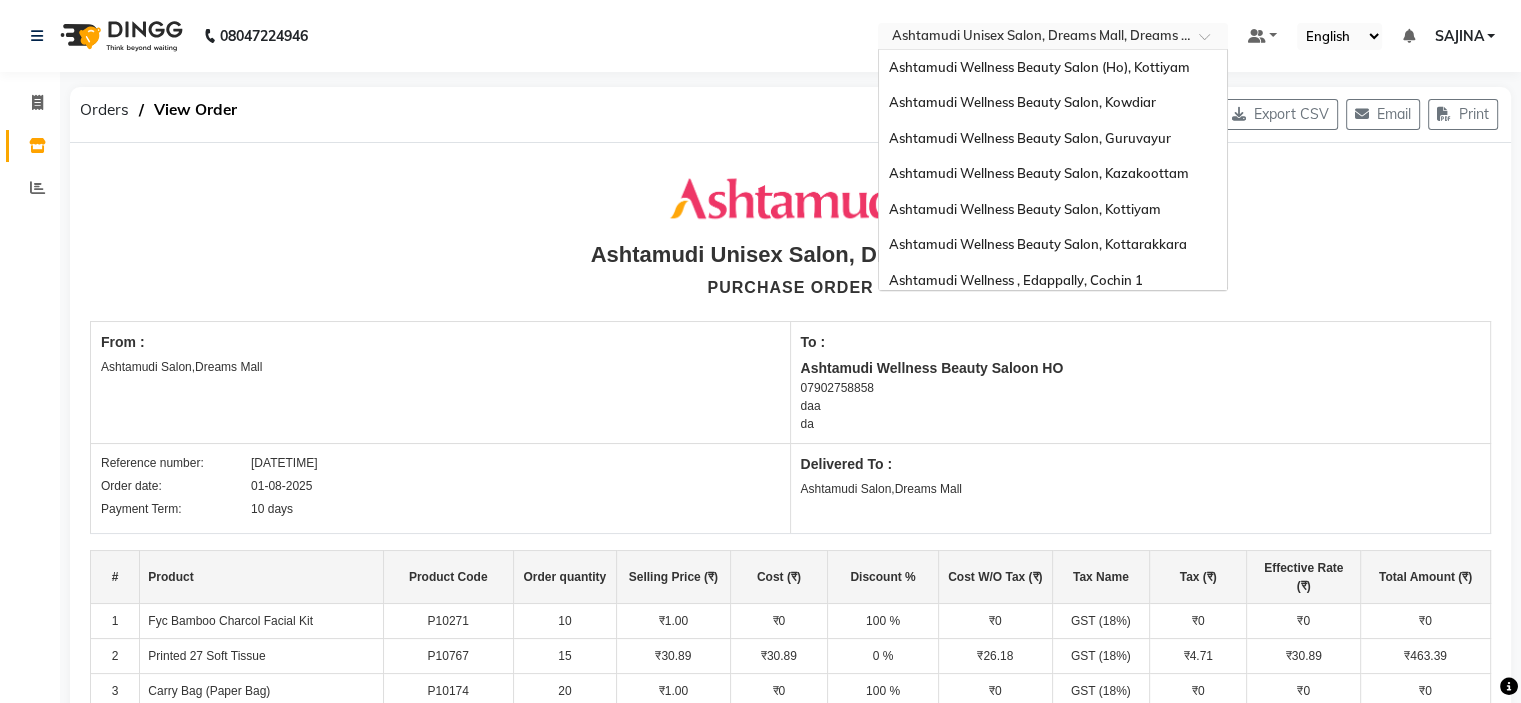 scroll, scrollTop: 312, scrollLeft: 0, axis: vertical 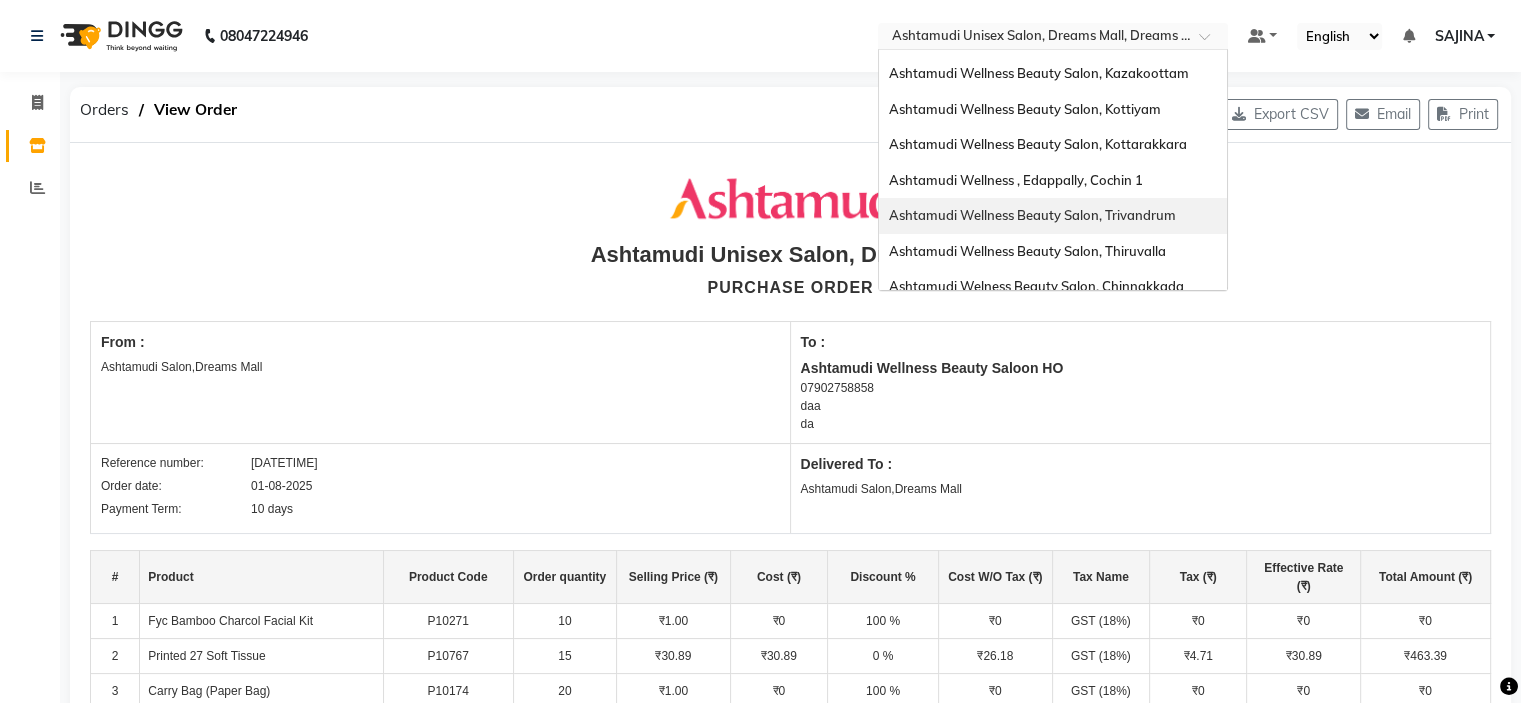 click on "Ashtamudi Wellness Beauty Salon, Trivandrum" at bounding box center (1032, 215) 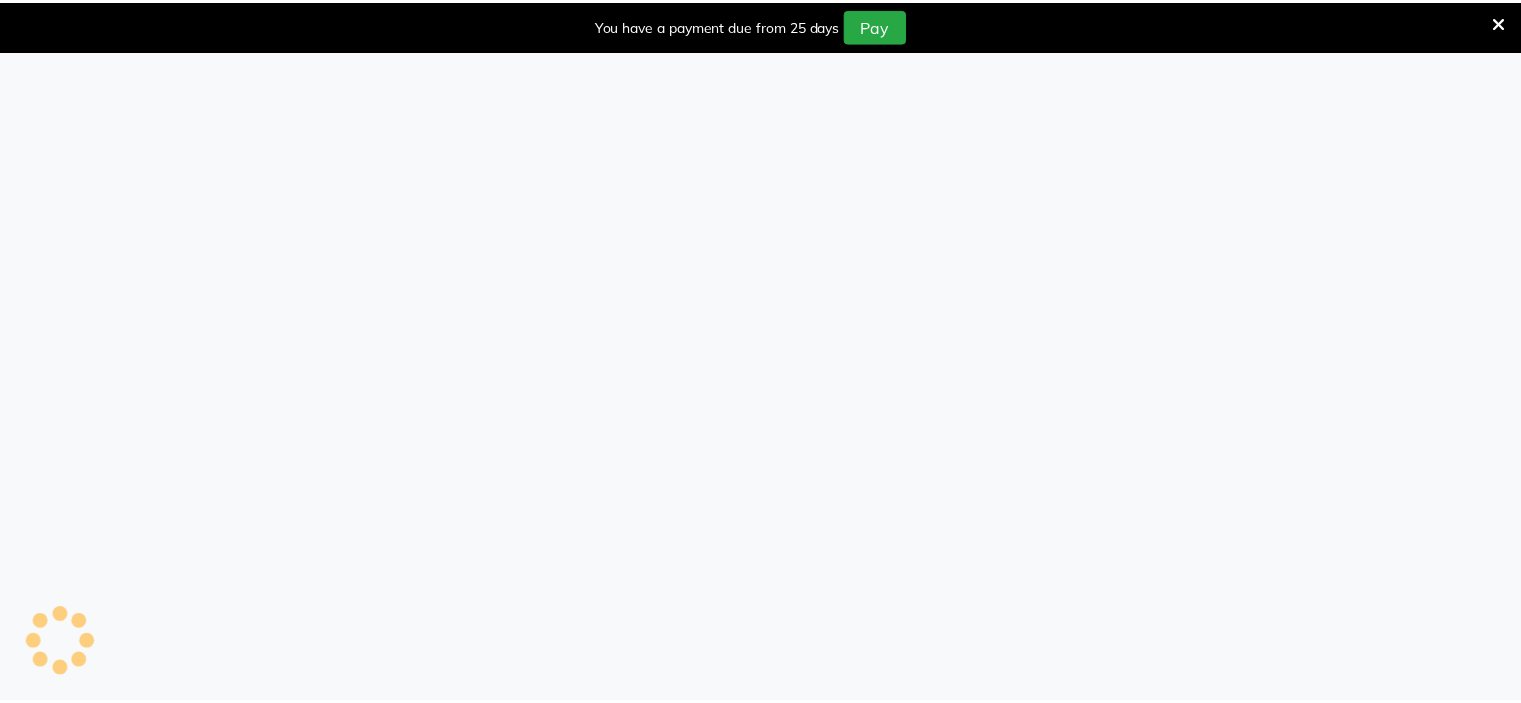 scroll, scrollTop: 0, scrollLeft: 0, axis: both 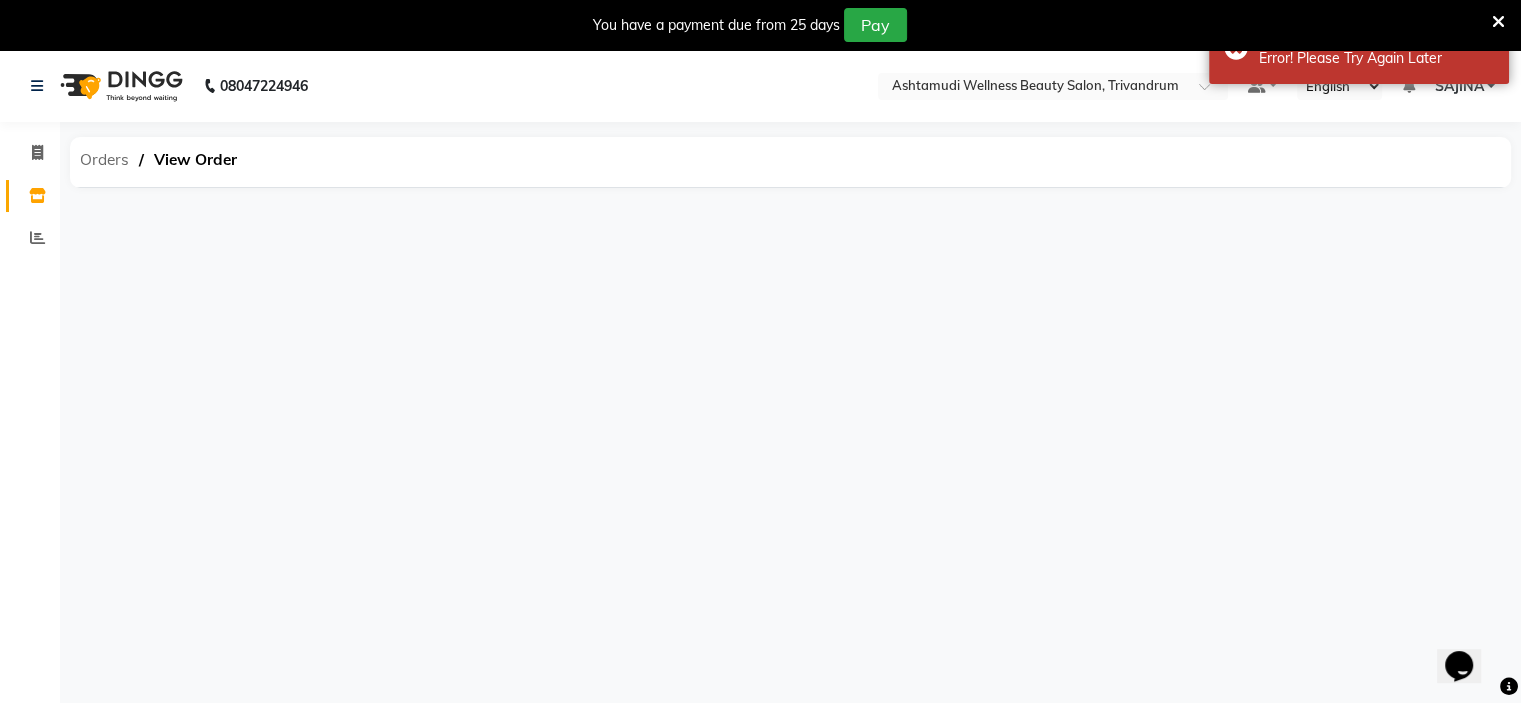 click on "Orders" 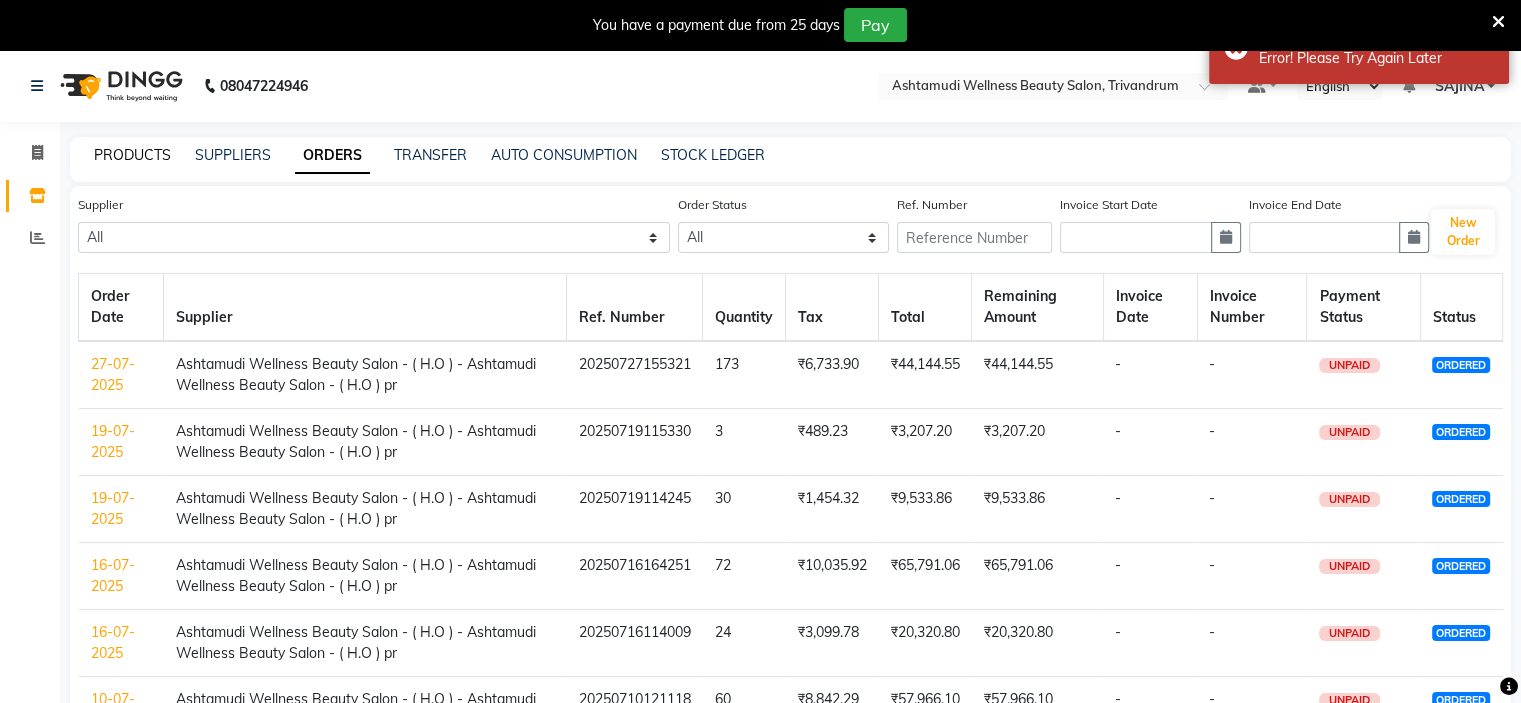 click on "PRODUCTS" 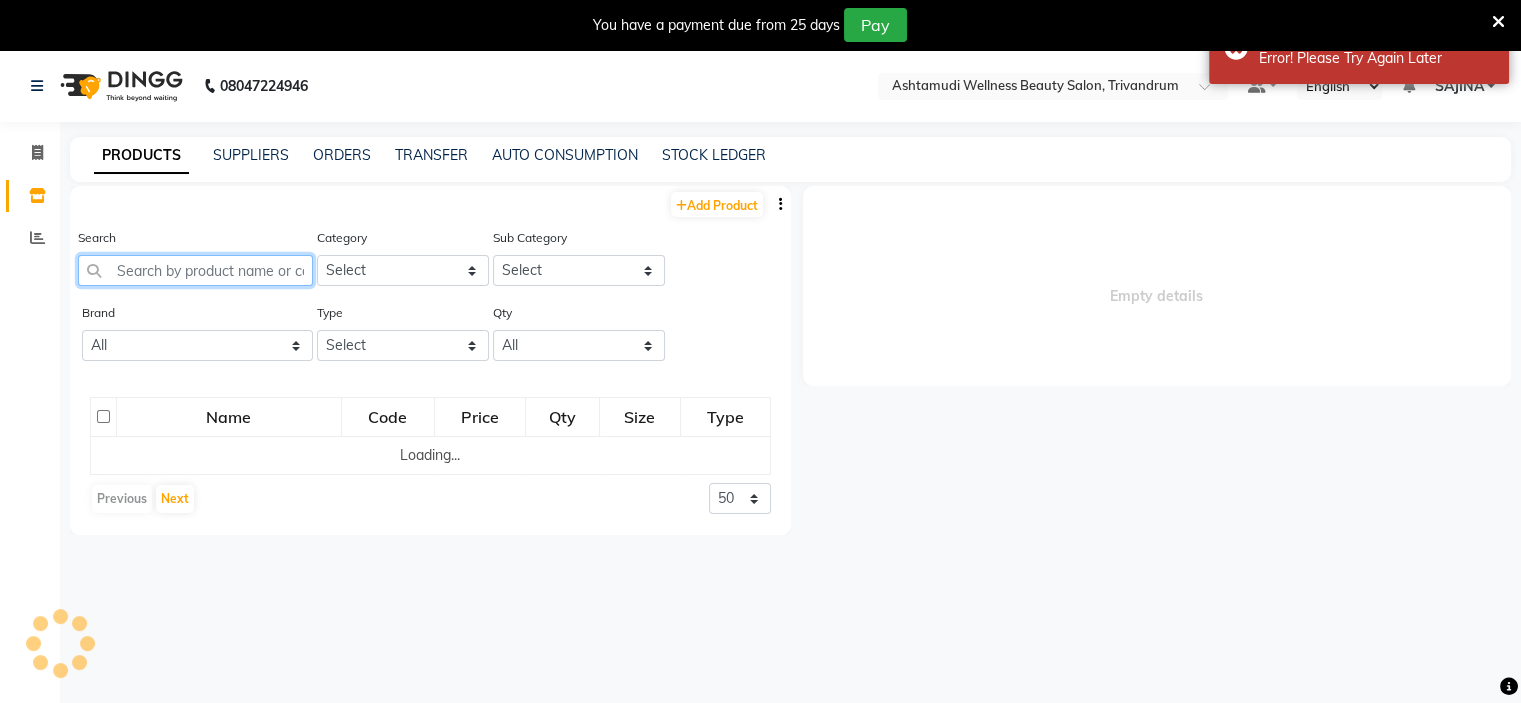 click 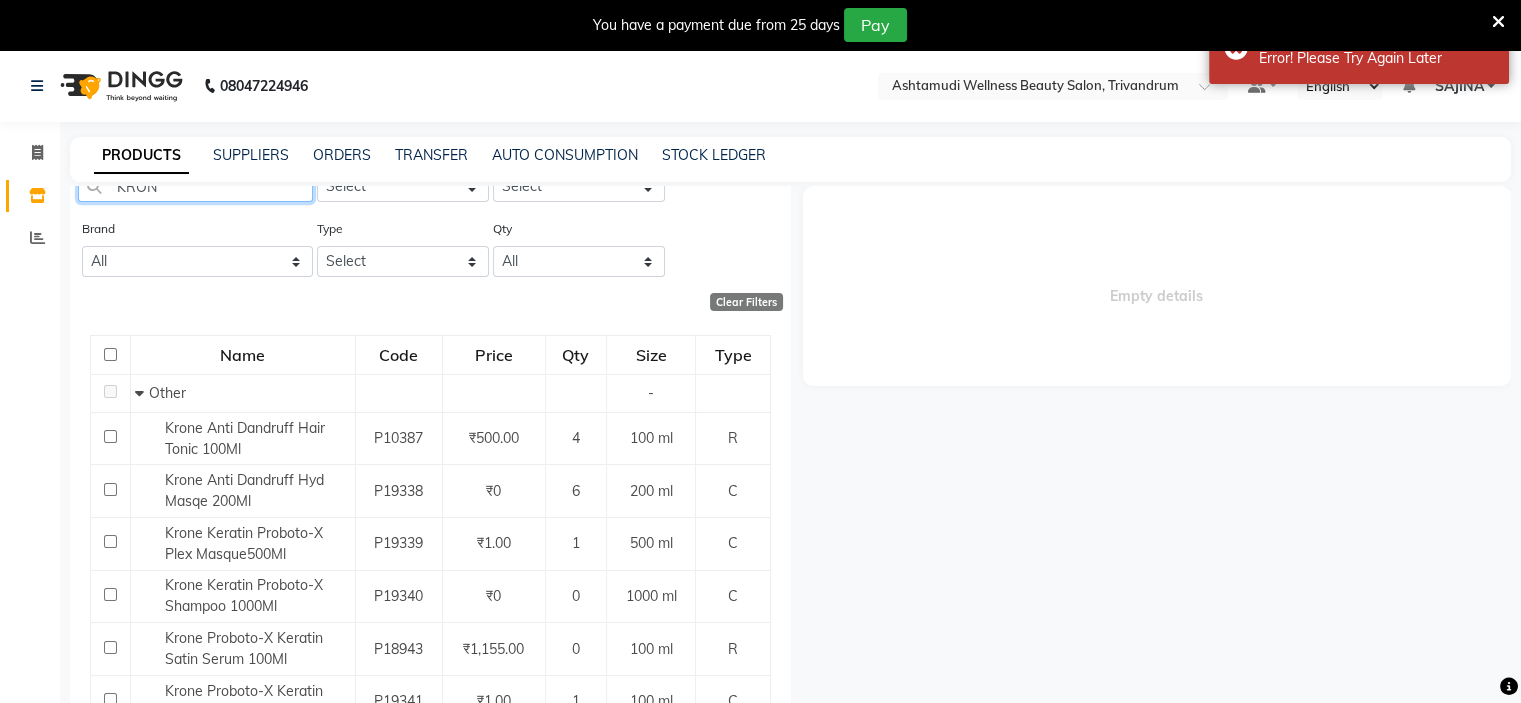 scroll, scrollTop: 293, scrollLeft: 0, axis: vertical 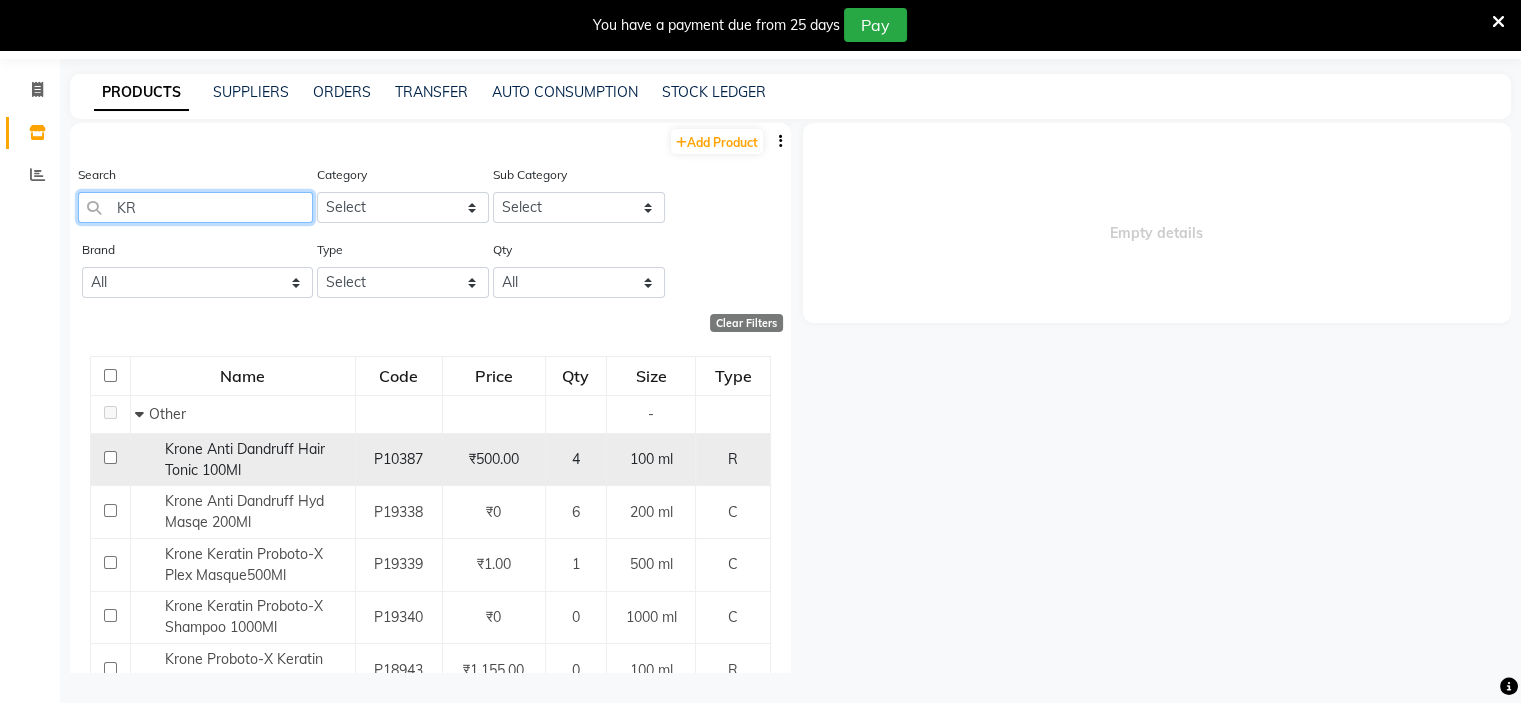 type on "K" 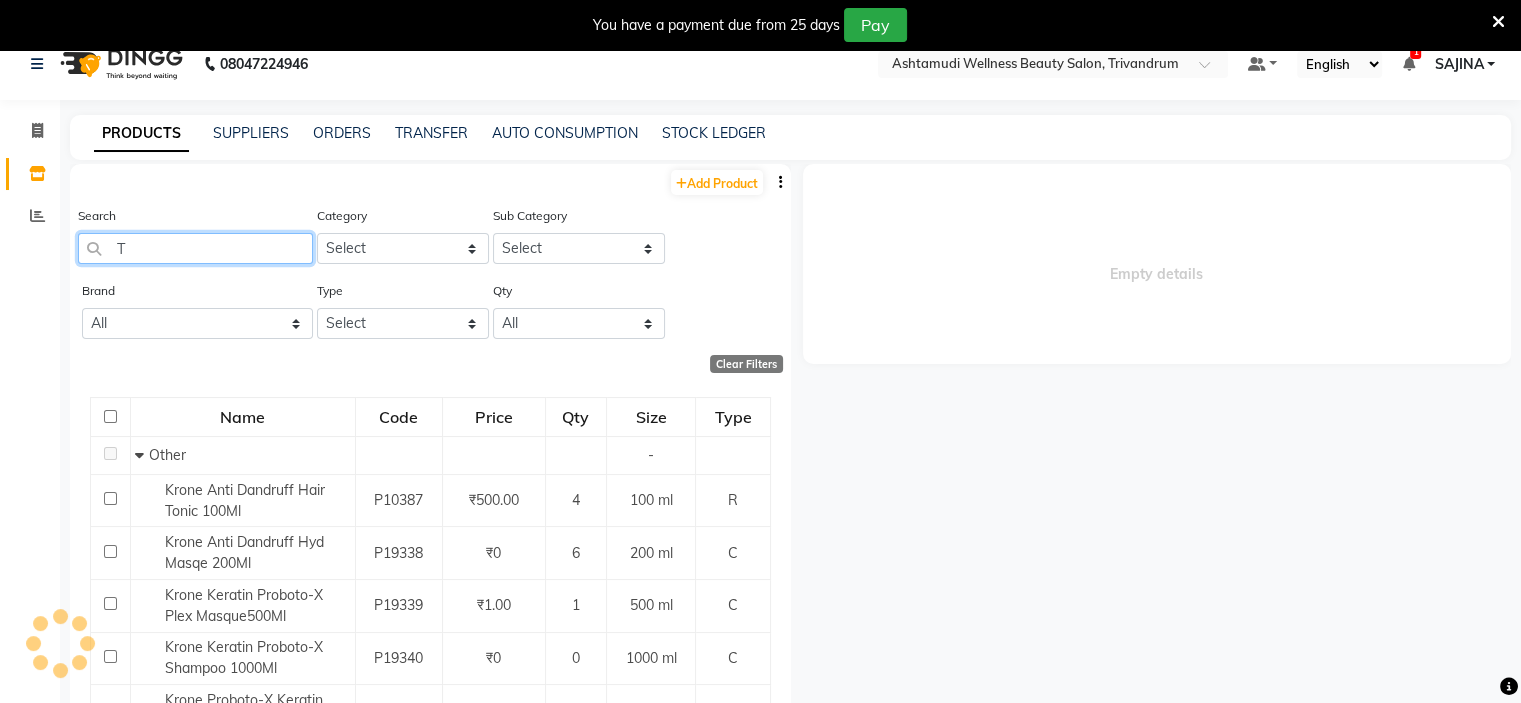 scroll, scrollTop: 0, scrollLeft: 0, axis: both 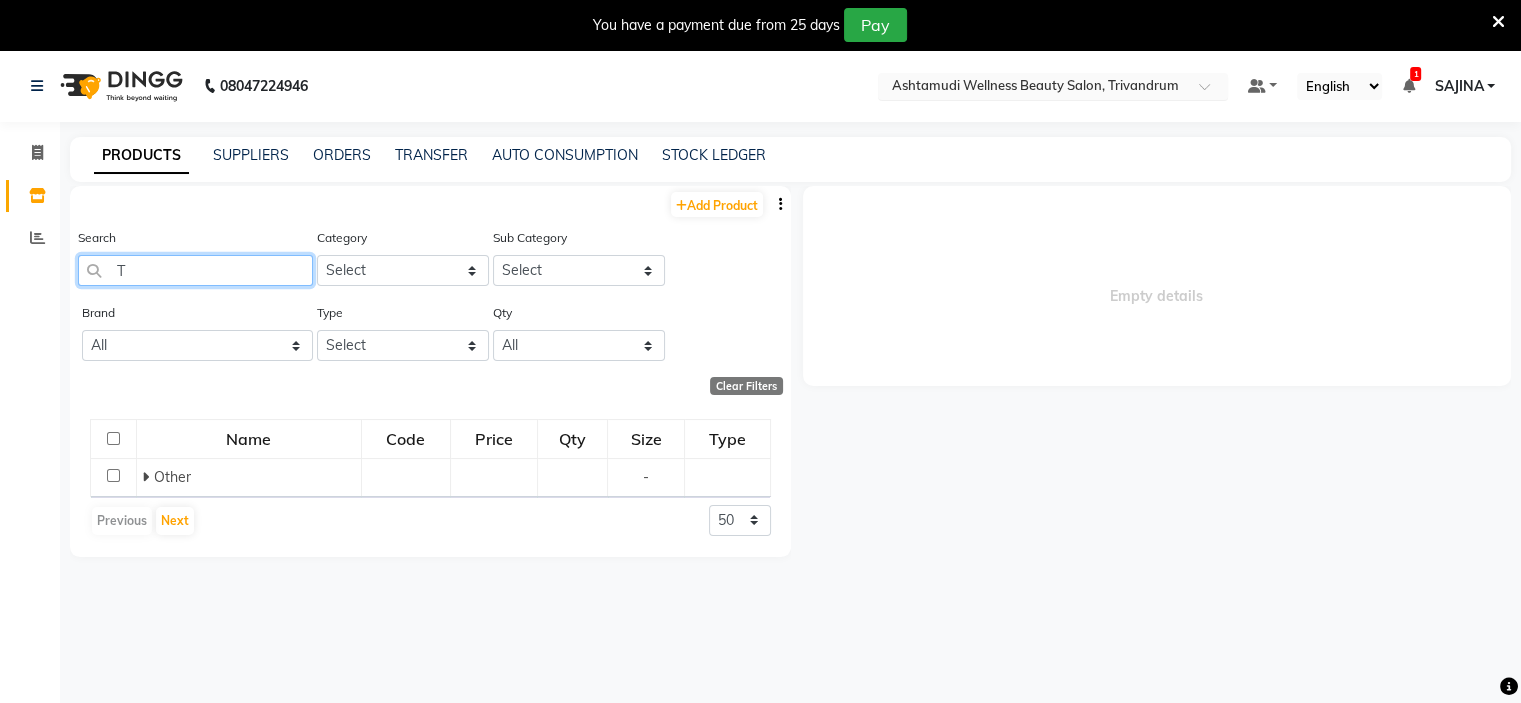 type on "T" 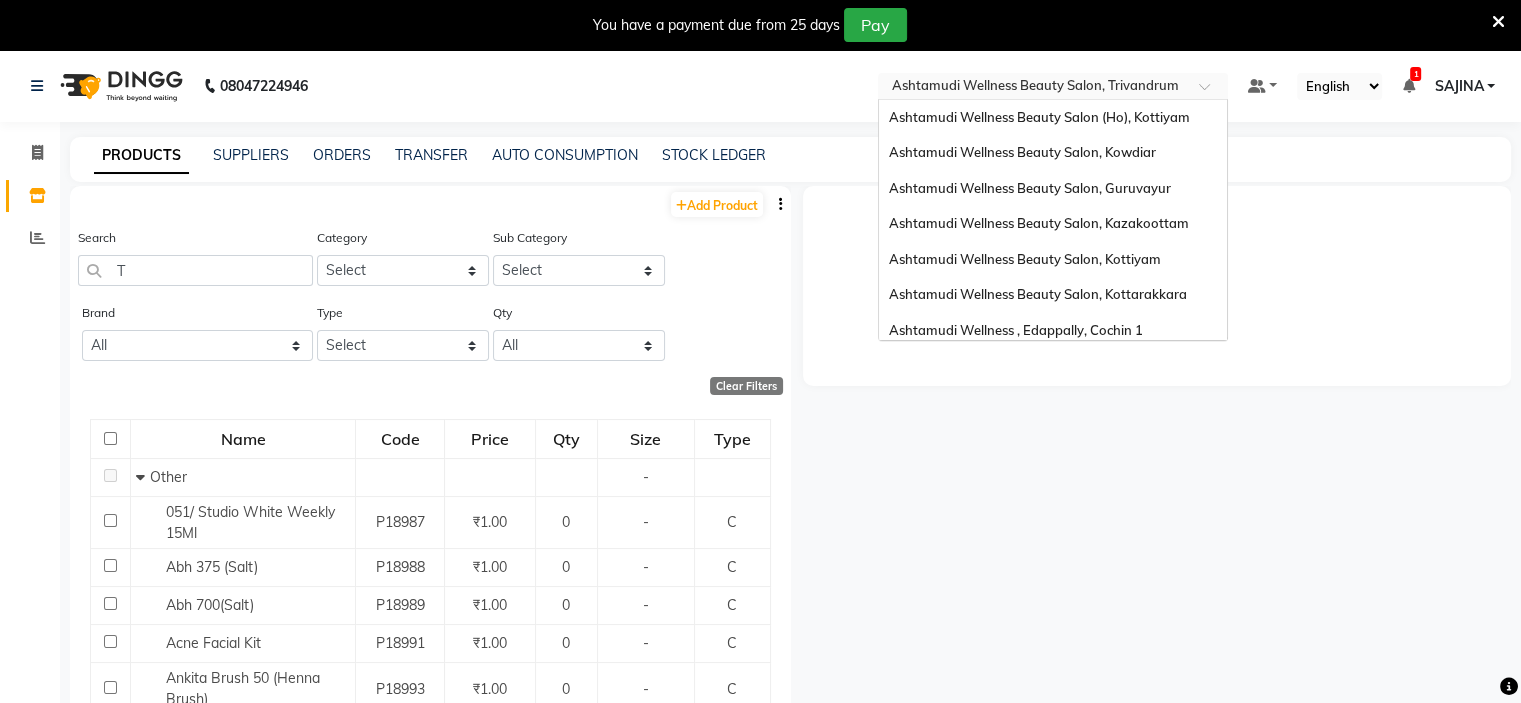 click at bounding box center (1033, 88) 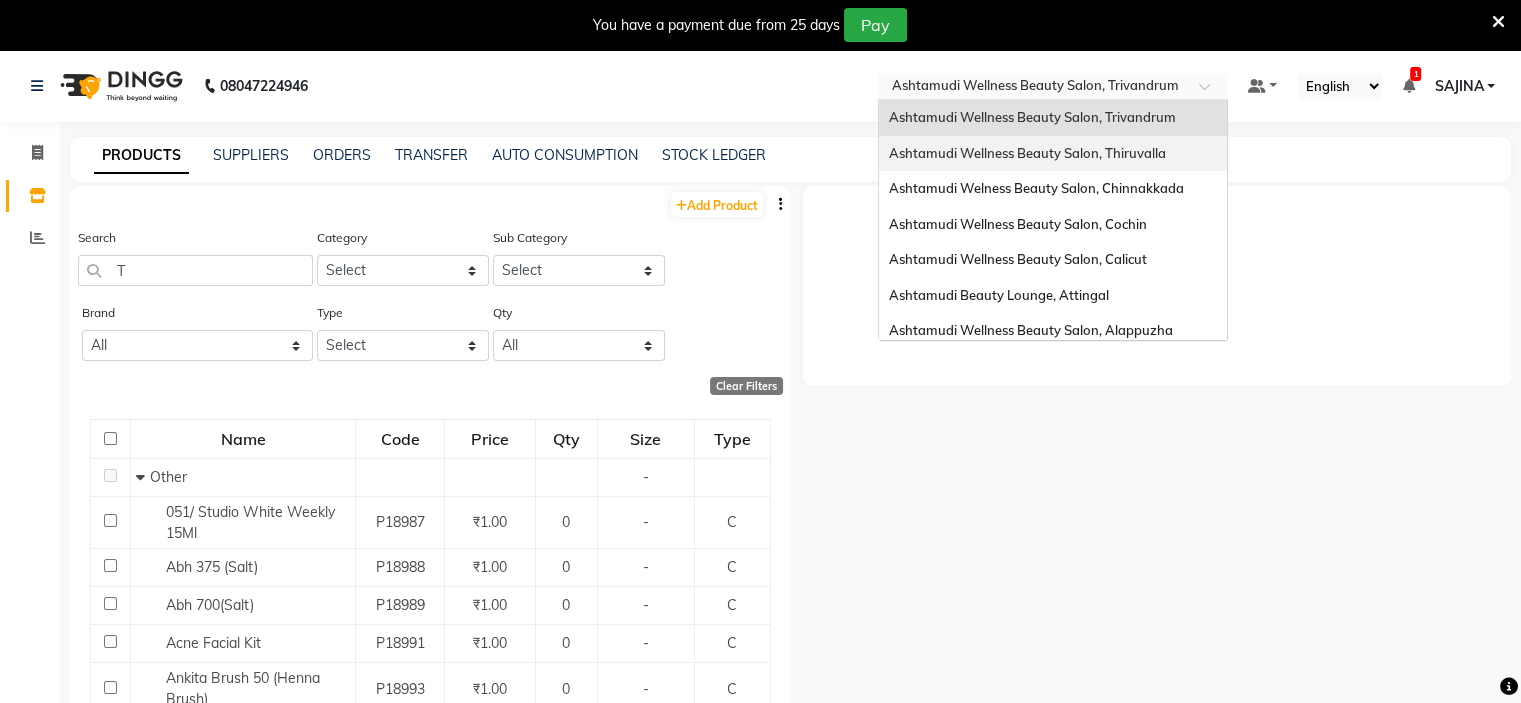 click on "Ashtamudi Wellness Beauty Salon, Thiruvalla" at bounding box center (1027, 153) 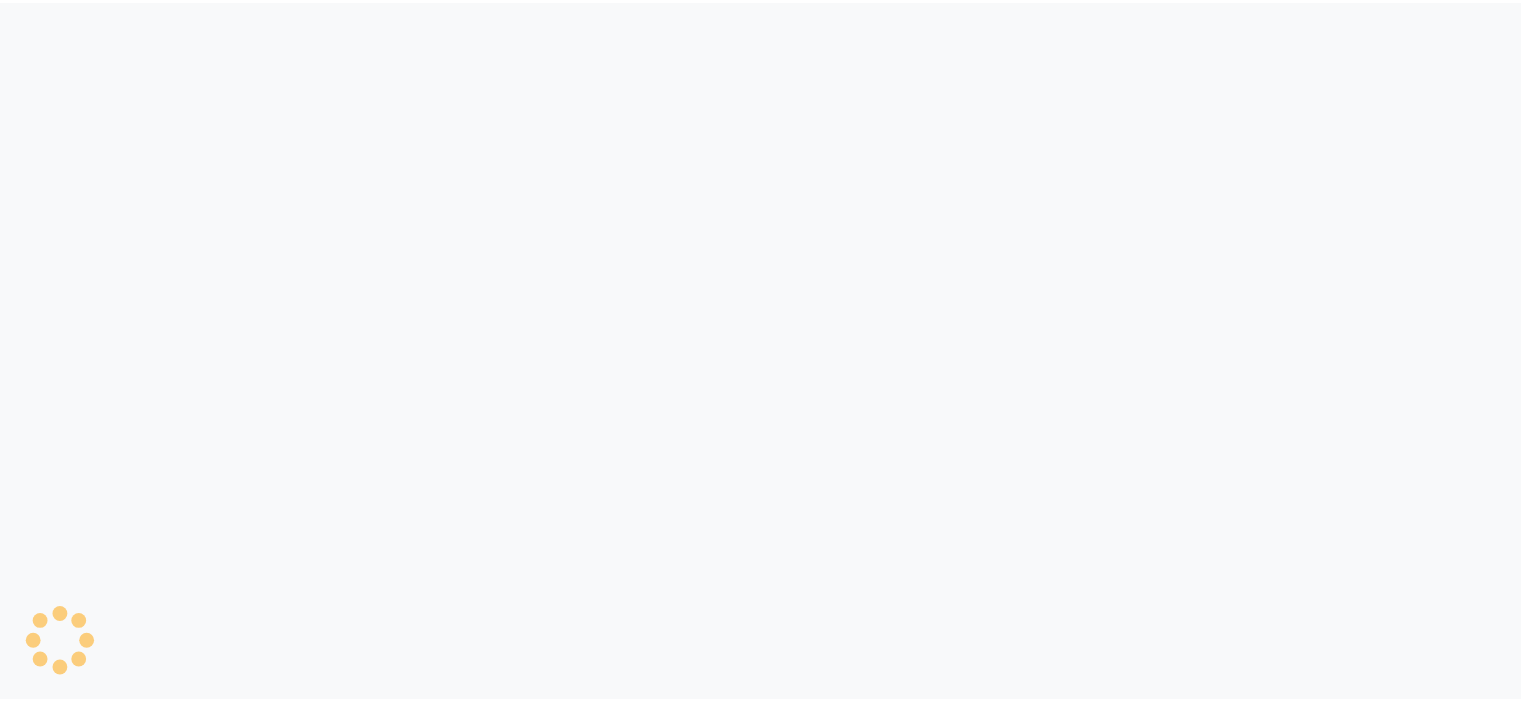 scroll, scrollTop: 0, scrollLeft: 0, axis: both 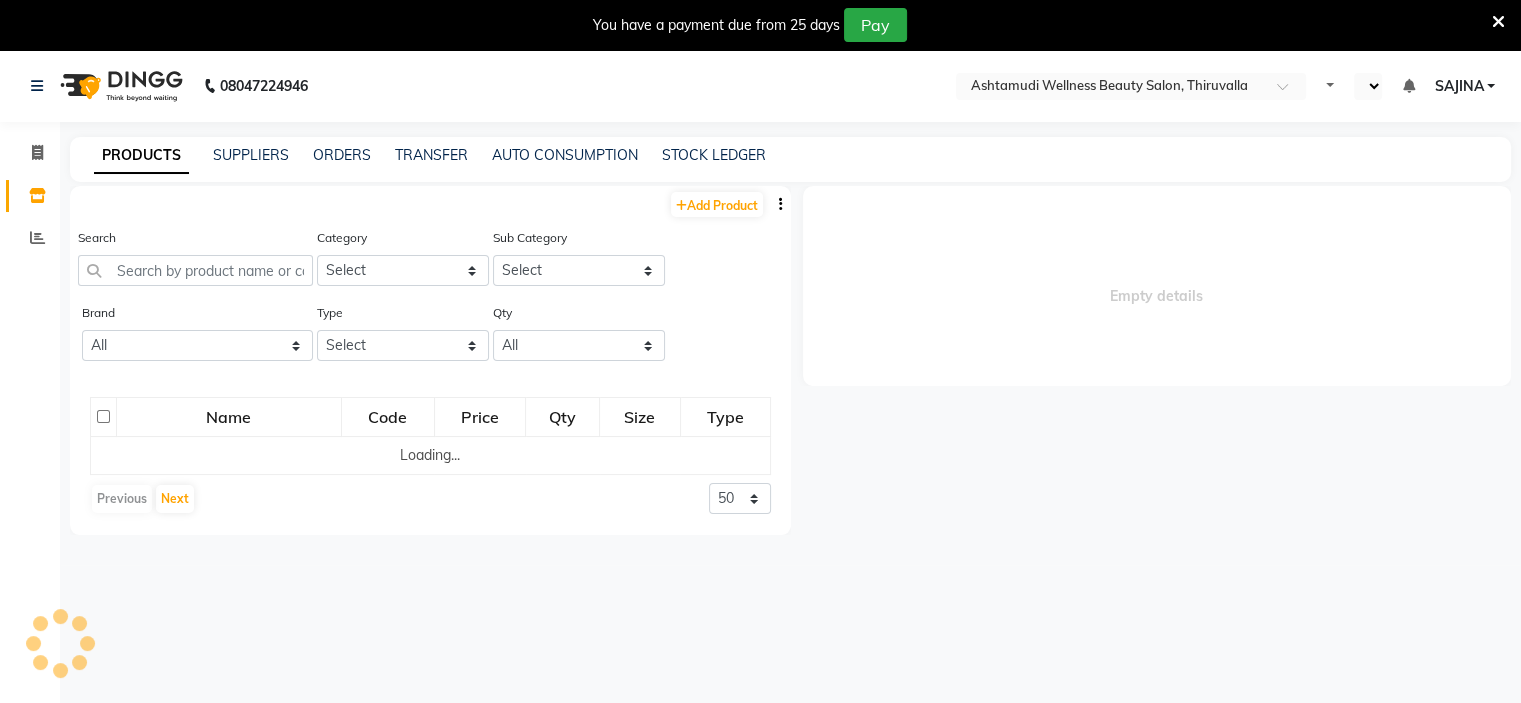 select on "en" 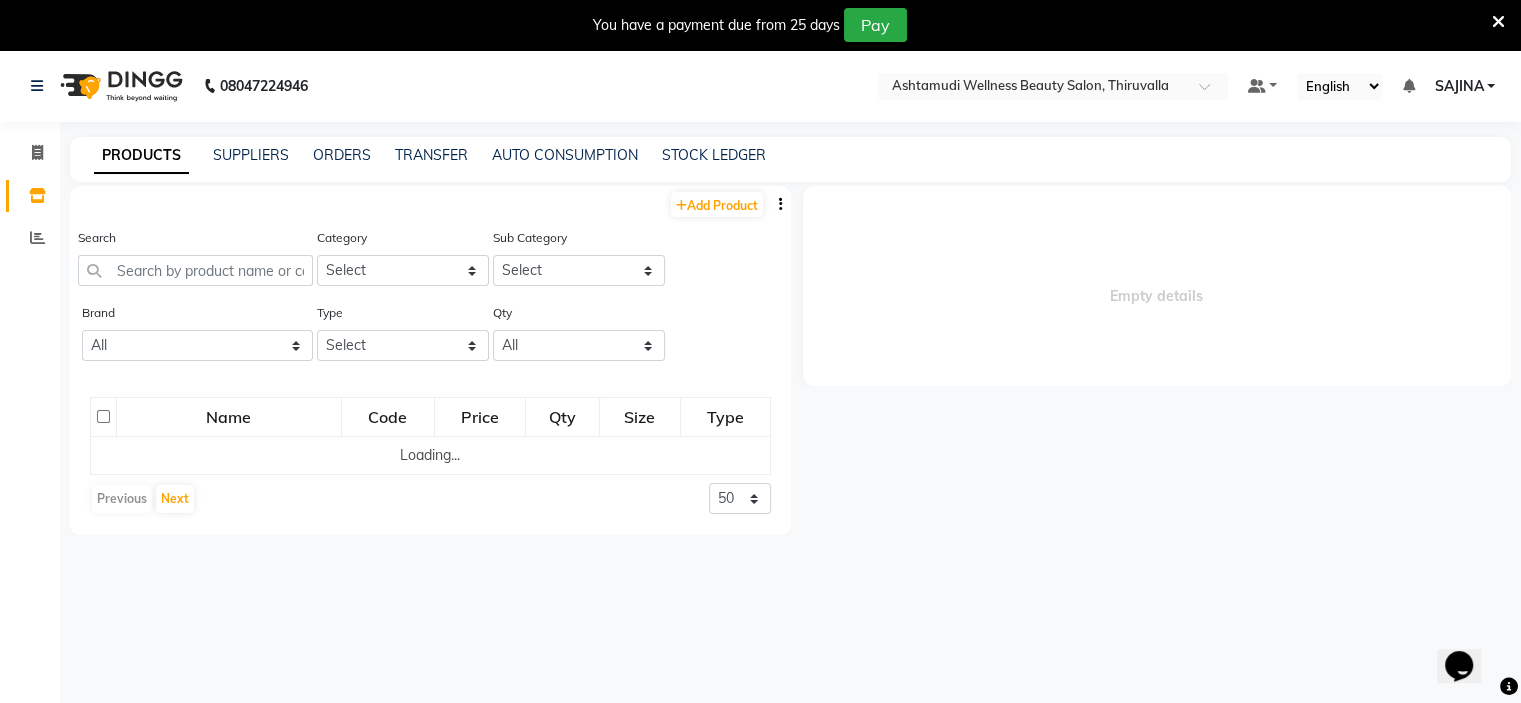scroll, scrollTop: 0, scrollLeft: 0, axis: both 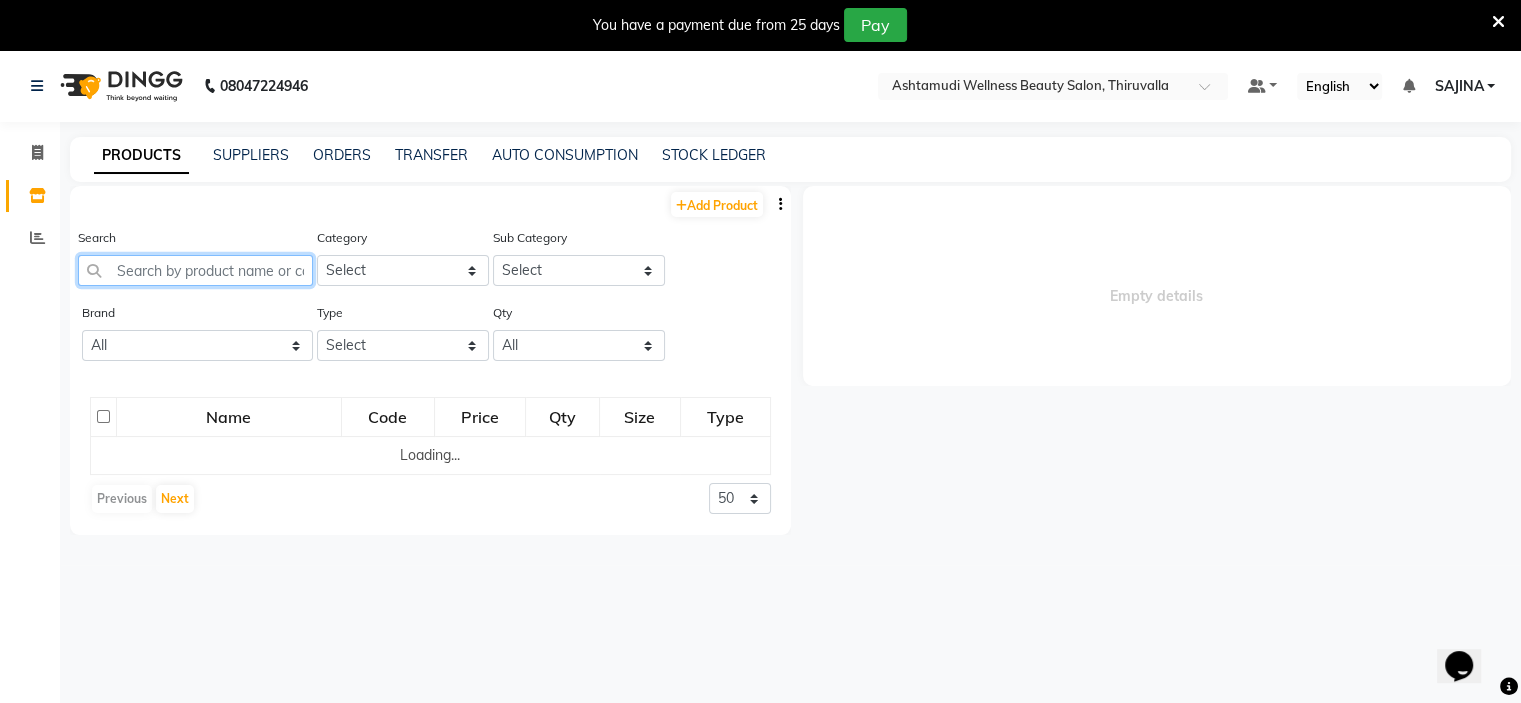 click 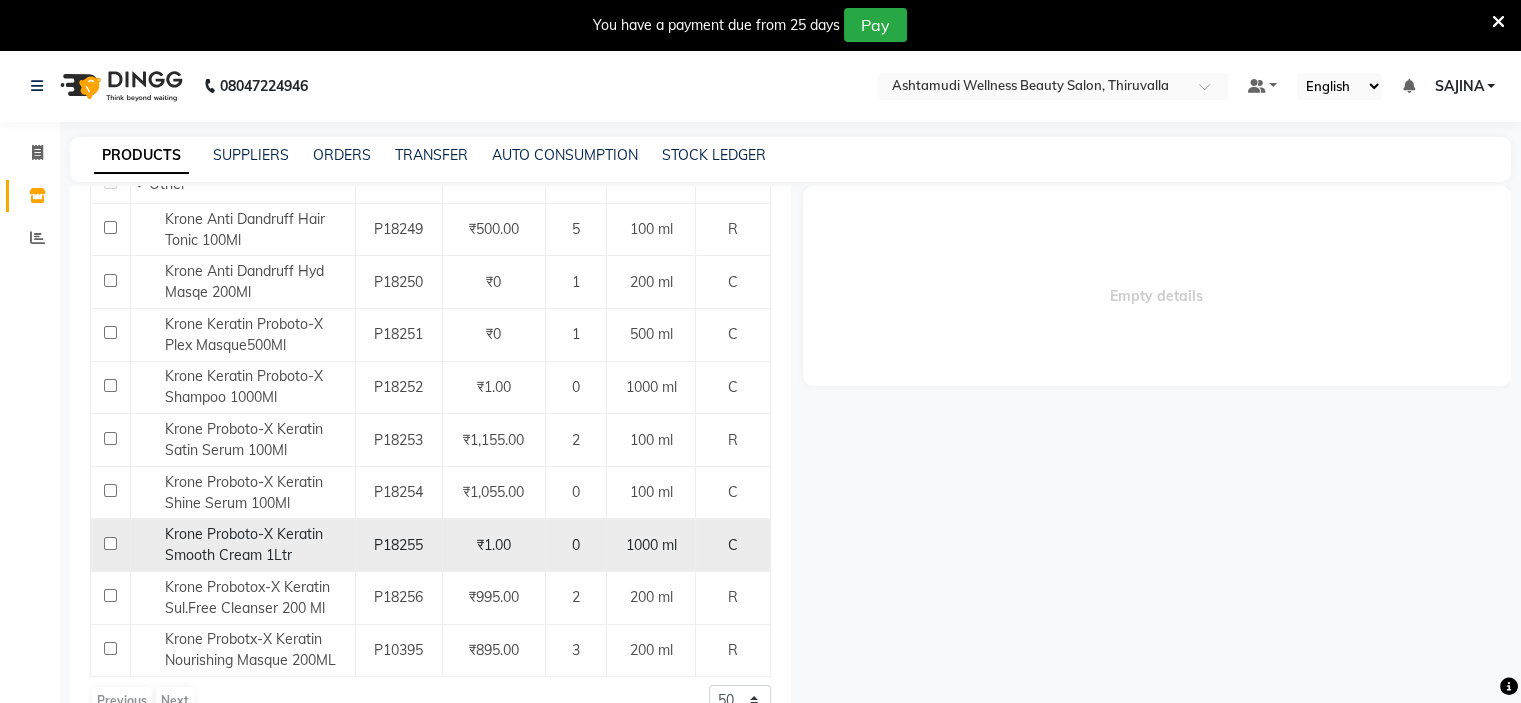 scroll, scrollTop: 0, scrollLeft: 0, axis: both 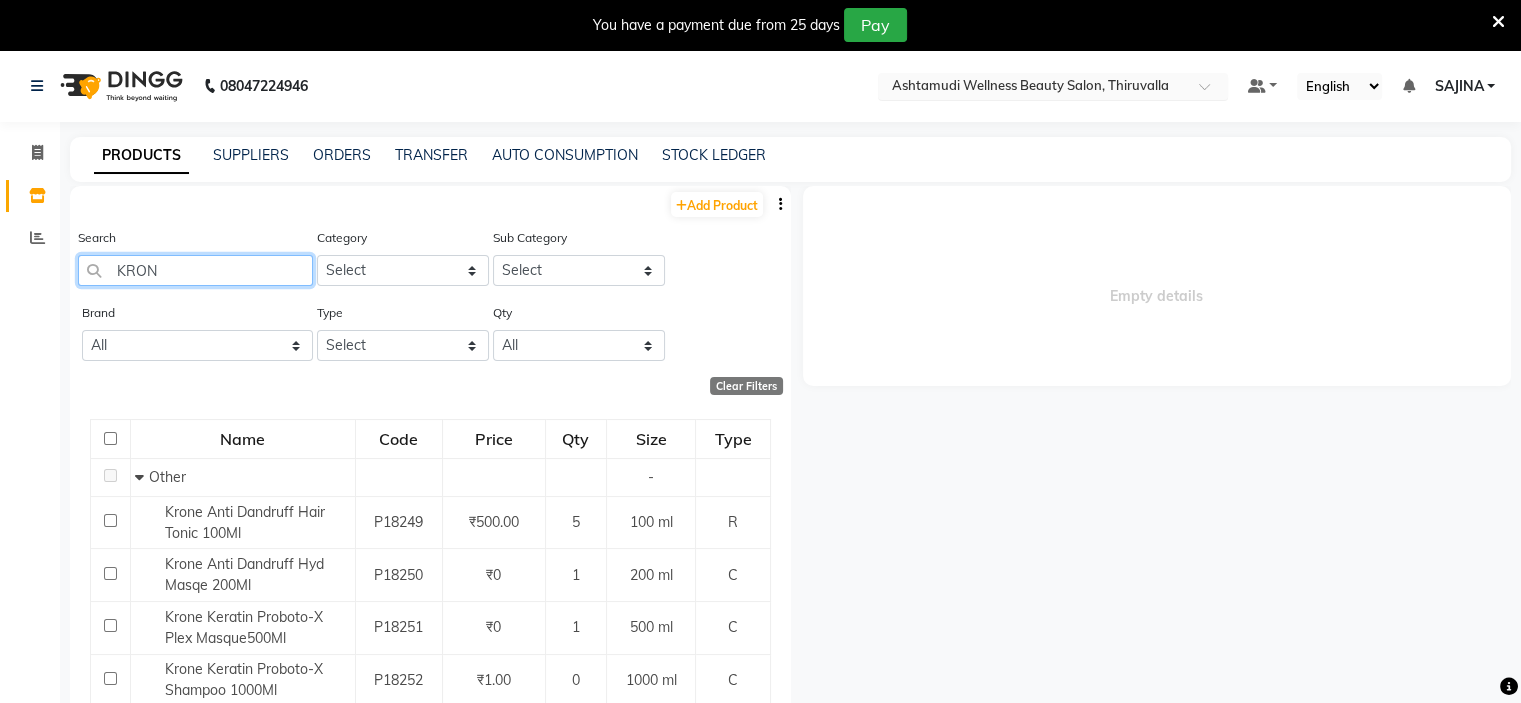 type on "KRON" 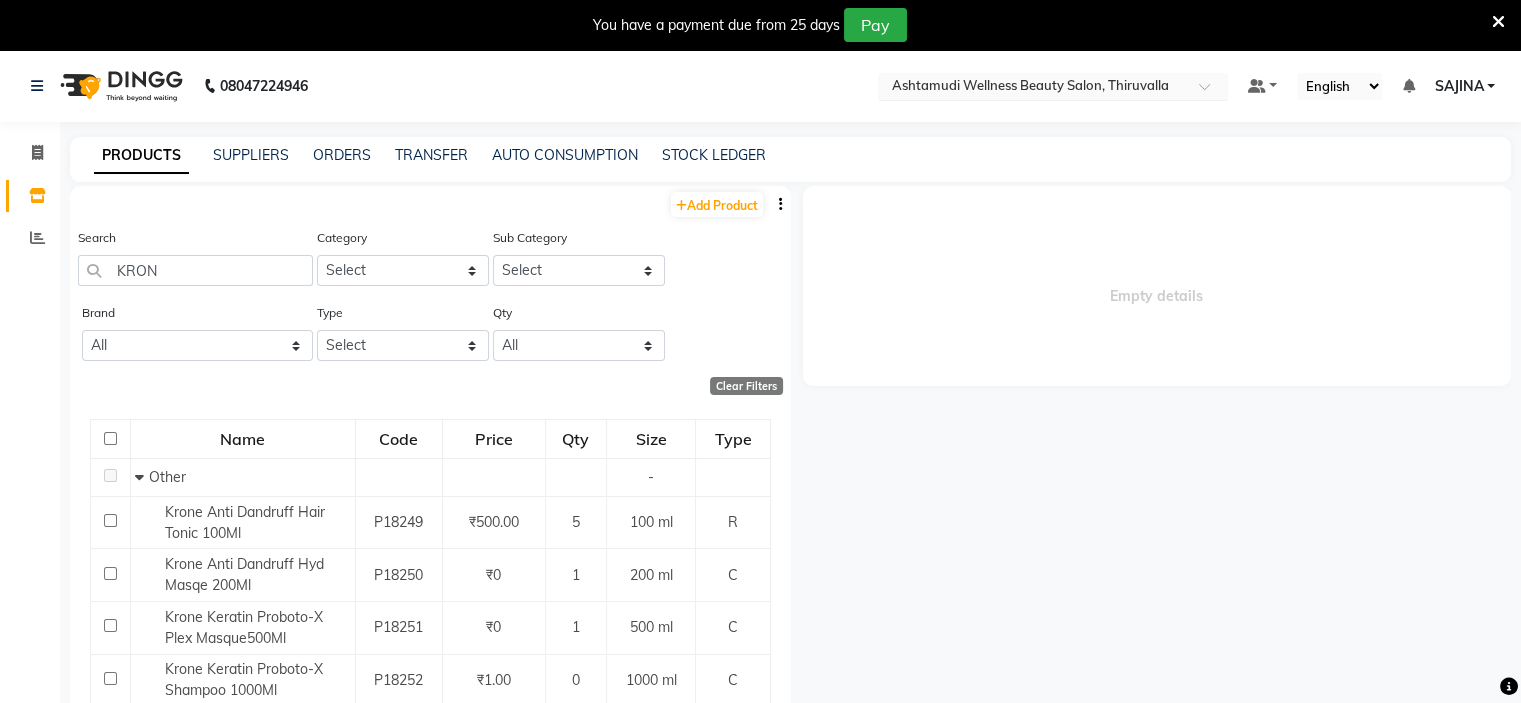click on "Select Location × Ashtamudi Wellness Beauty Salon, Thiruvalla" at bounding box center (1037, 86) 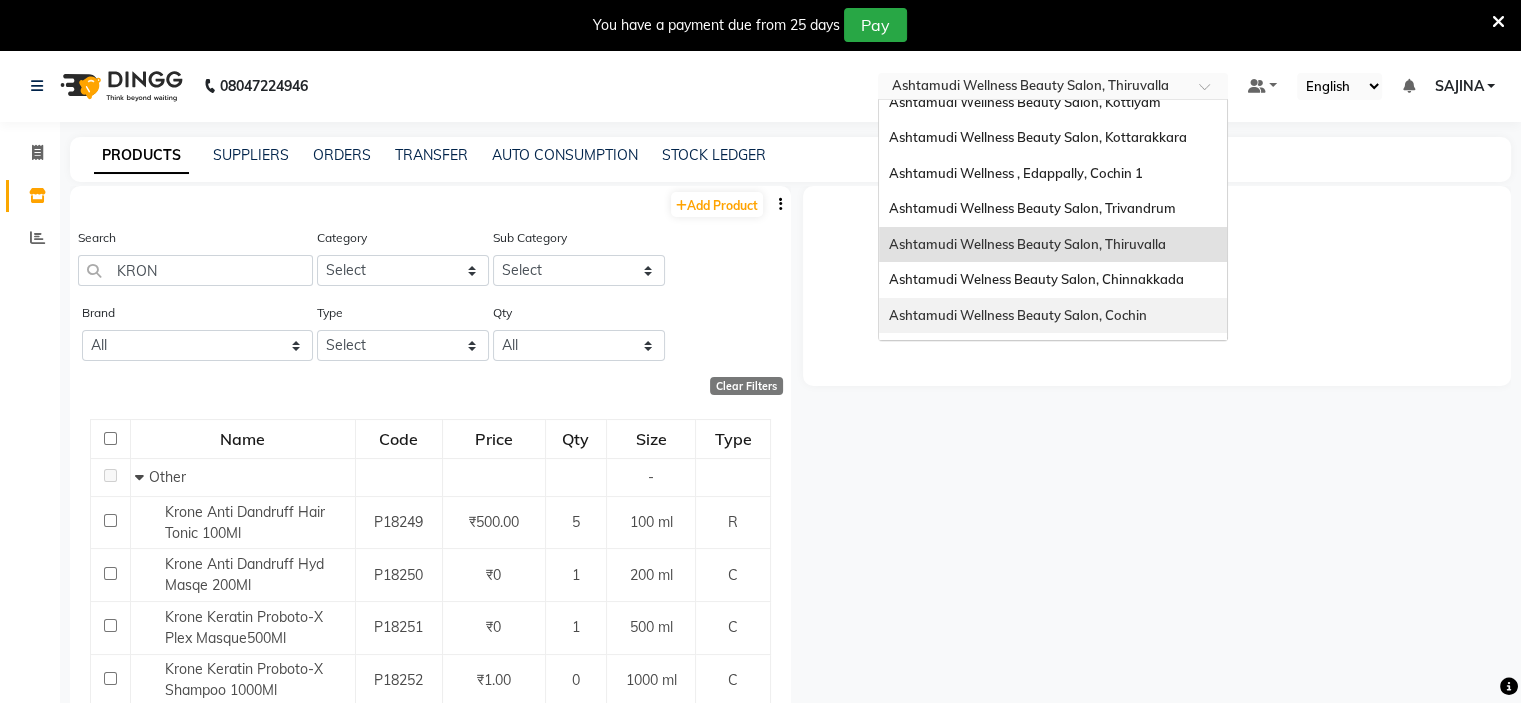 scroll, scrollTop: 0, scrollLeft: 0, axis: both 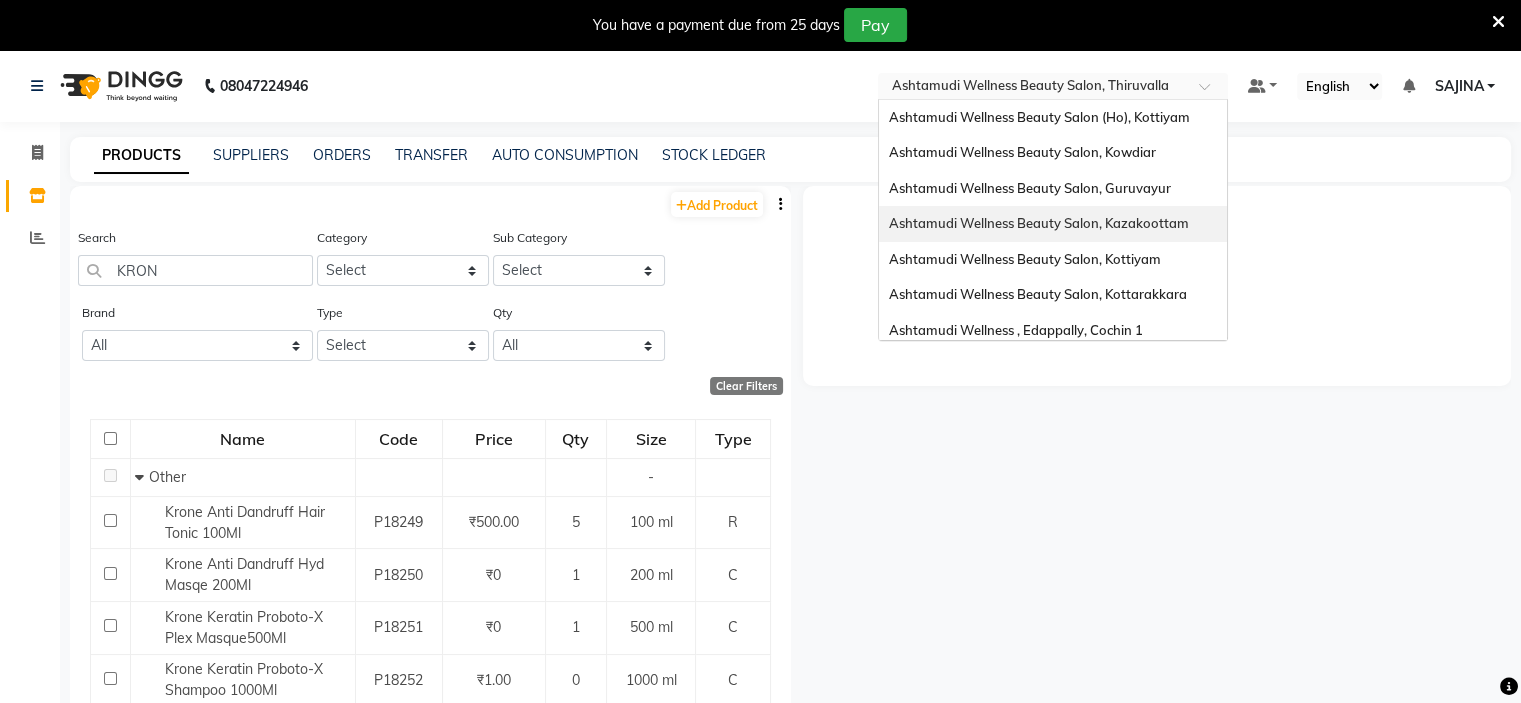 click on "Ashtamudi Wellness Beauty Salon, Kazakoottam" at bounding box center (1053, 224) 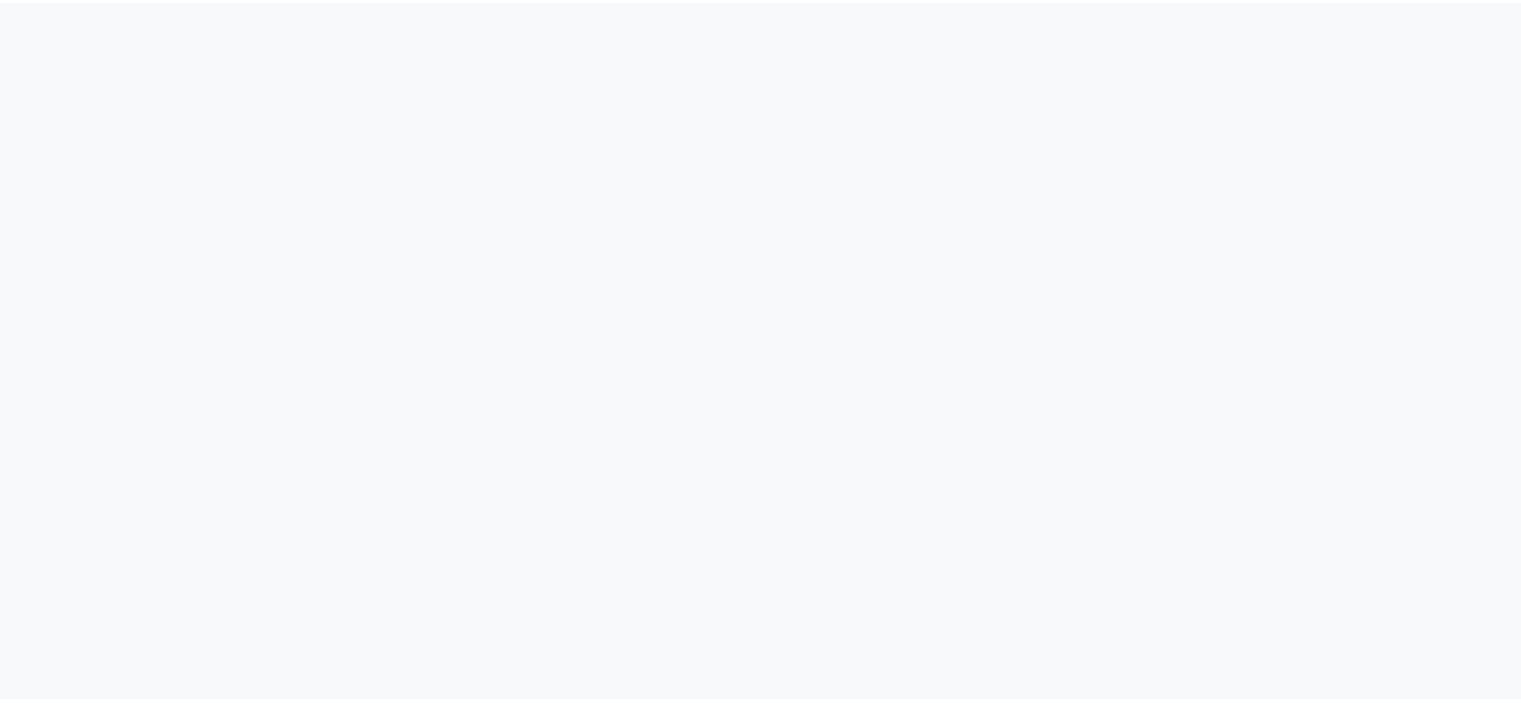 scroll, scrollTop: 0, scrollLeft: 0, axis: both 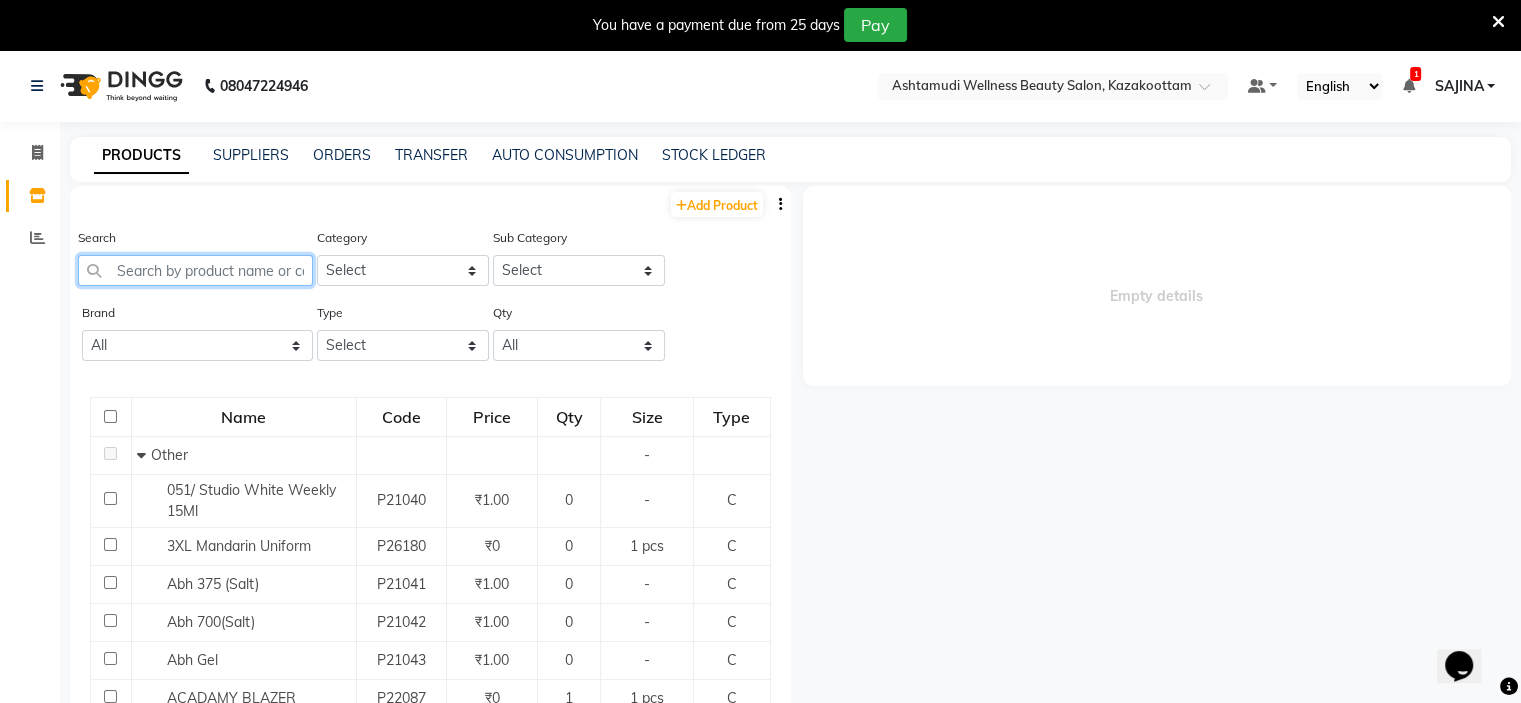 click 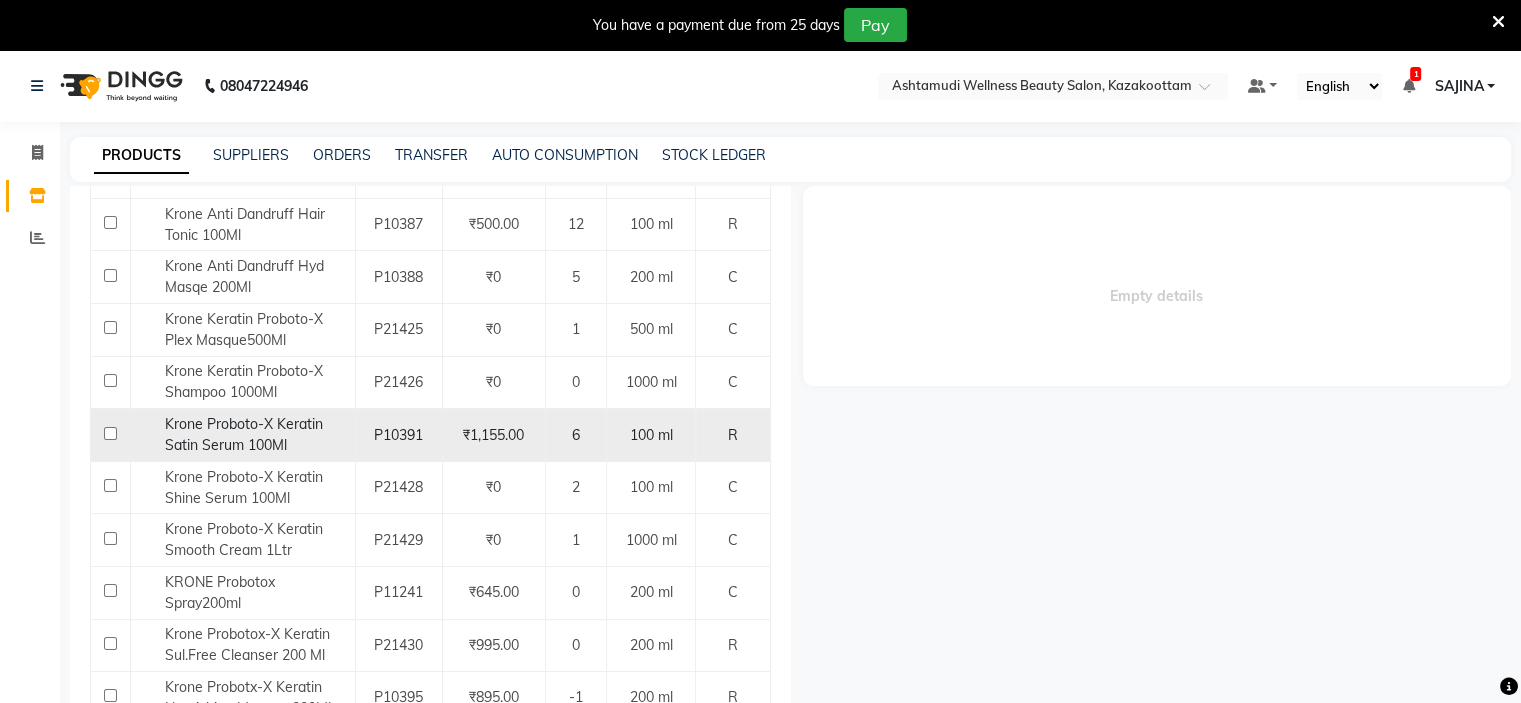 scroll, scrollTop: 346, scrollLeft: 0, axis: vertical 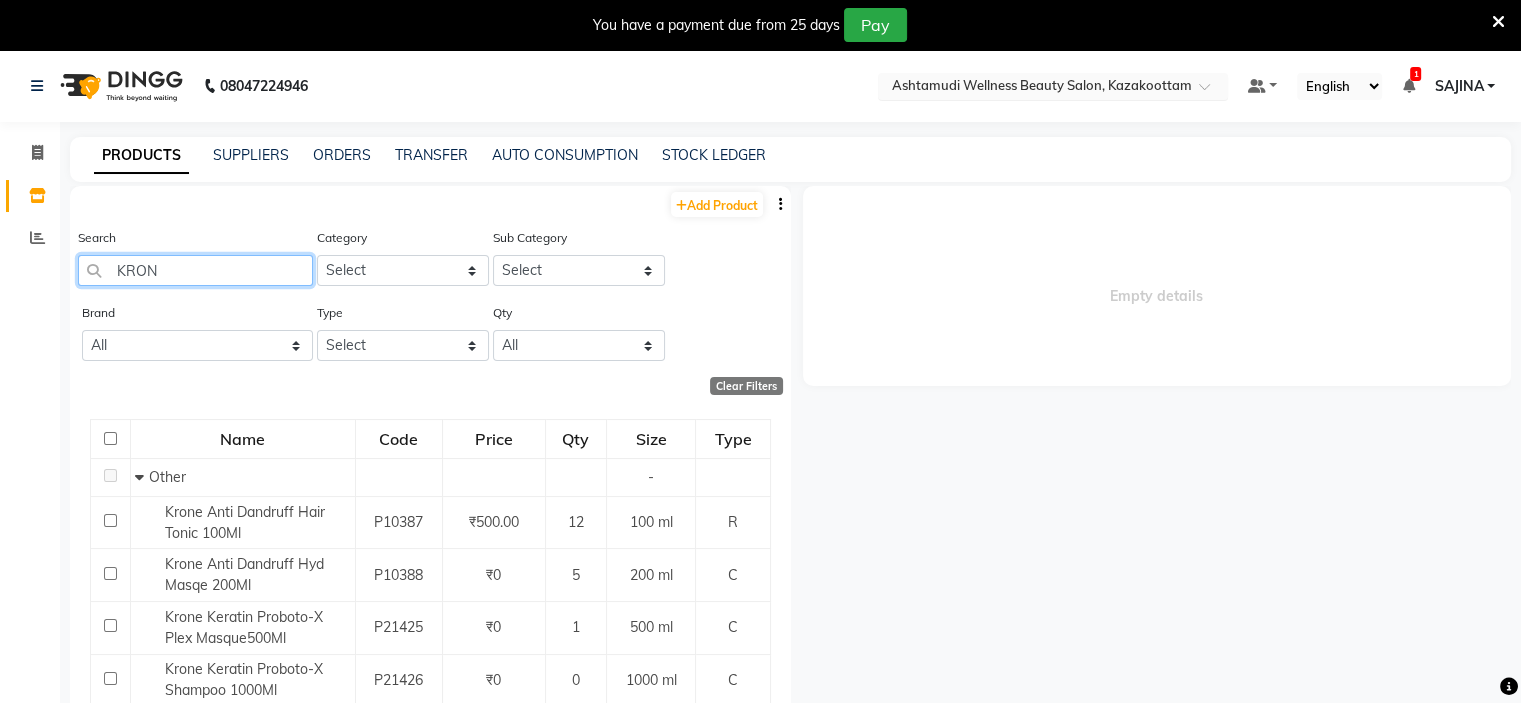 type on "KRON" 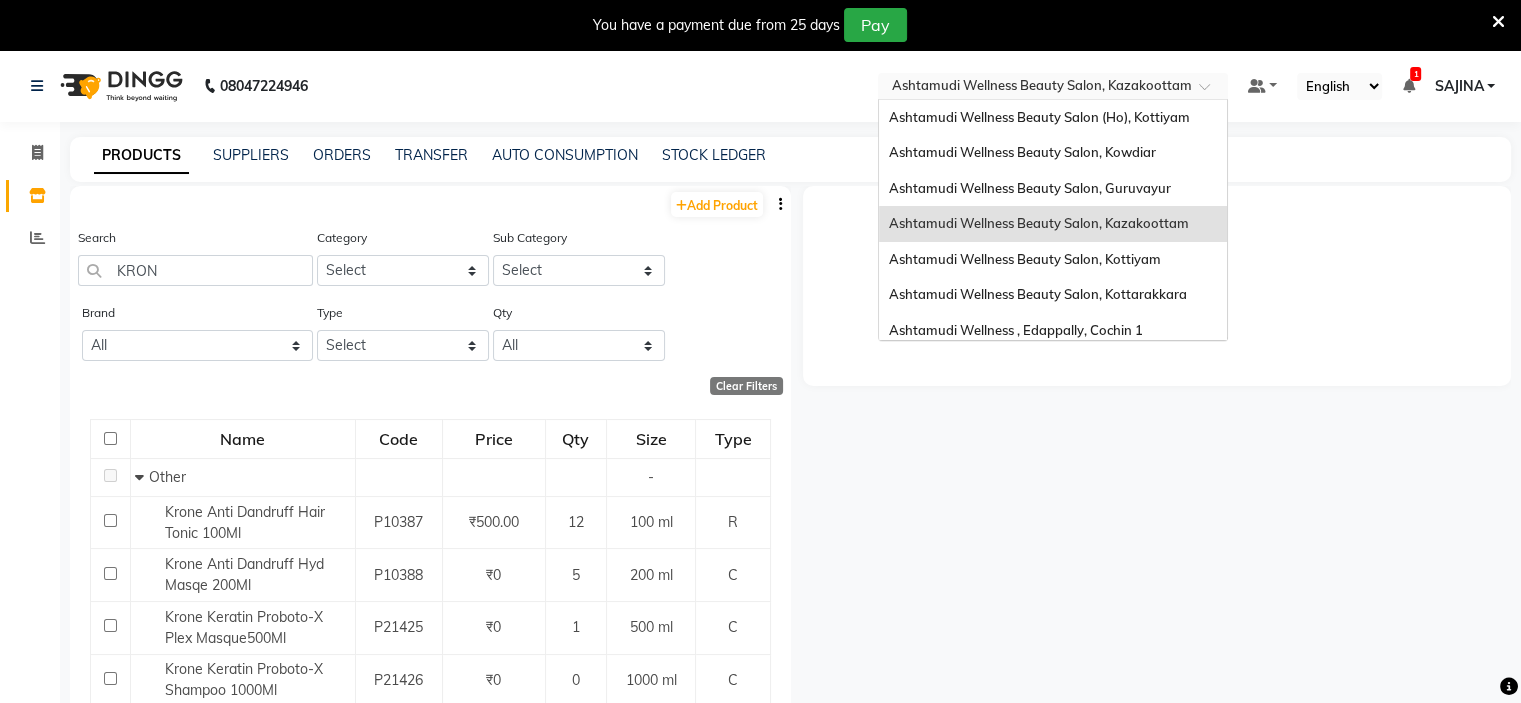 click at bounding box center [1033, 88] 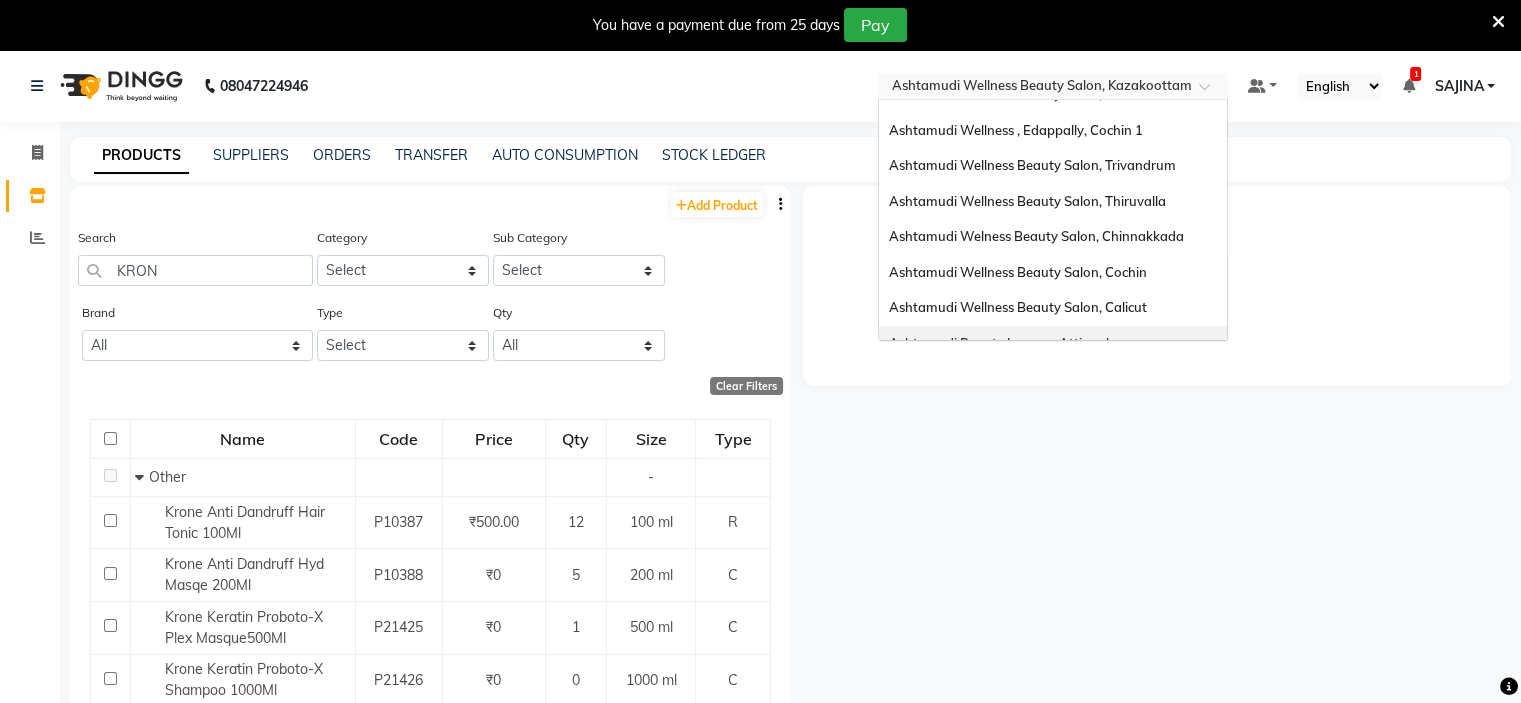 scroll, scrollTop: 312, scrollLeft: 0, axis: vertical 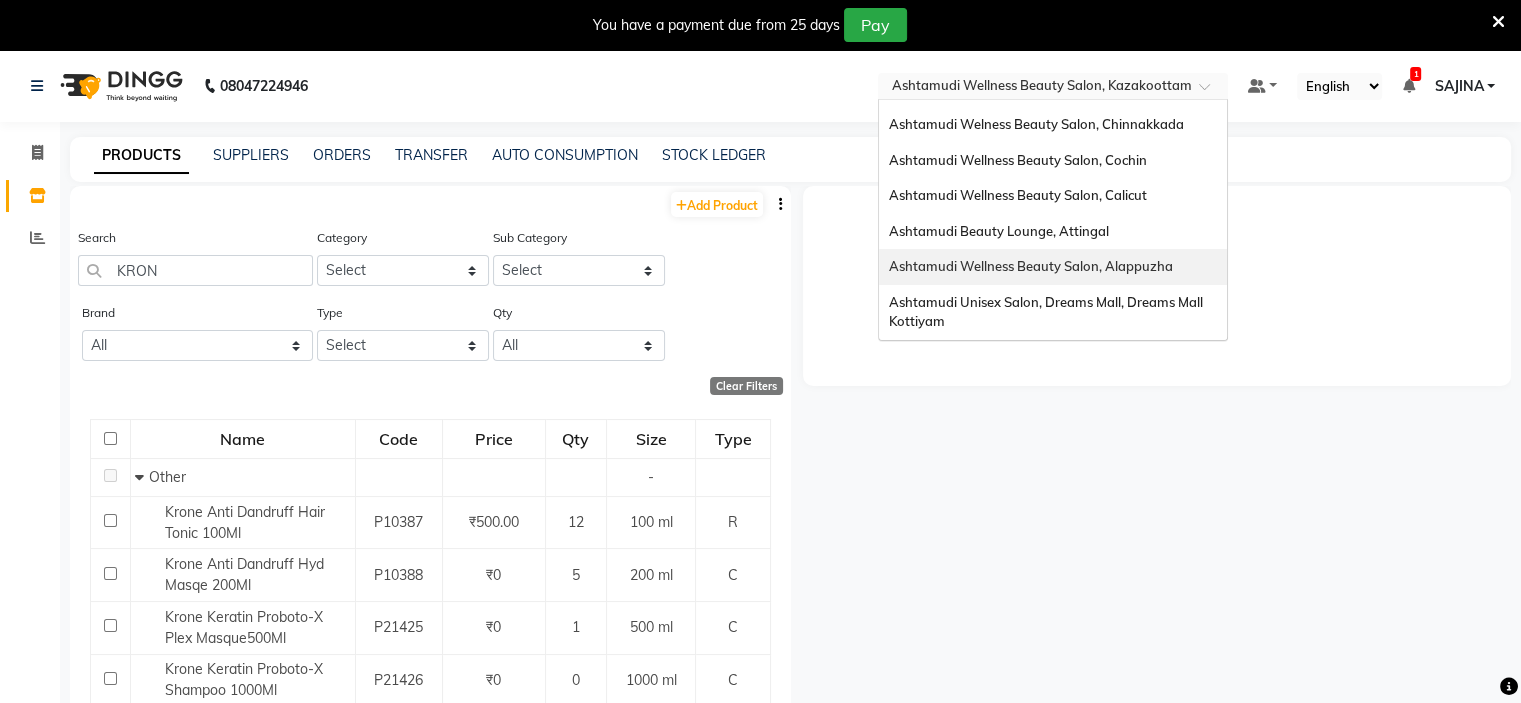 click on "Ashtamudi Wellness Beauty Salon, Alappuzha" at bounding box center (1053, 267) 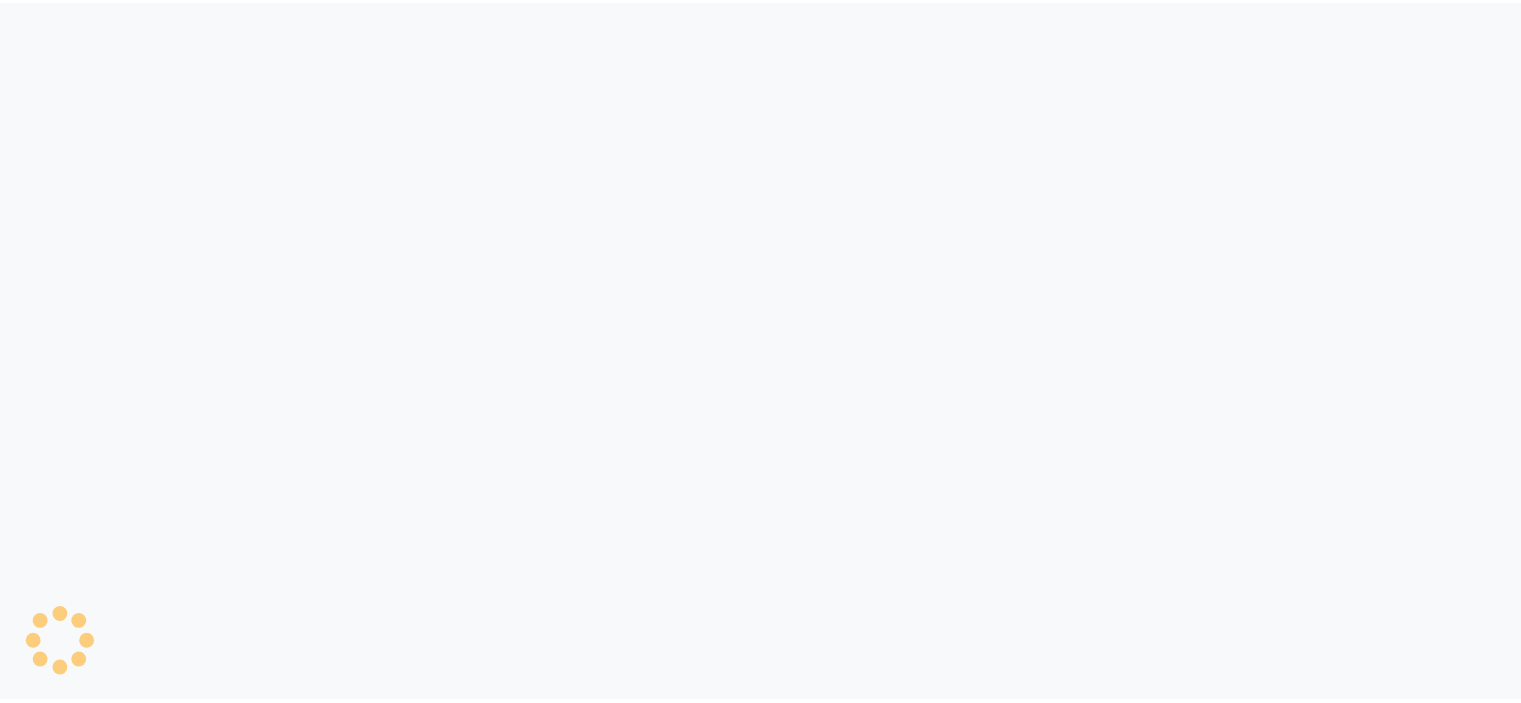 scroll, scrollTop: 0, scrollLeft: 0, axis: both 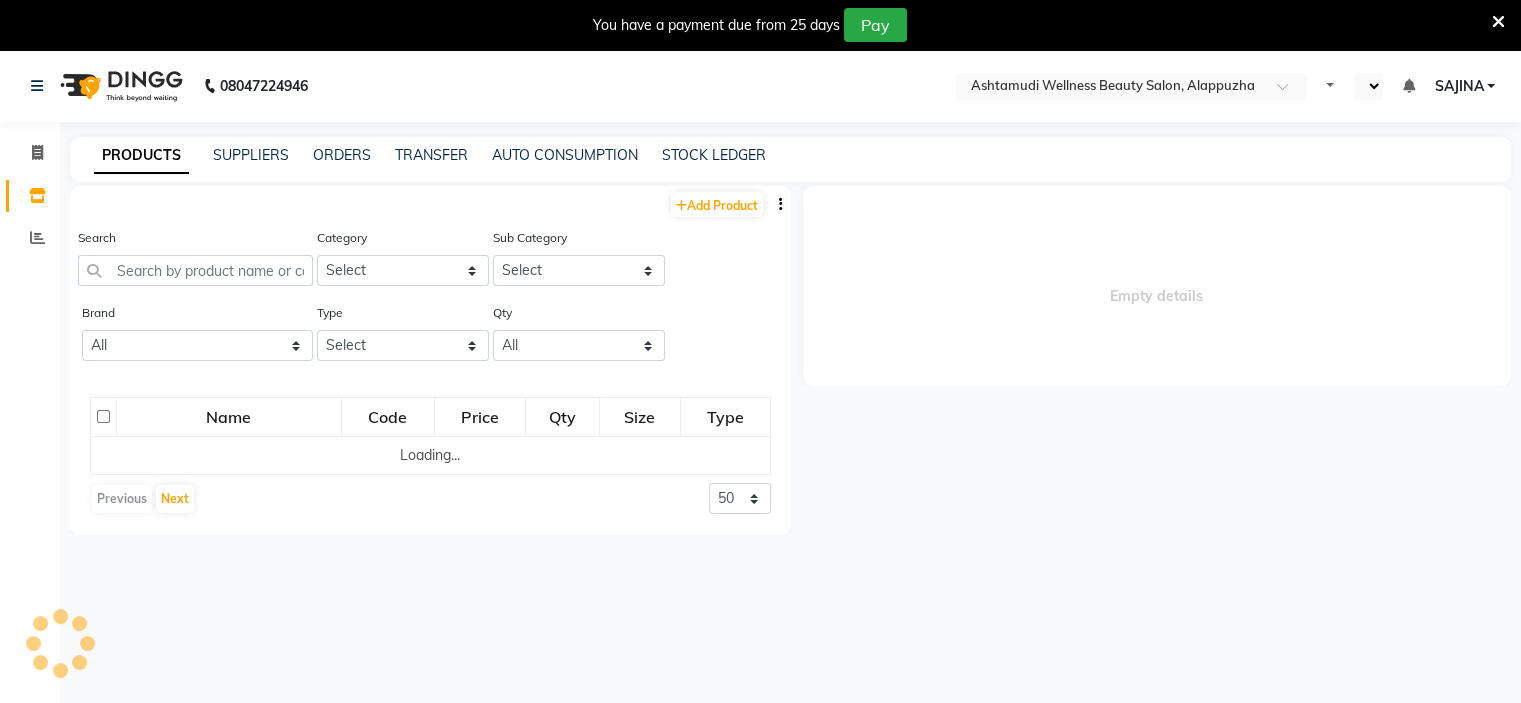 select on "en" 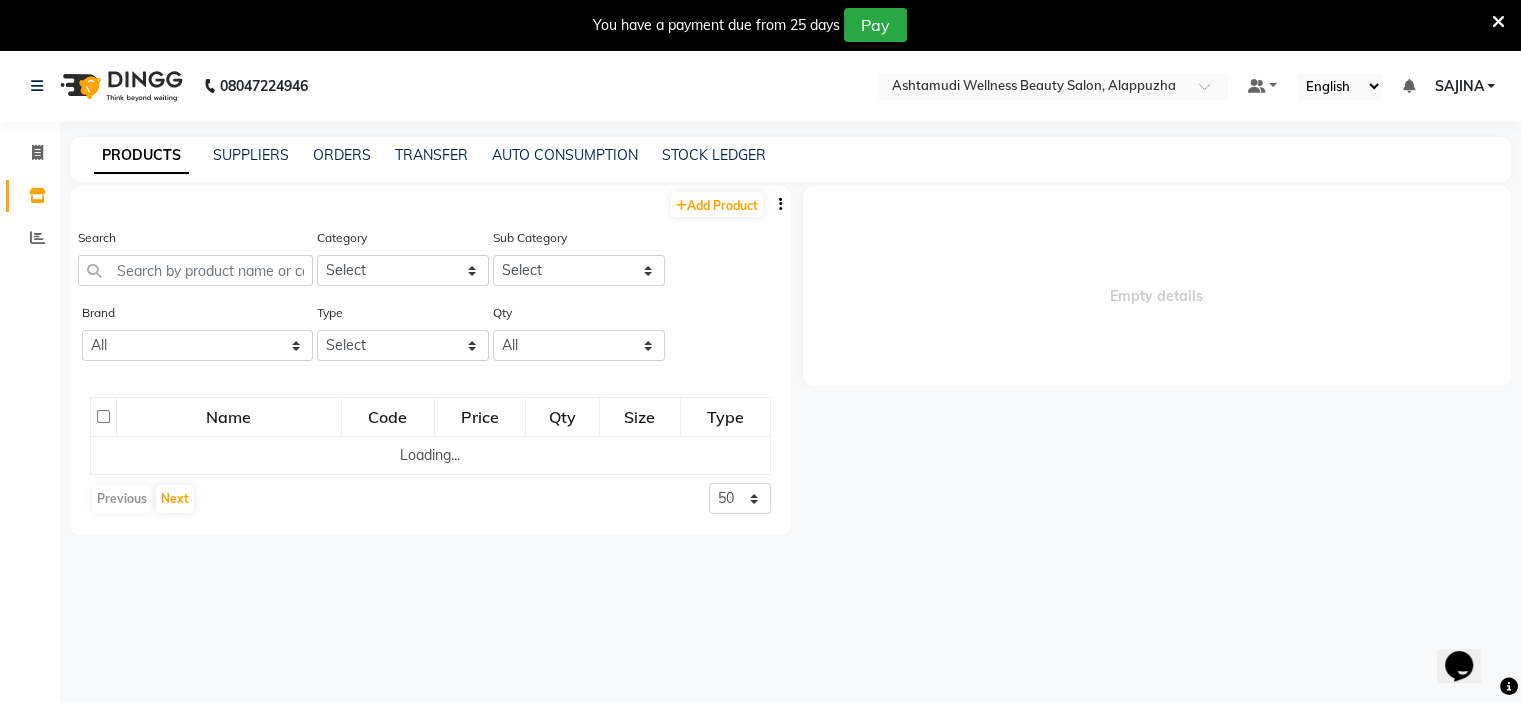 scroll, scrollTop: 0, scrollLeft: 0, axis: both 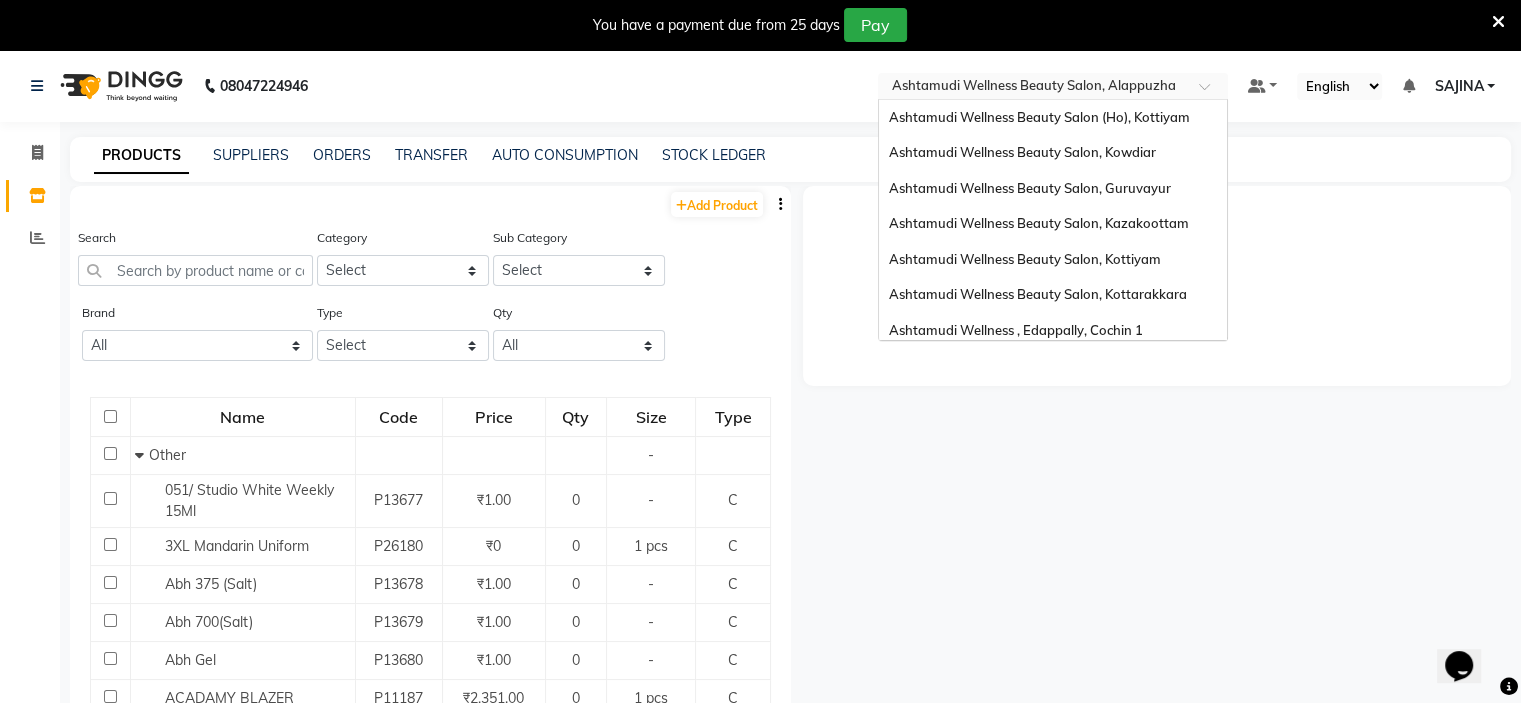 click at bounding box center (1033, 88) 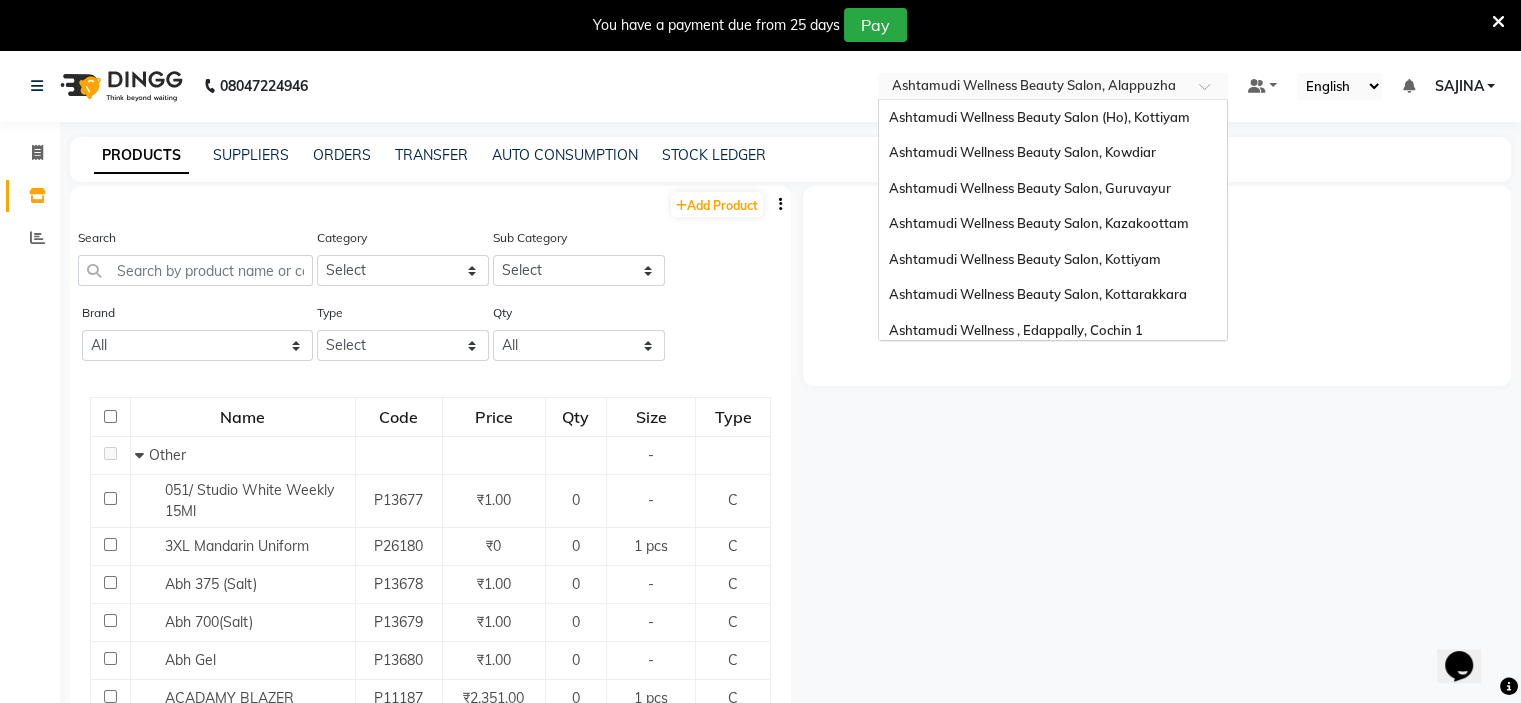 scroll, scrollTop: 312, scrollLeft: 0, axis: vertical 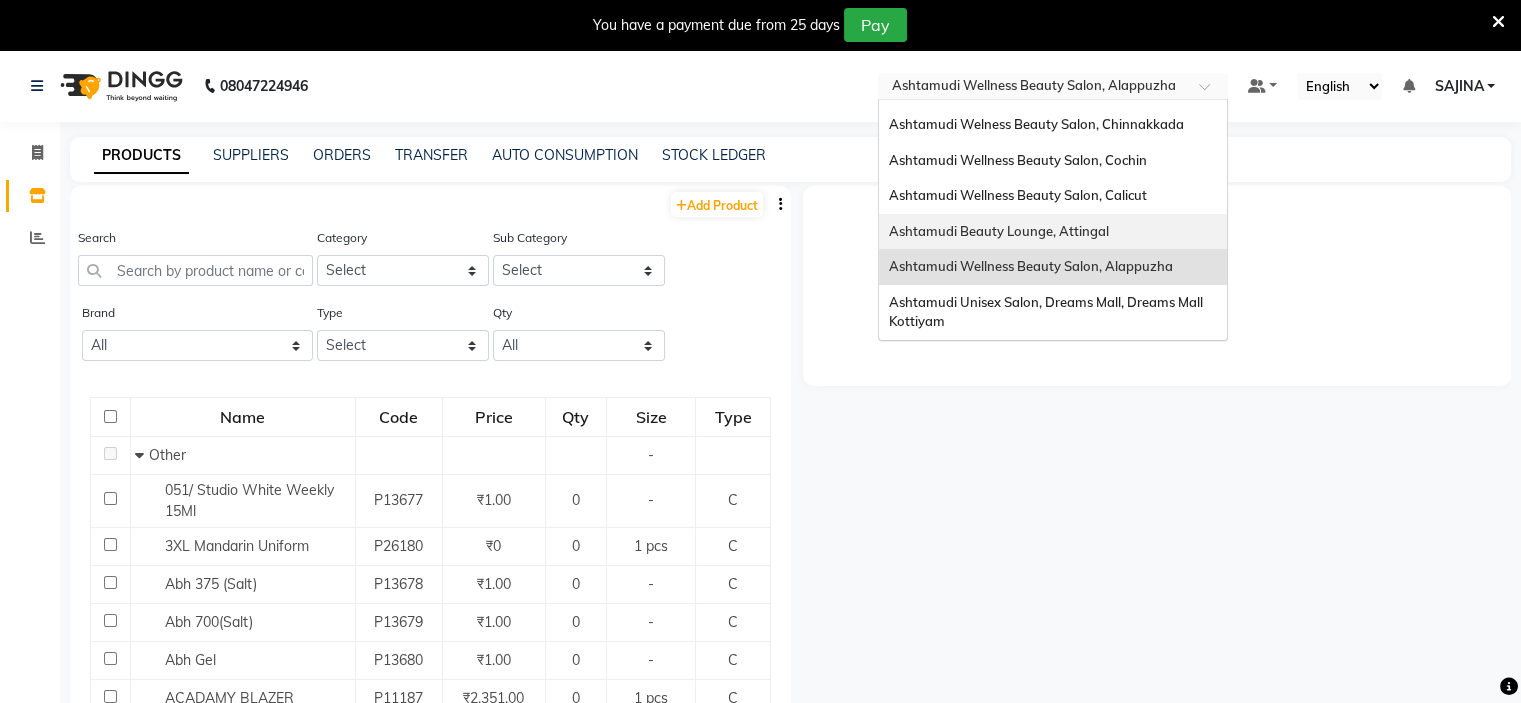 drag, startPoint x: 1088, startPoint y: 229, endPoint x: 1074, endPoint y: 230, distance: 14.035668 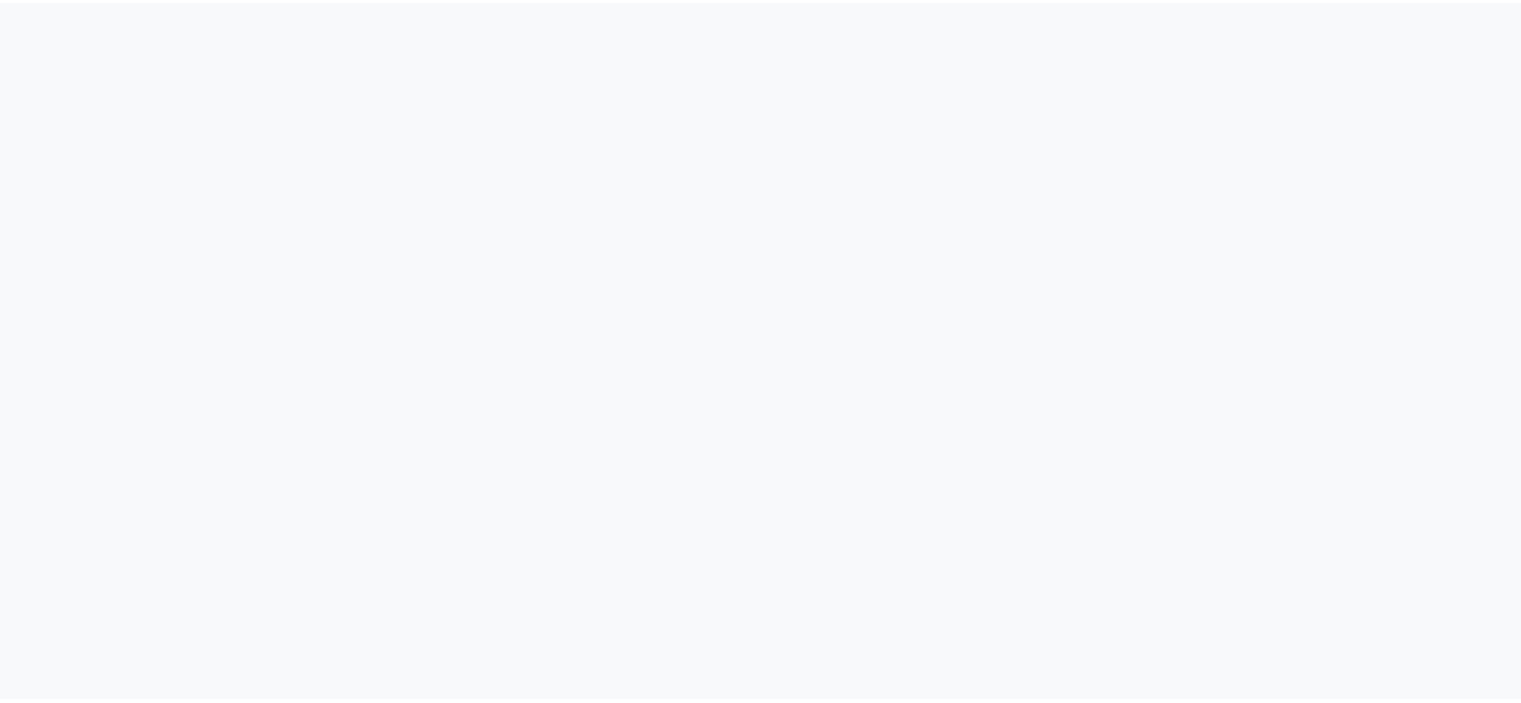scroll, scrollTop: 0, scrollLeft: 0, axis: both 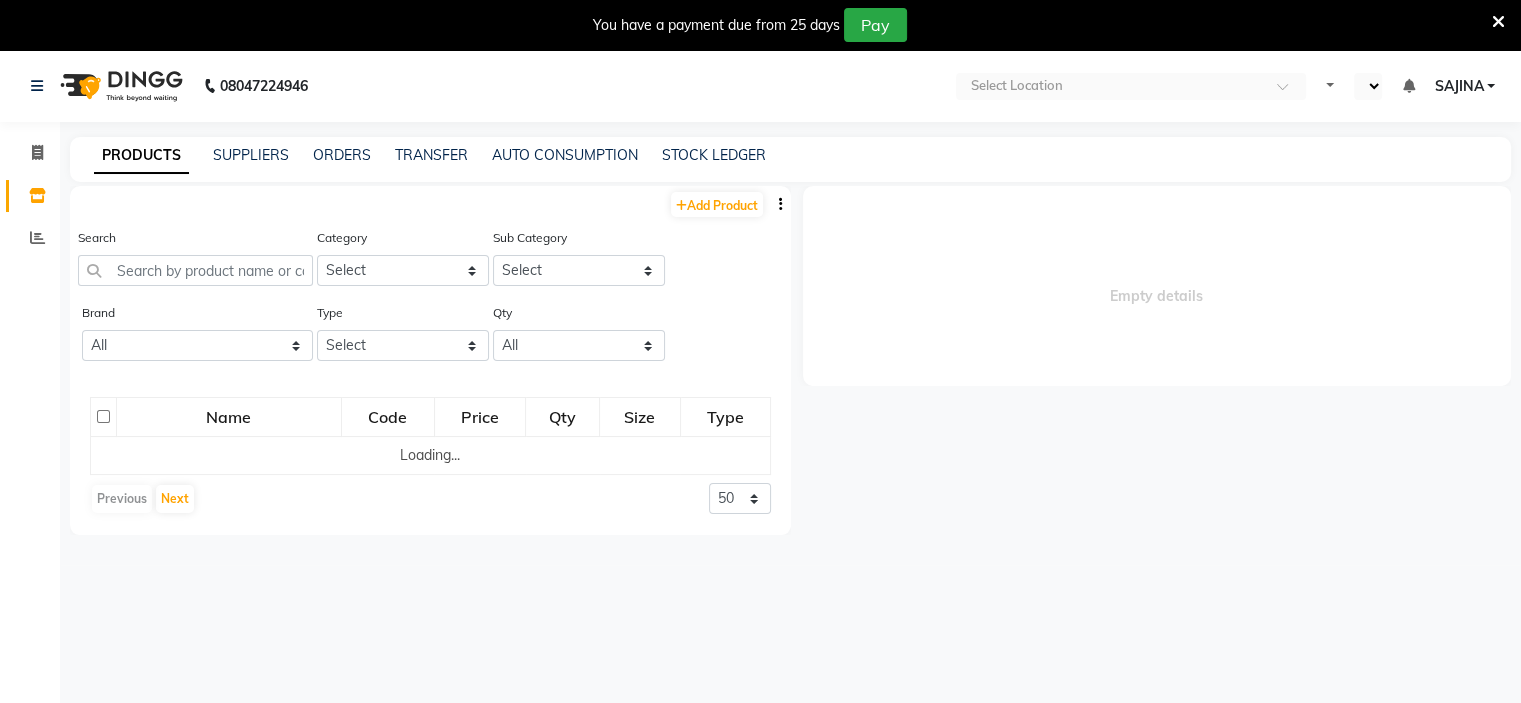 select on "en" 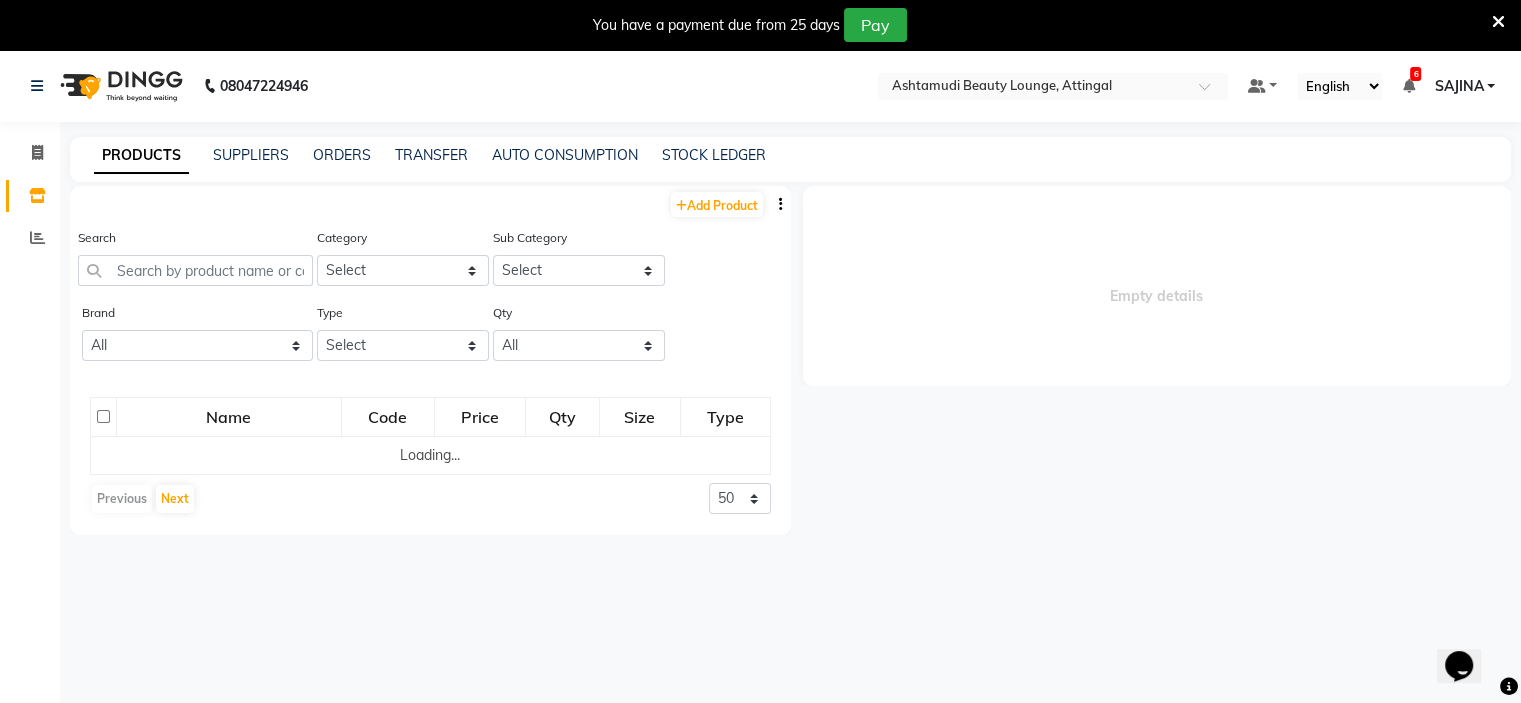 scroll, scrollTop: 0, scrollLeft: 0, axis: both 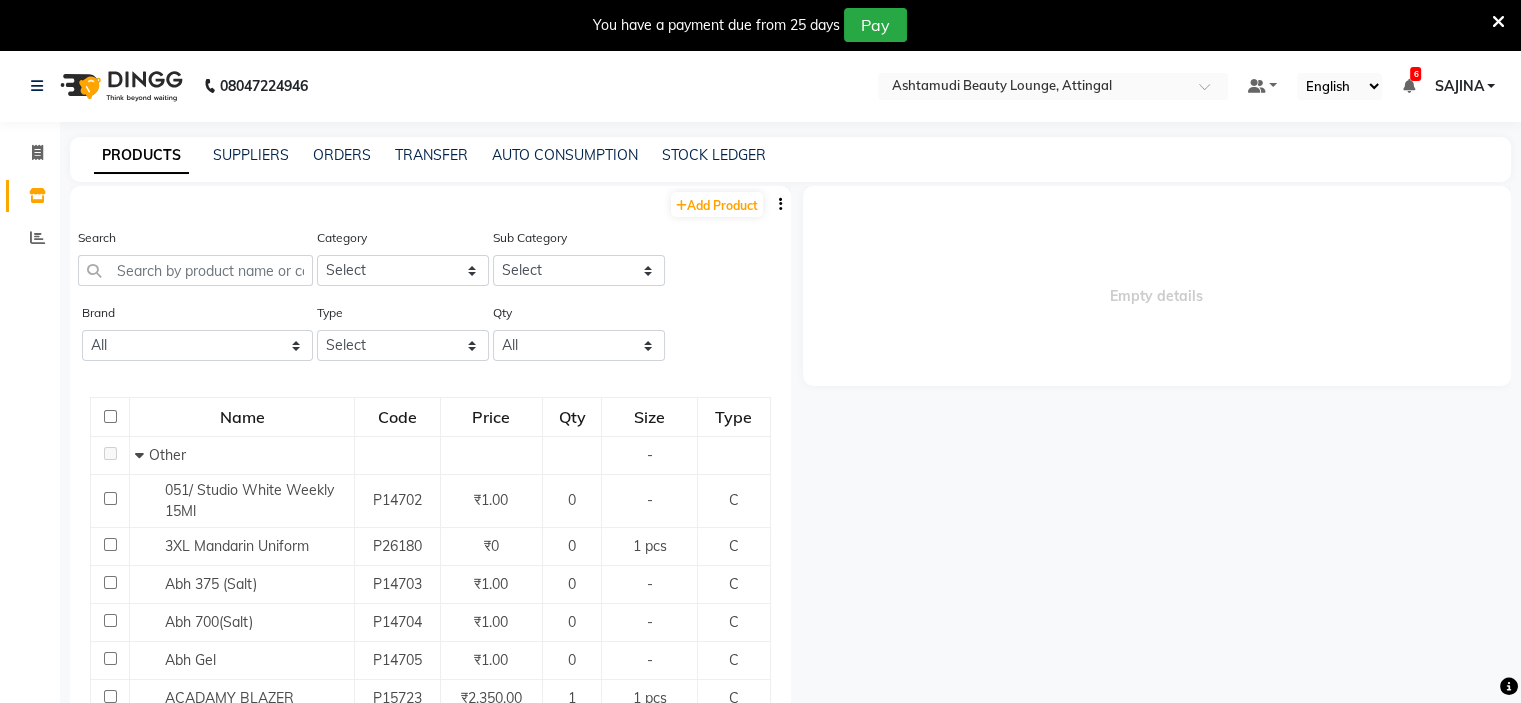 drag, startPoint x: 112, startPoint y: 242, endPoint x: 112, endPoint y: 254, distance: 12 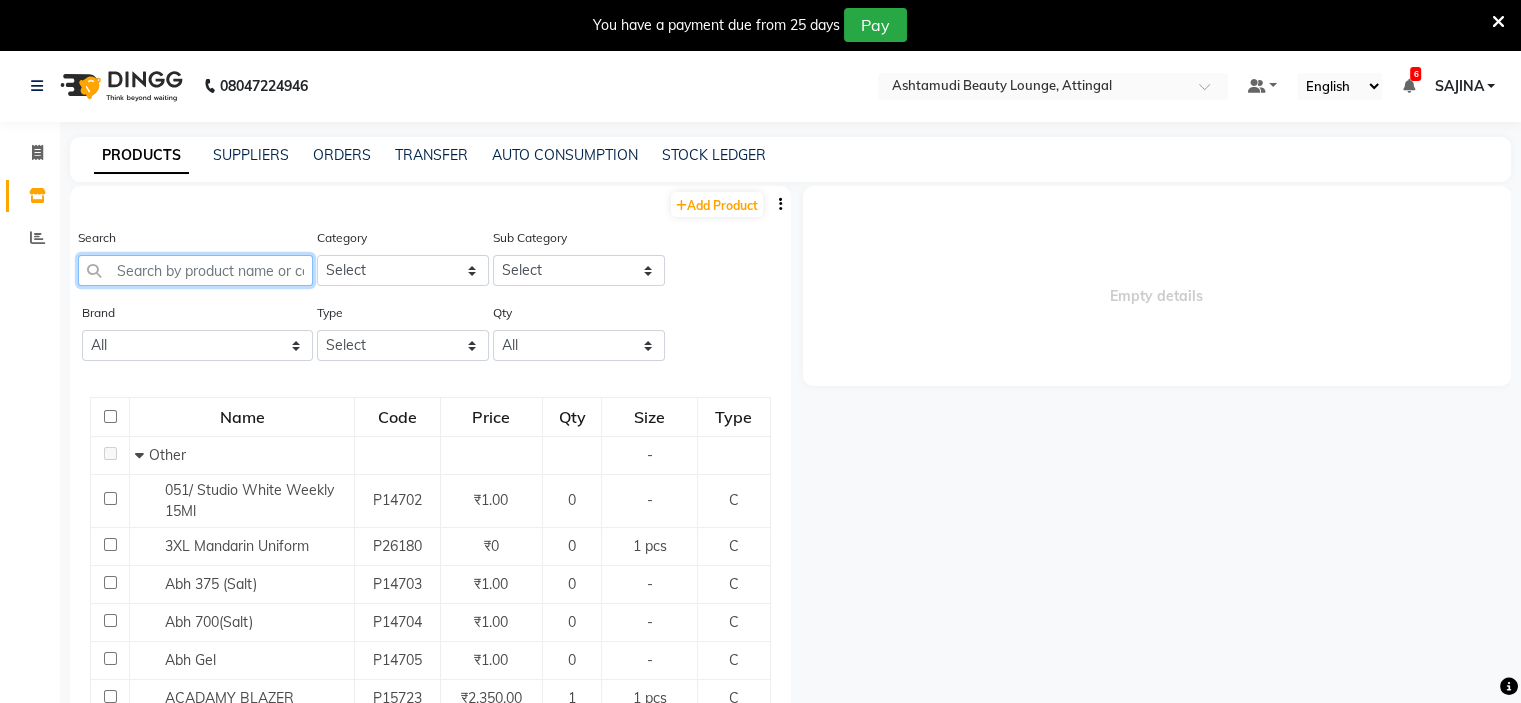 click 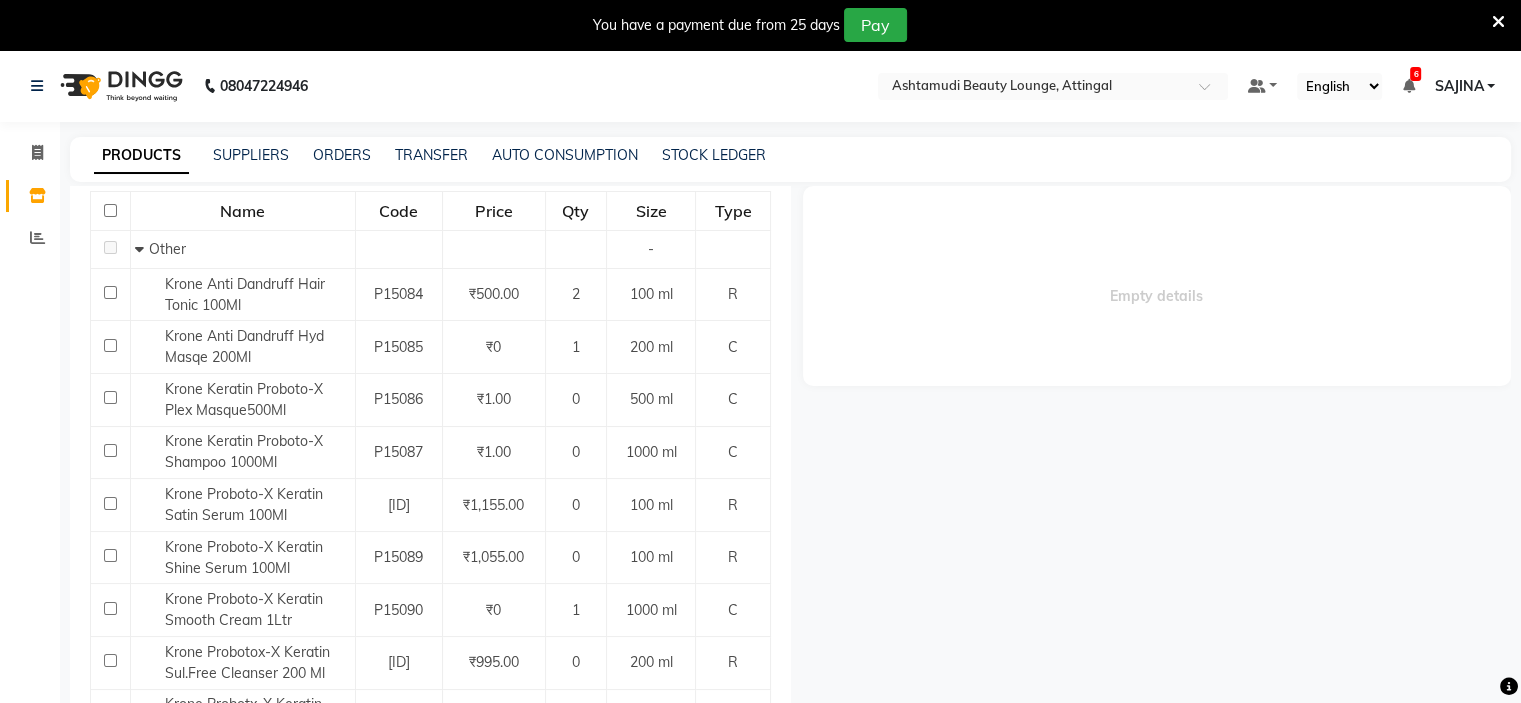 scroll, scrollTop: 194, scrollLeft: 0, axis: vertical 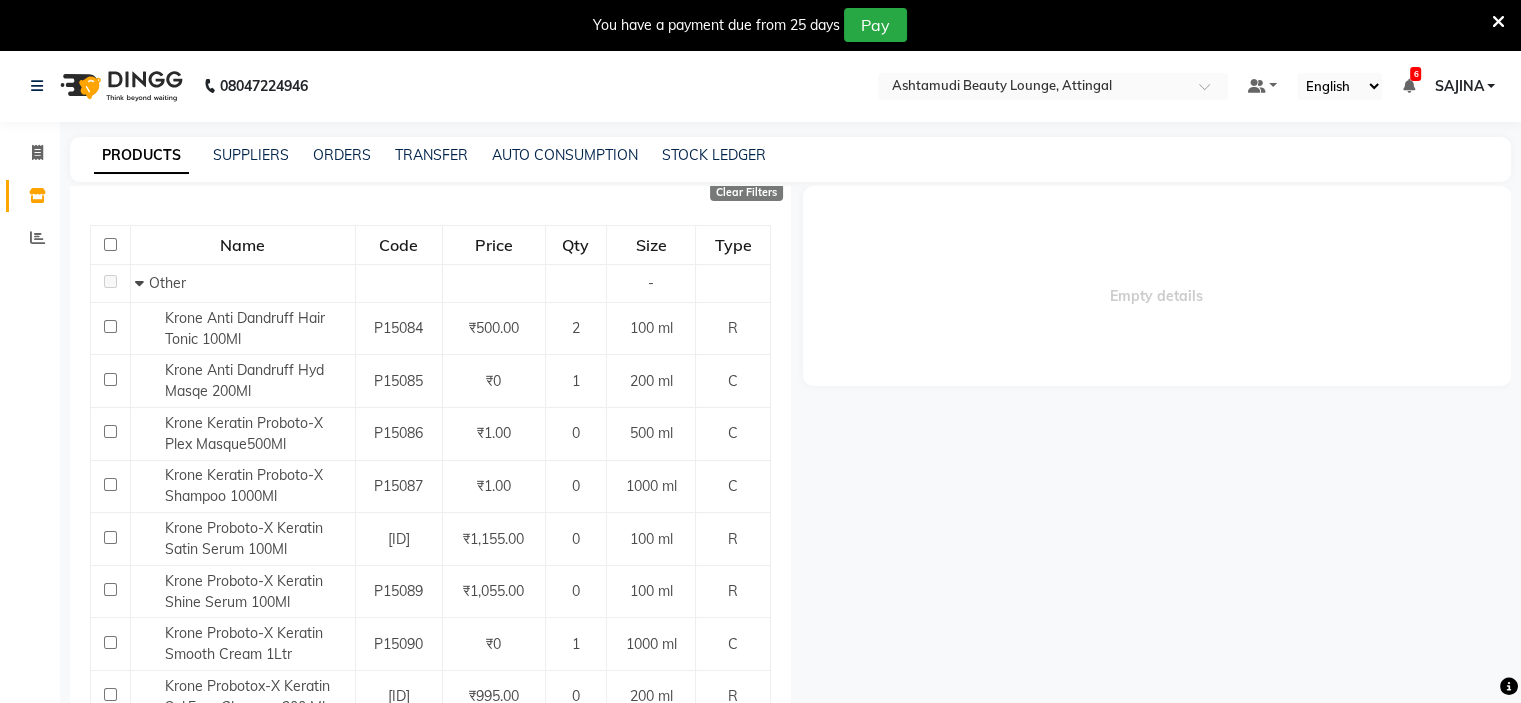 type on "KRO" 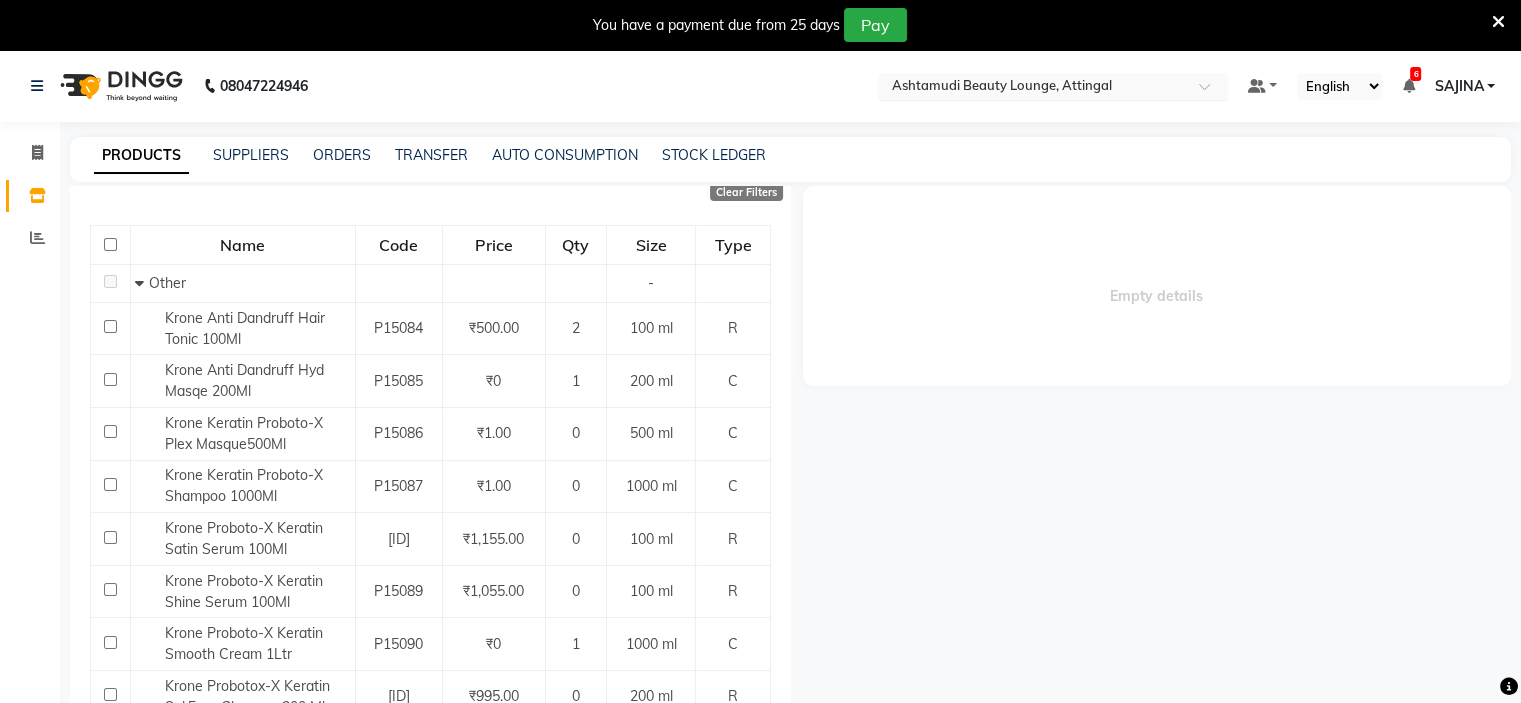click at bounding box center (1033, 88) 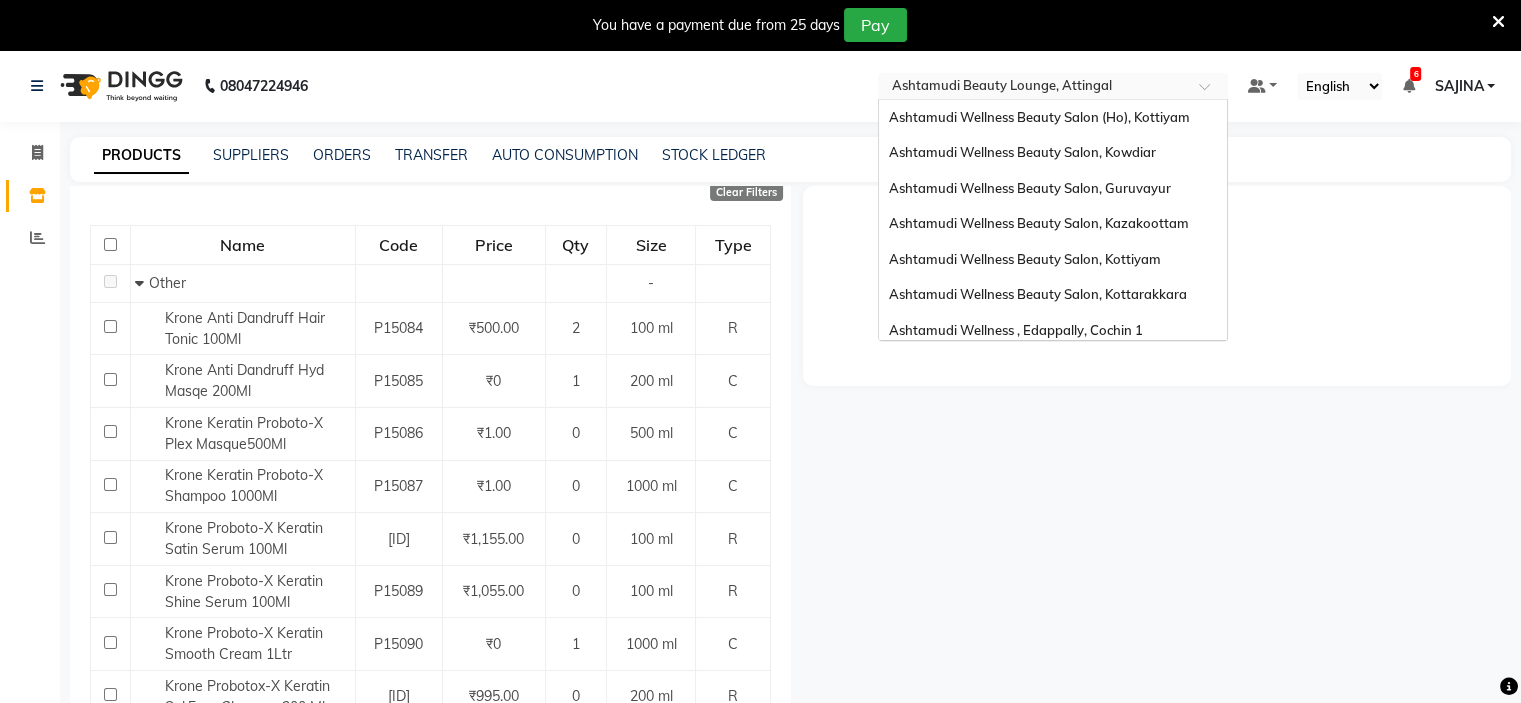 scroll, scrollTop: 312, scrollLeft: 0, axis: vertical 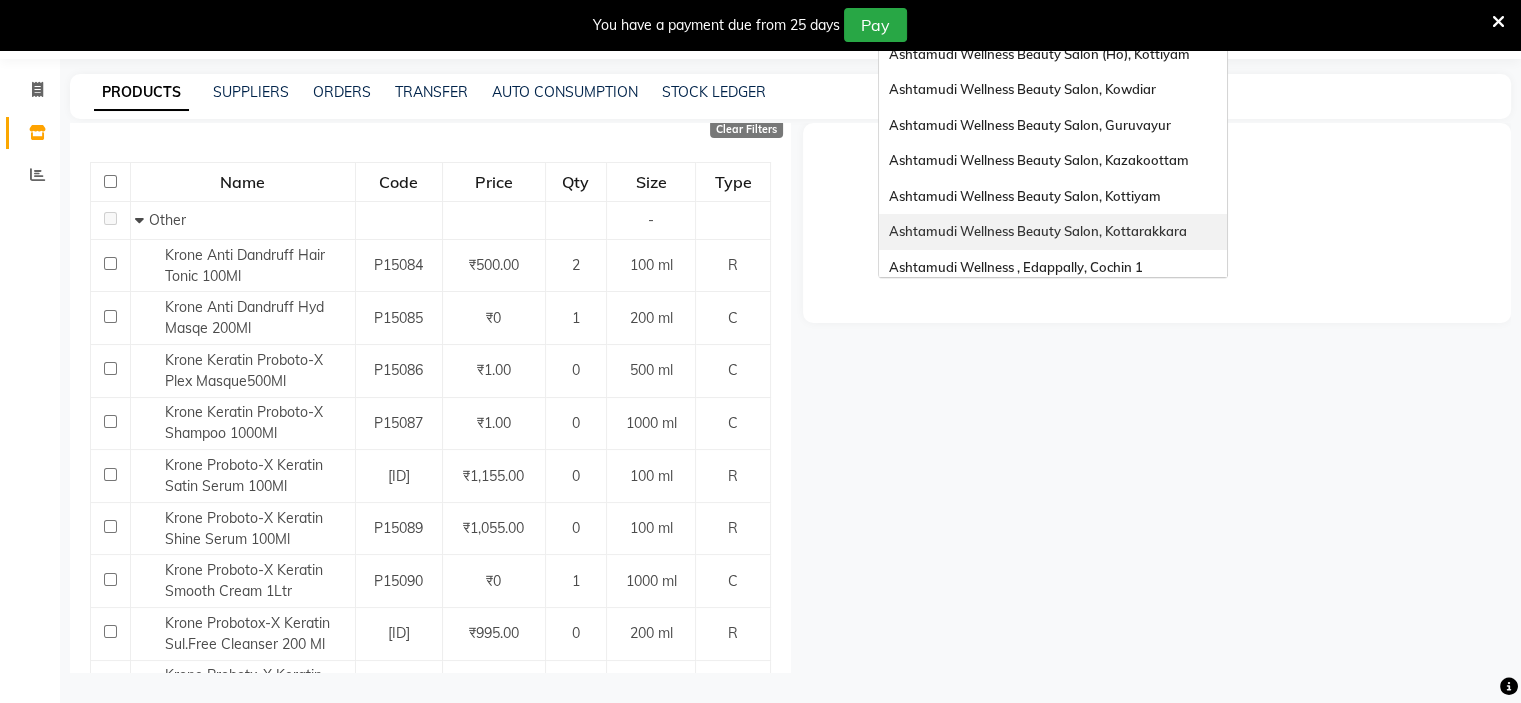 click on "Ashtamudi Wellness Beauty Salon, Kottarakkara" at bounding box center (1038, 231) 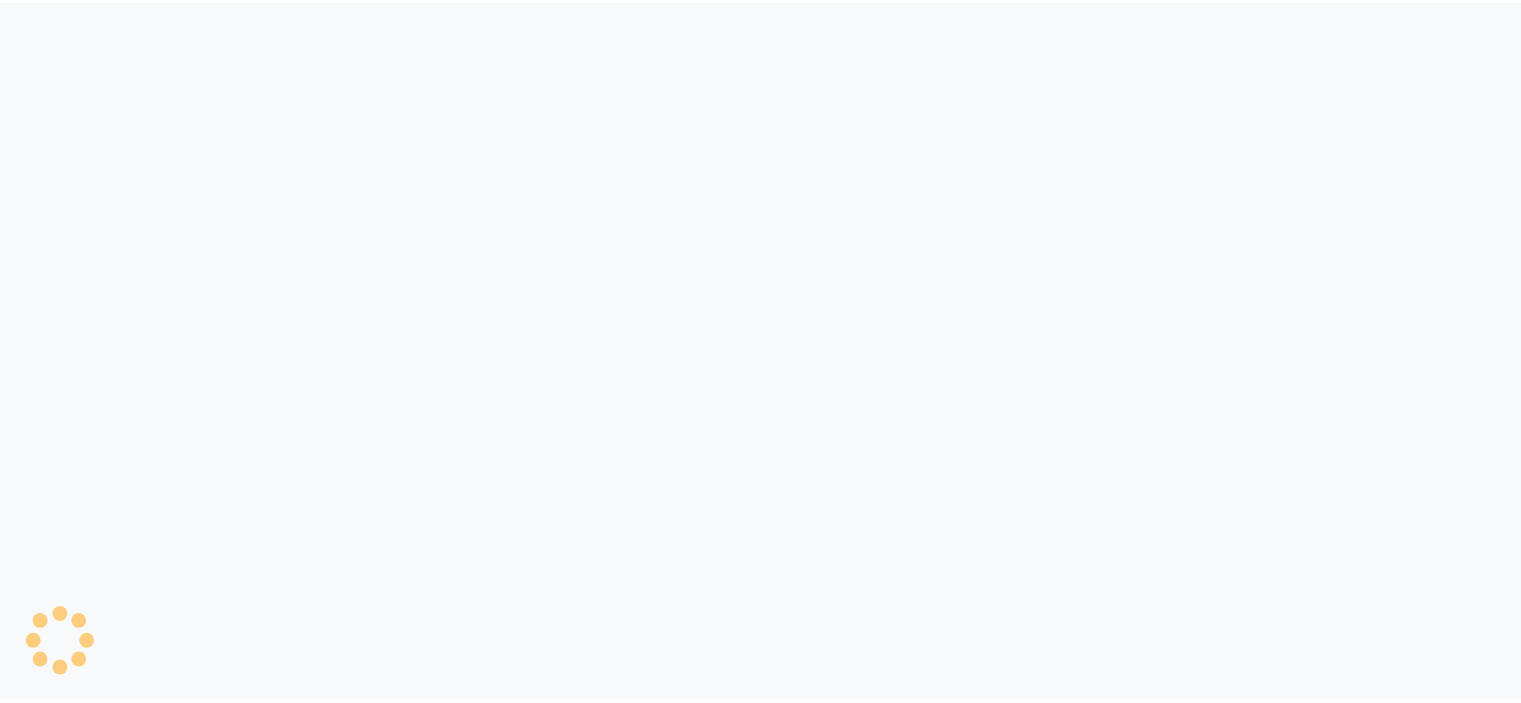 scroll, scrollTop: 0, scrollLeft: 0, axis: both 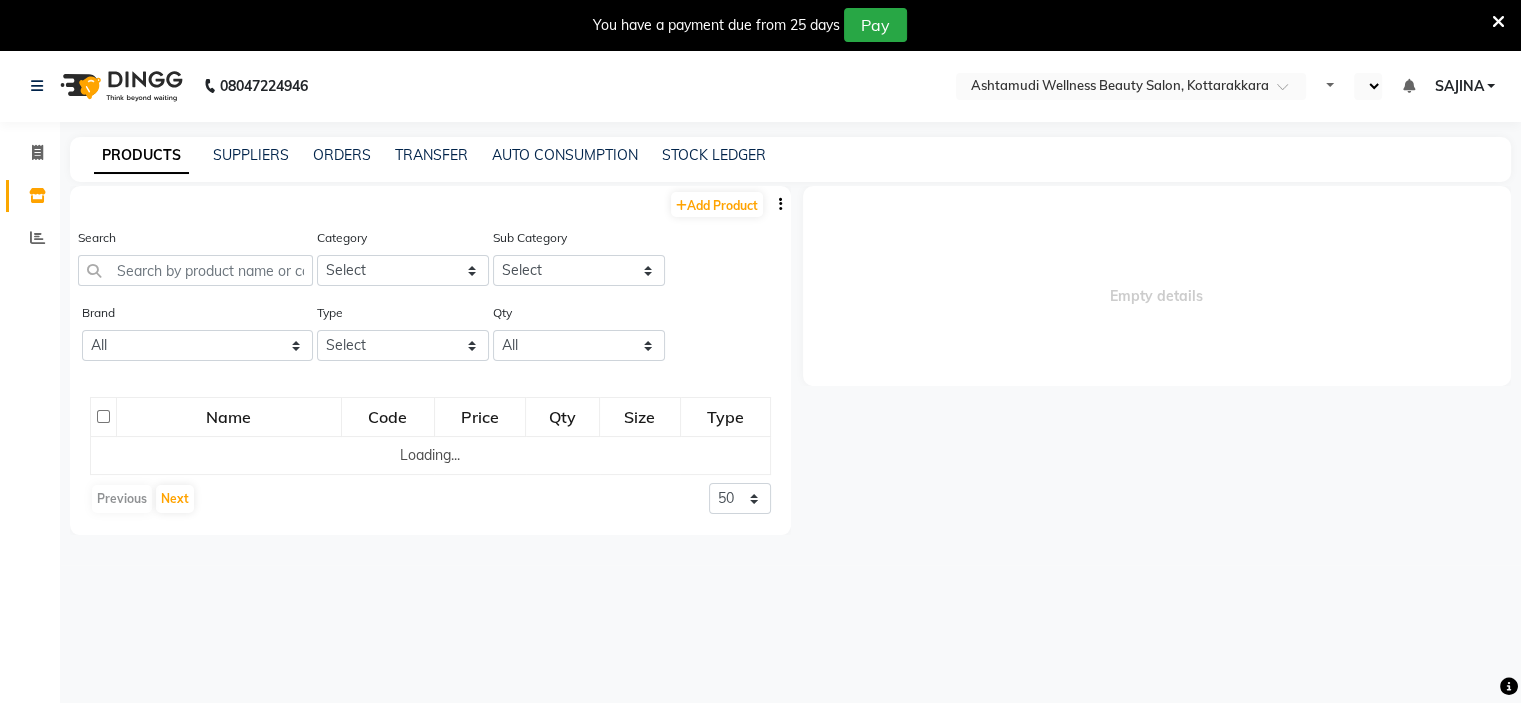select on "en" 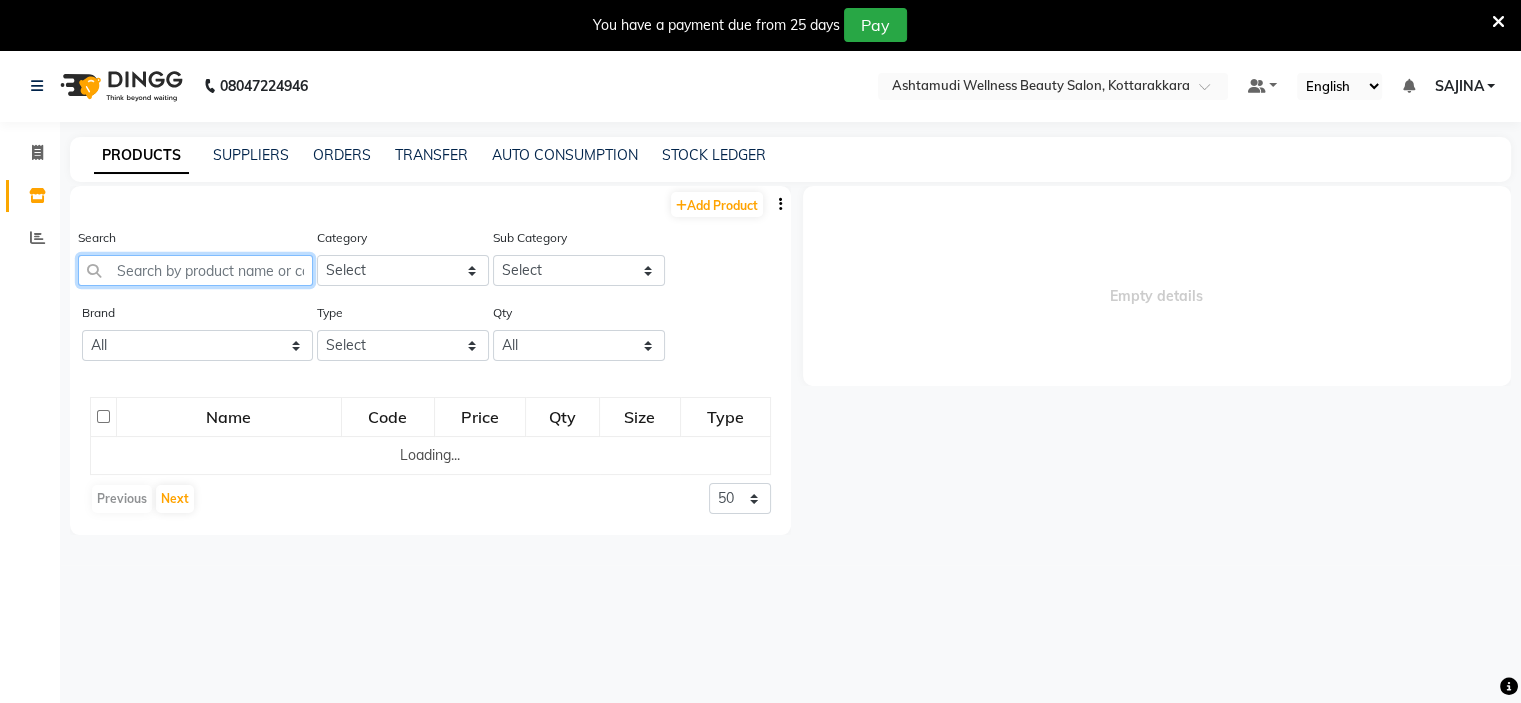 click 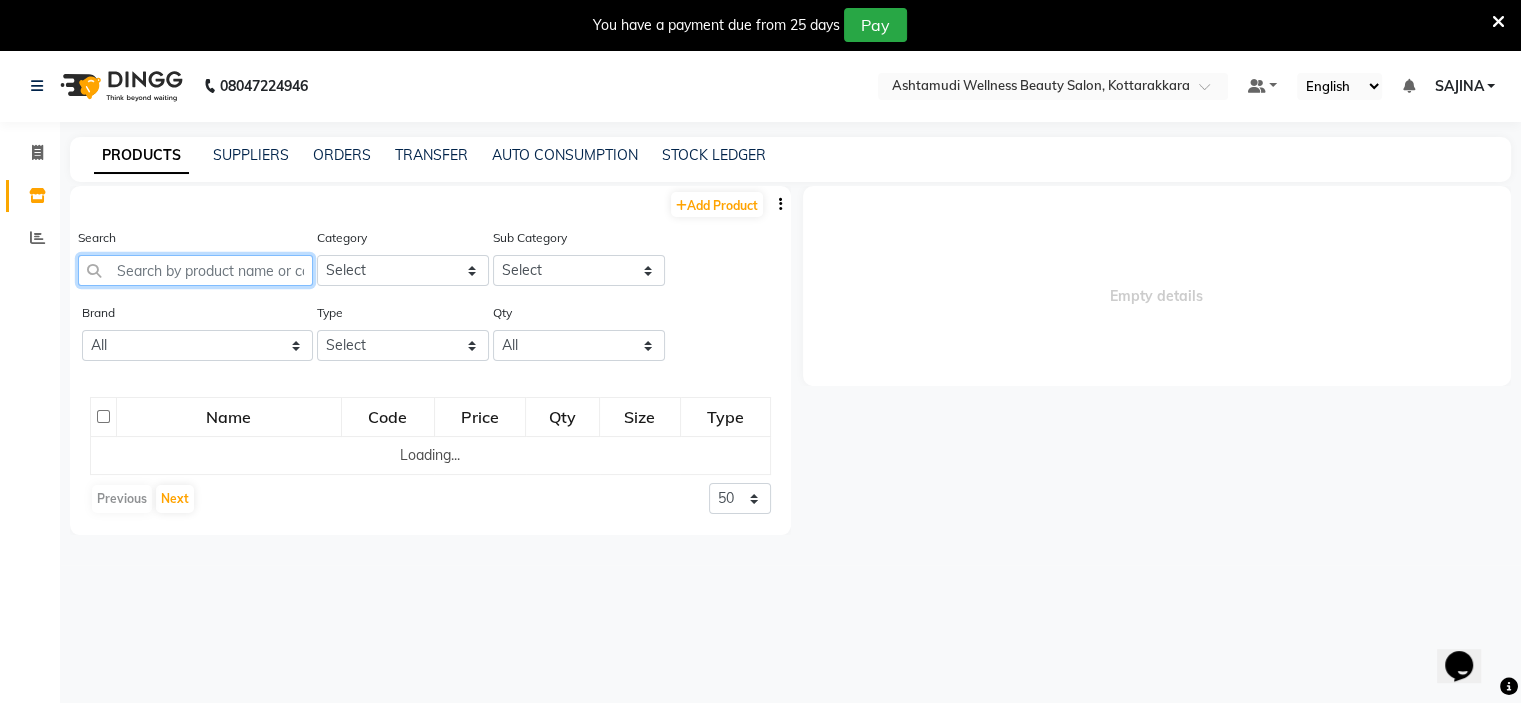 scroll, scrollTop: 0, scrollLeft: 0, axis: both 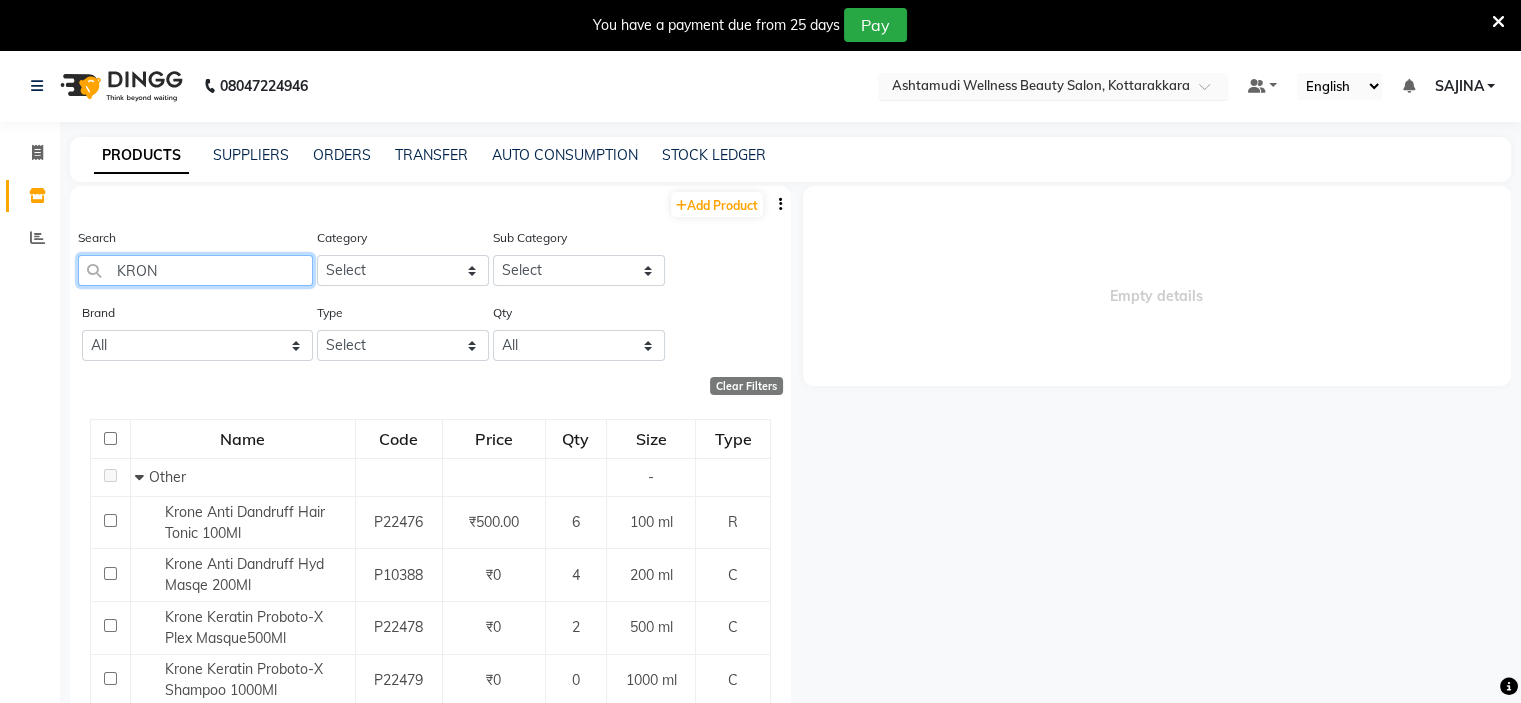 type on "KRON" 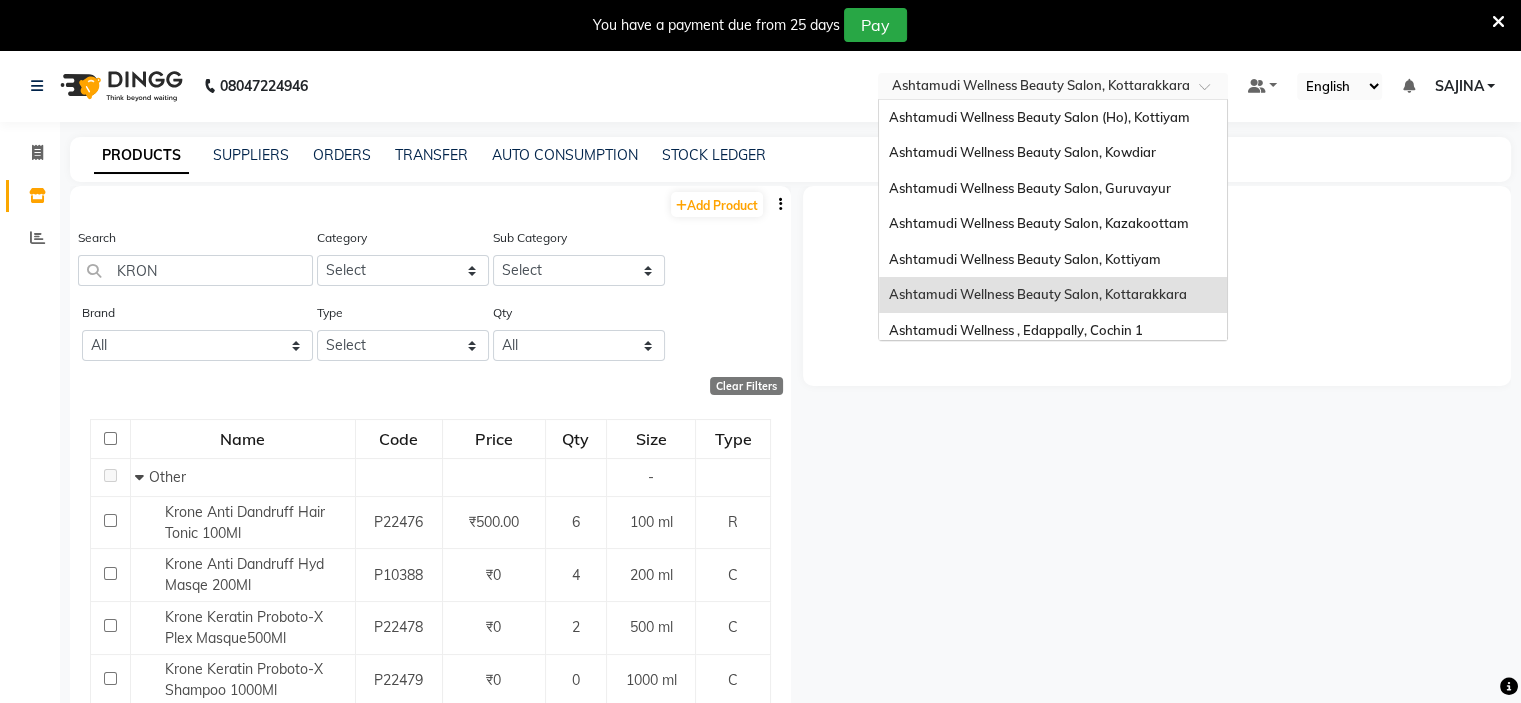 click at bounding box center (1033, 88) 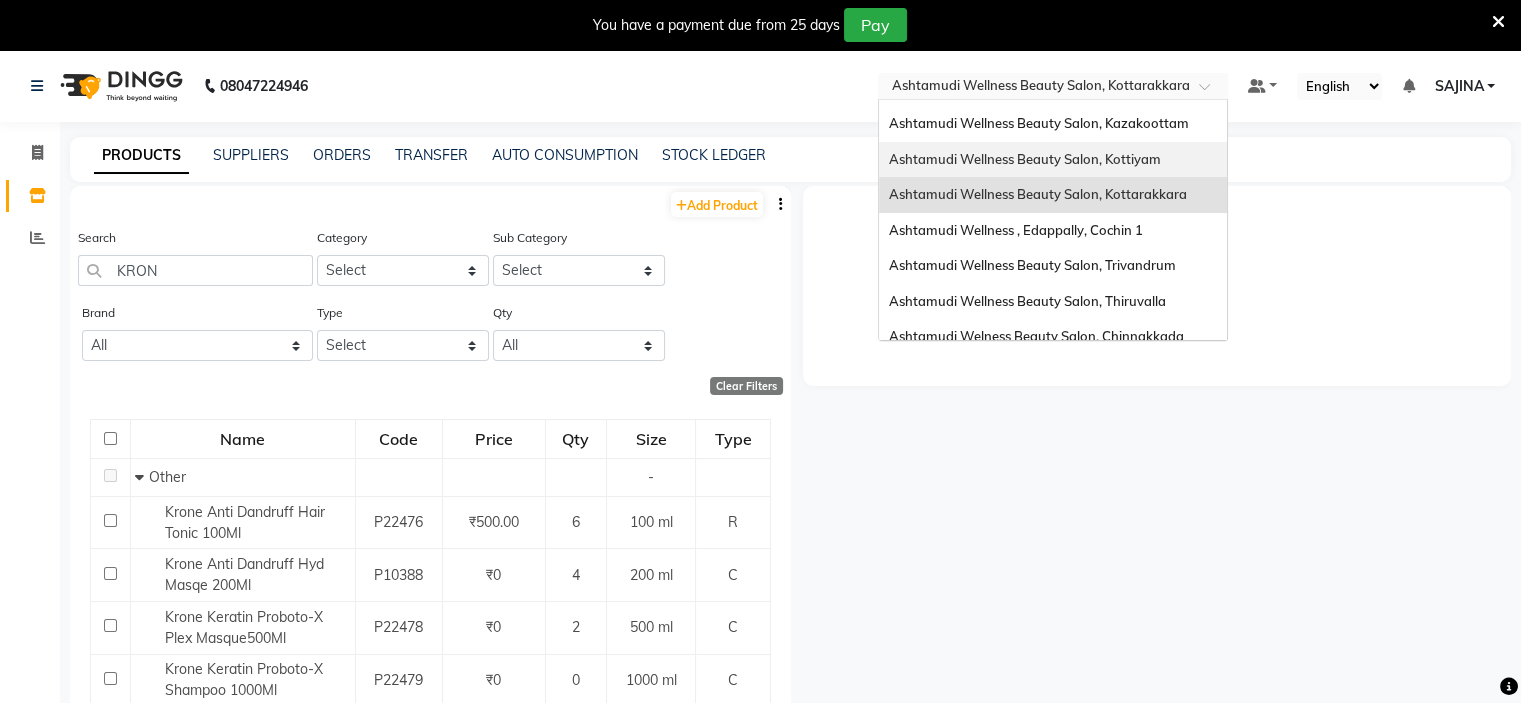 scroll, scrollTop: 0, scrollLeft: 0, axis: both 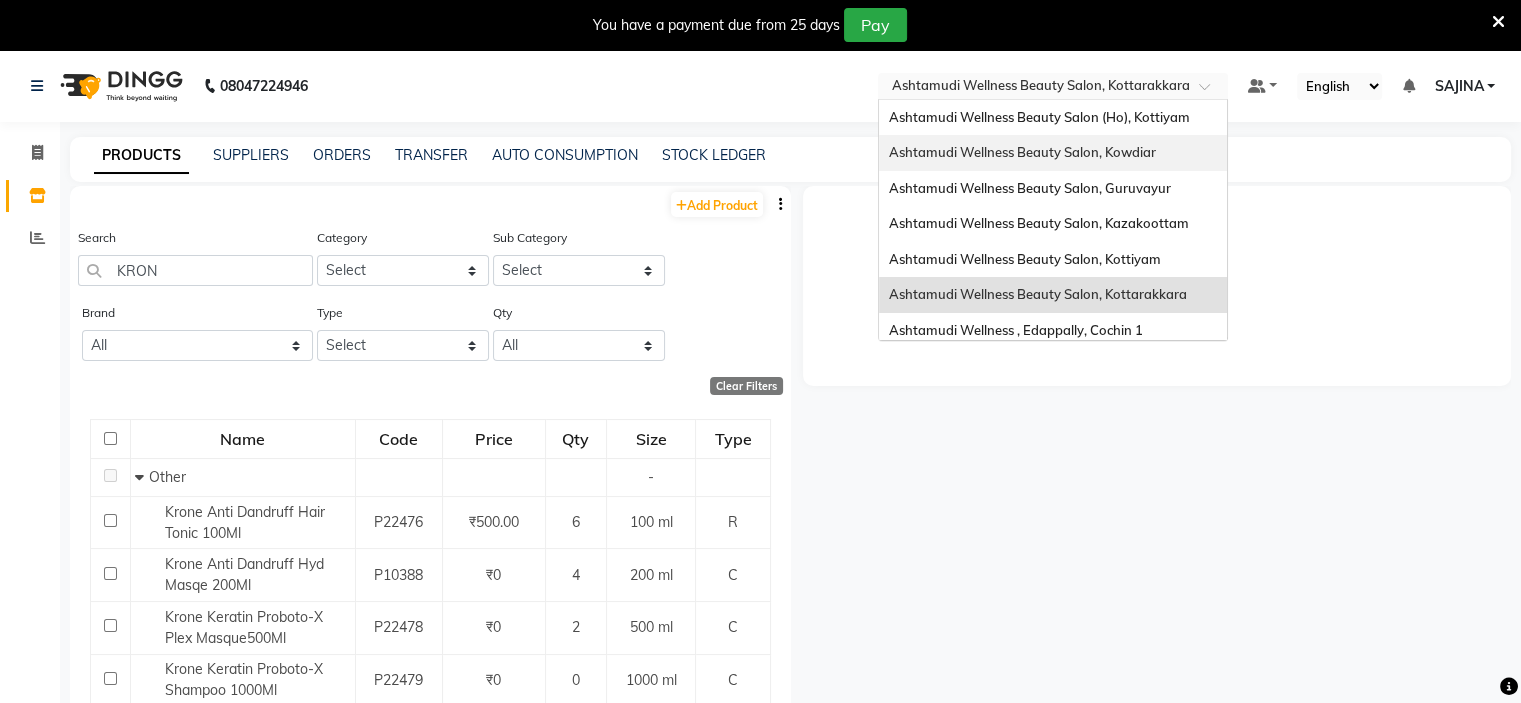 click on "Ashtamudi Wellness Beauty Salon, Kowdiar" at bounding box center (1053, 153) 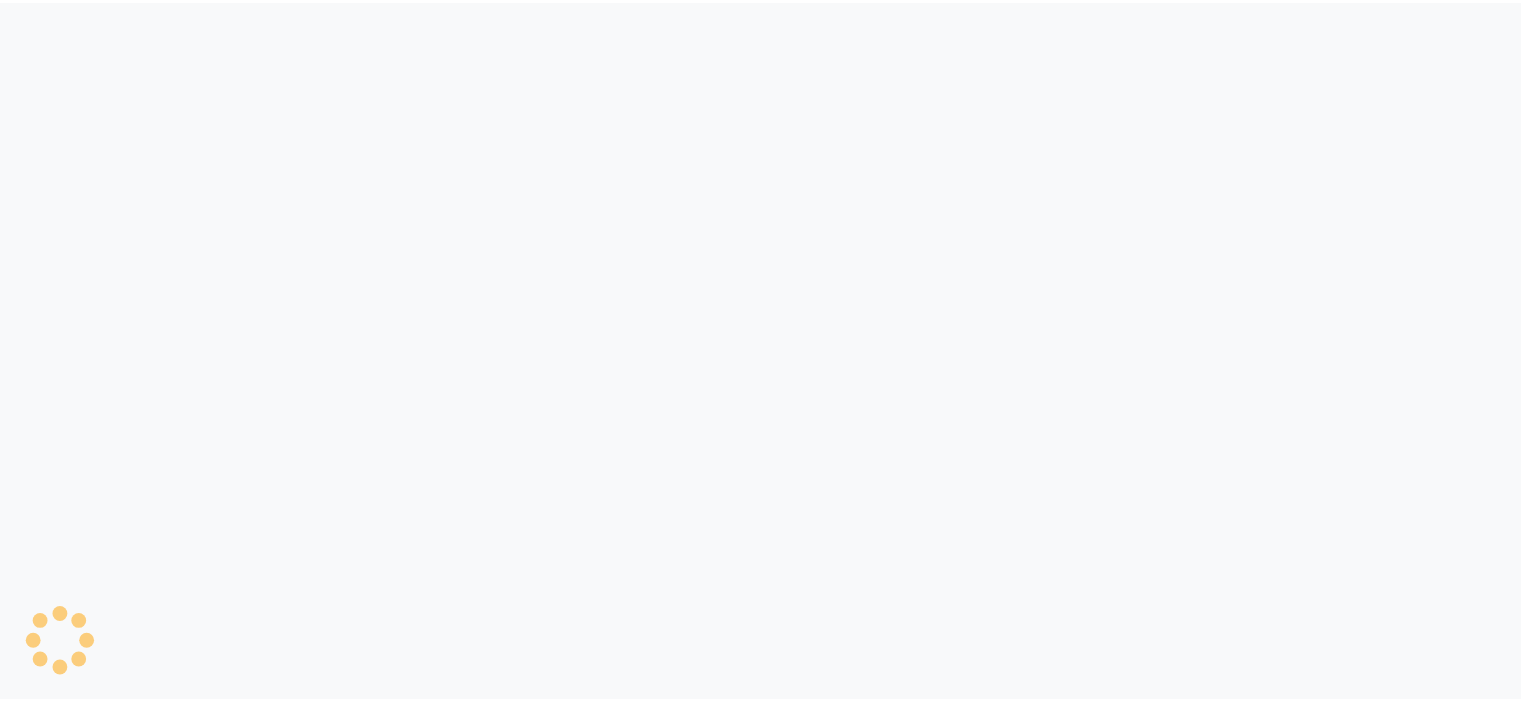 scroll, scrollTop: 0, scrollLeft: 0, axis: both 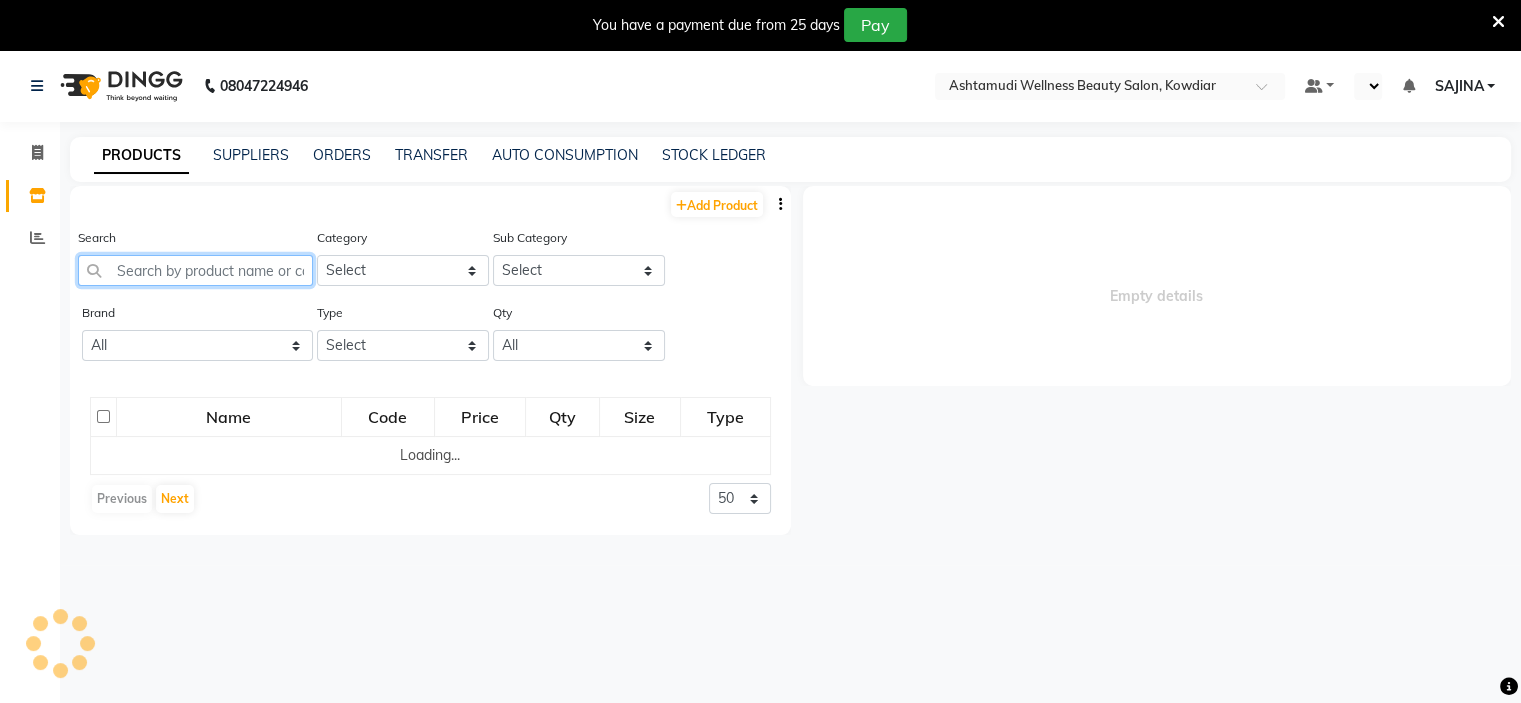 select on "en" 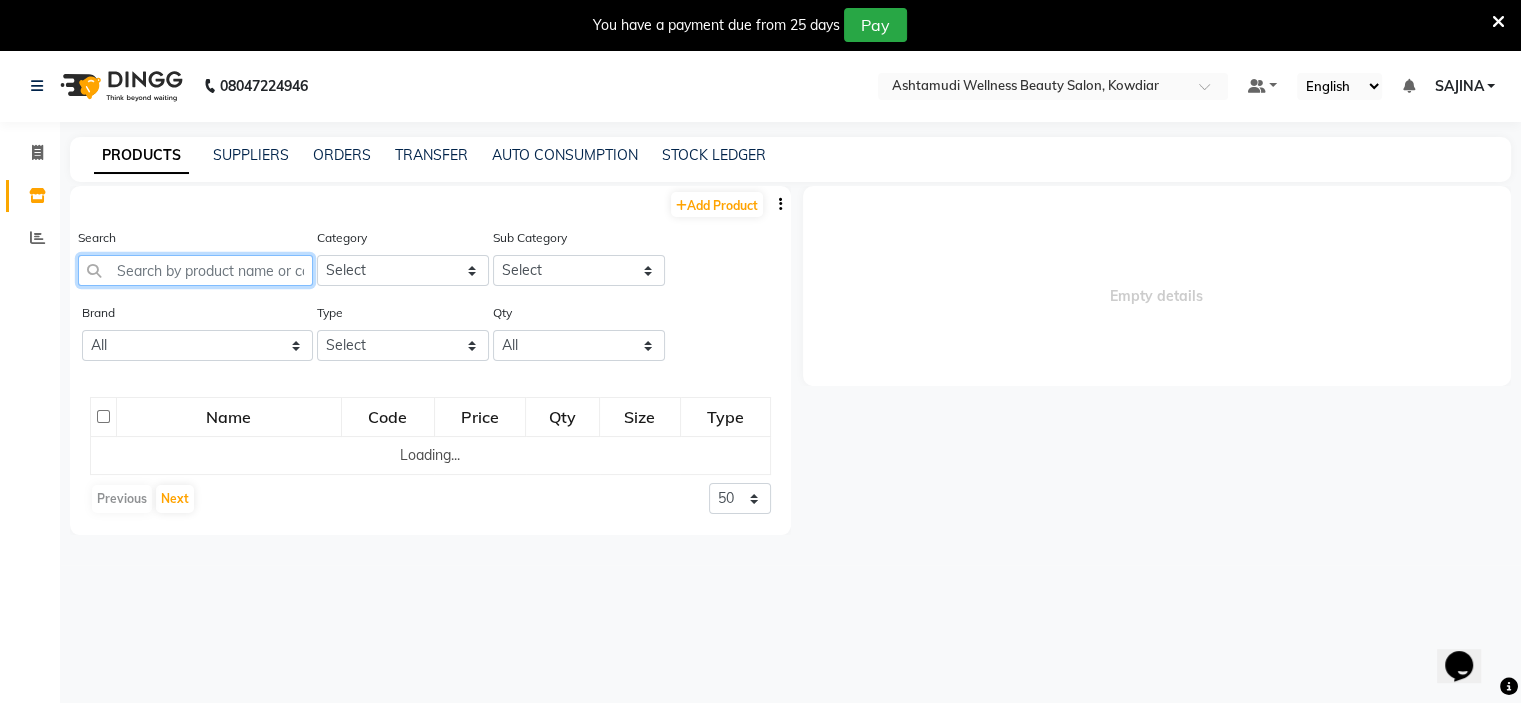 scroll, scrollTop: 0, scrollLeft: 0, axis: both 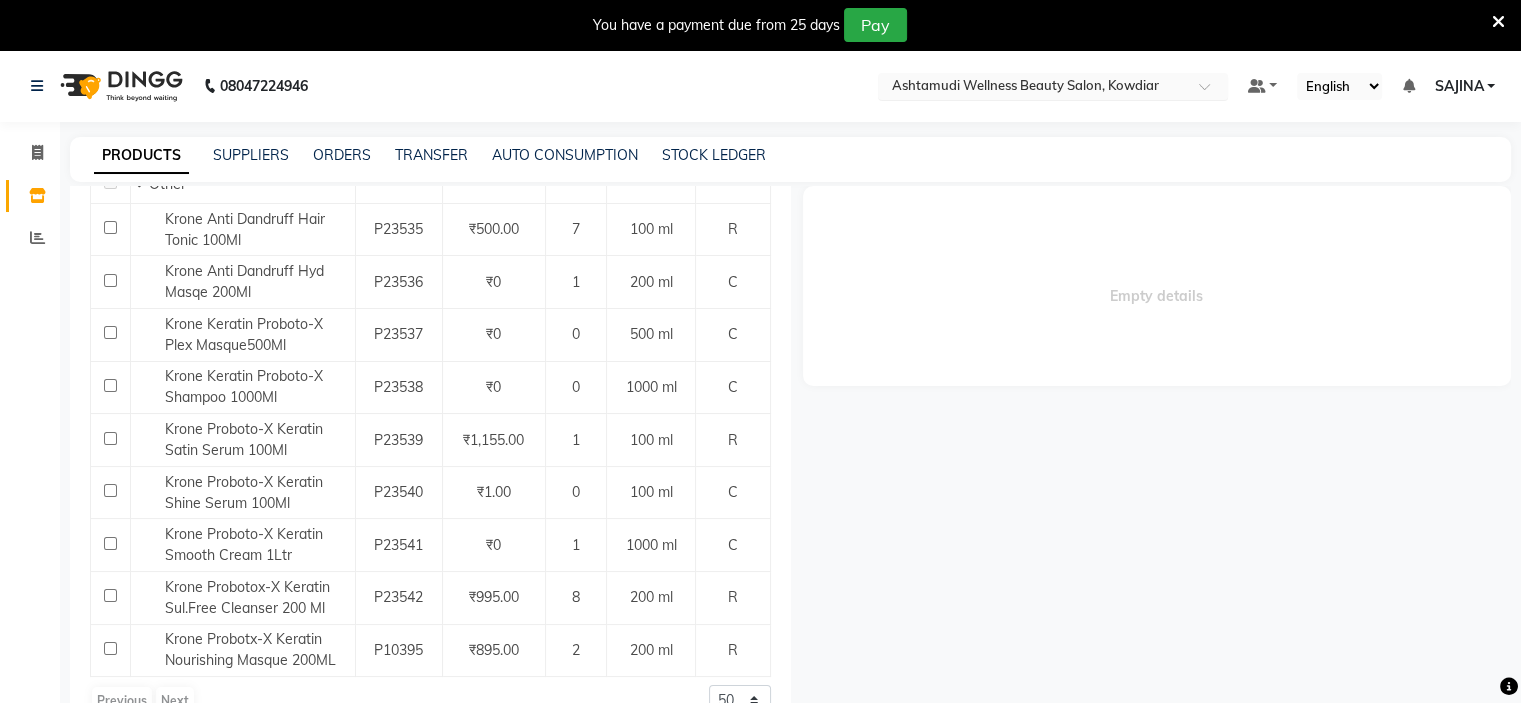 type on "KRON" 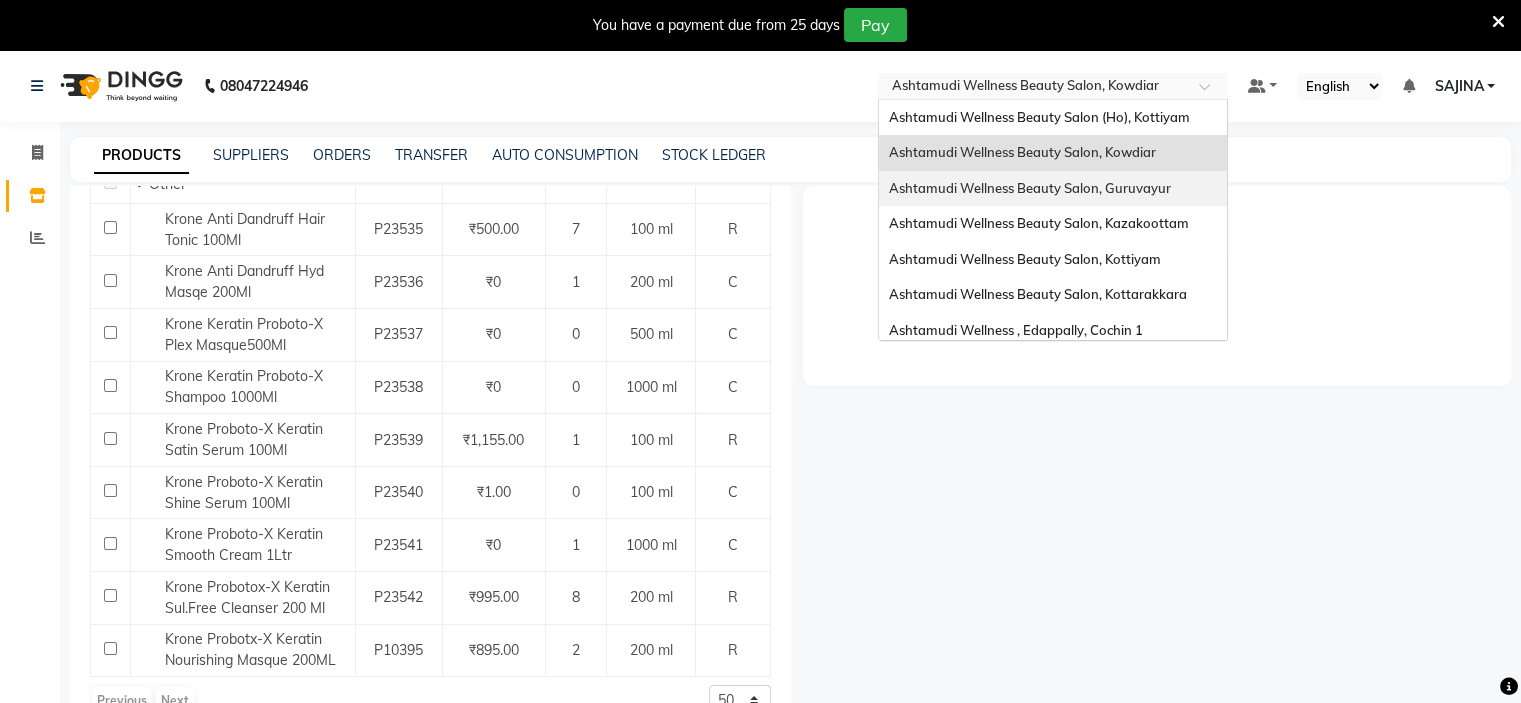 click on "Ashtamudi Wellness Beauty Salon, Guruvayur" at bounding box center [1053, 189] 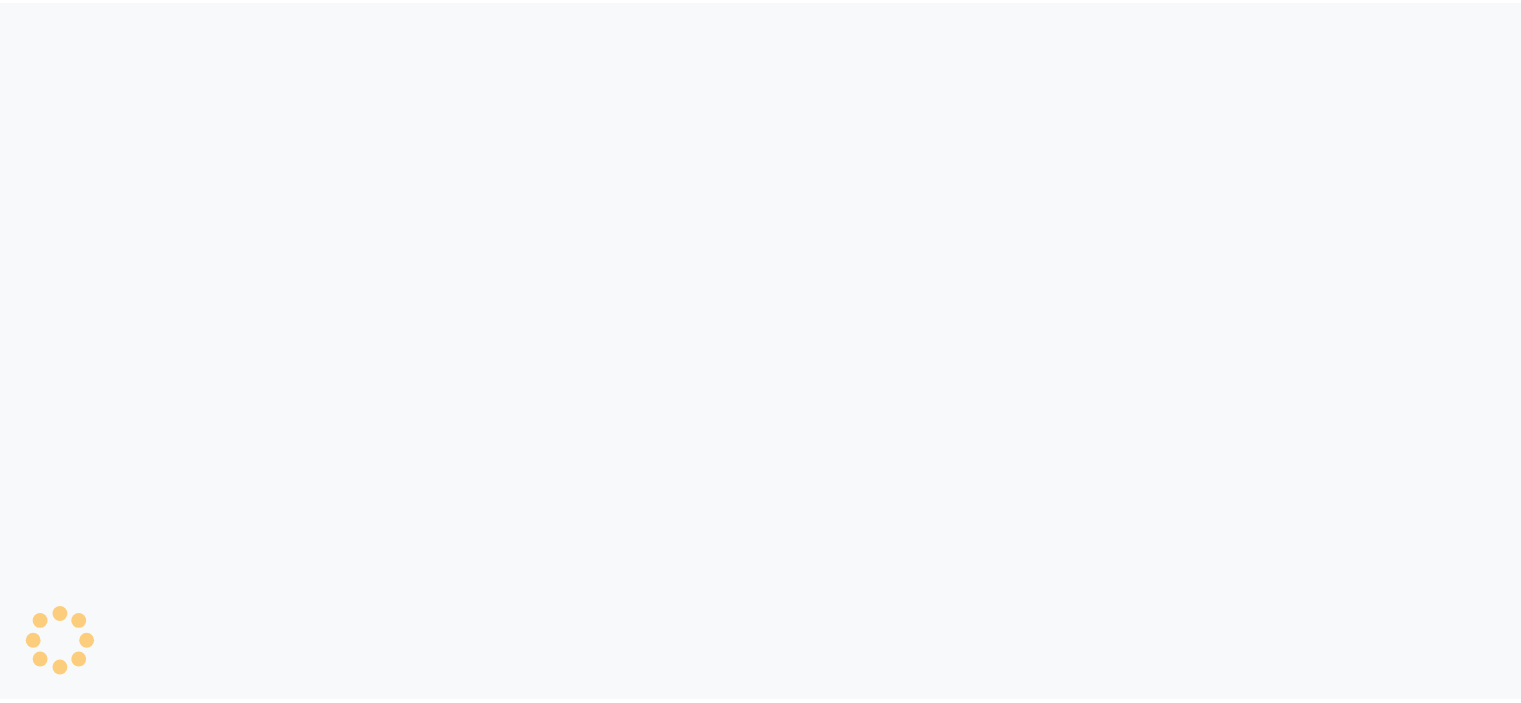 scroll, scrollTop: 0, scrollLeft: 0, axis: both 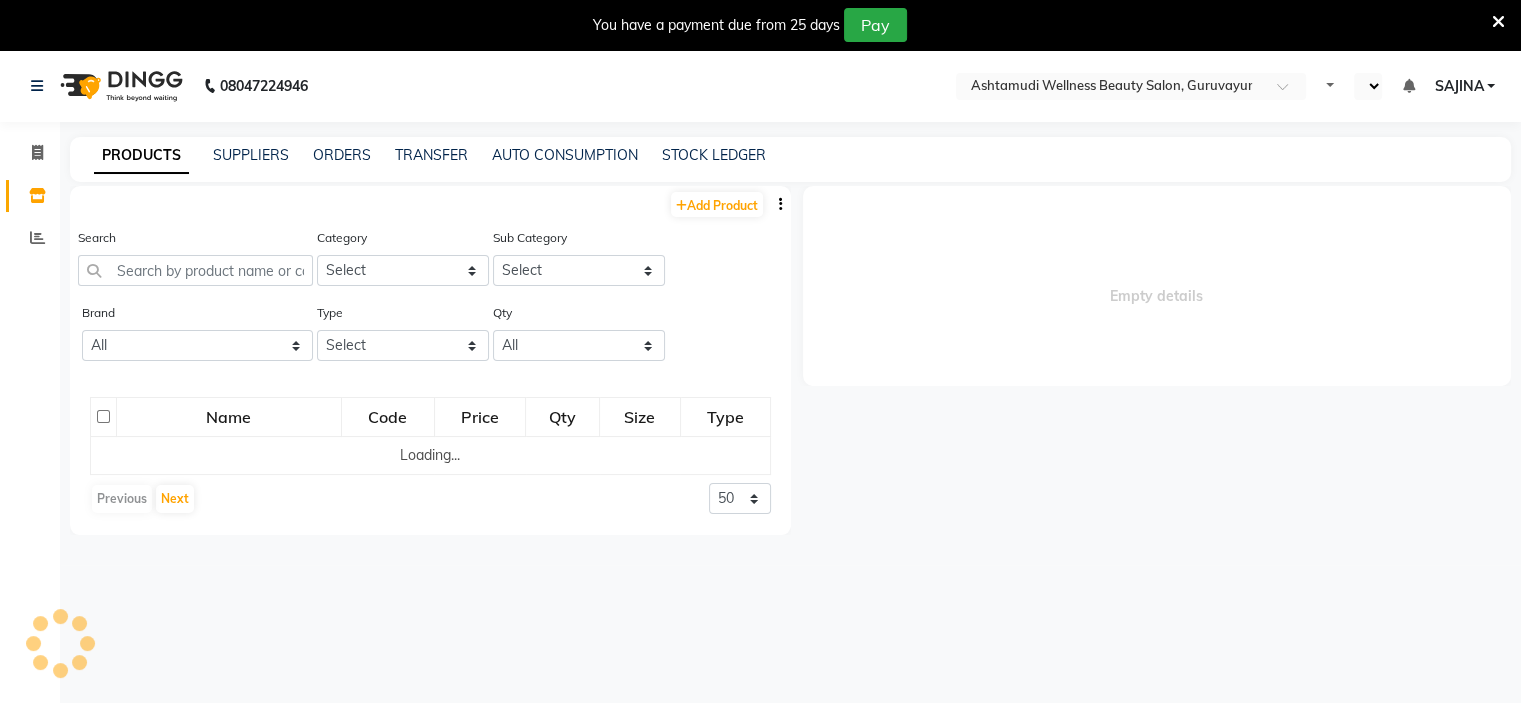 select on "en" 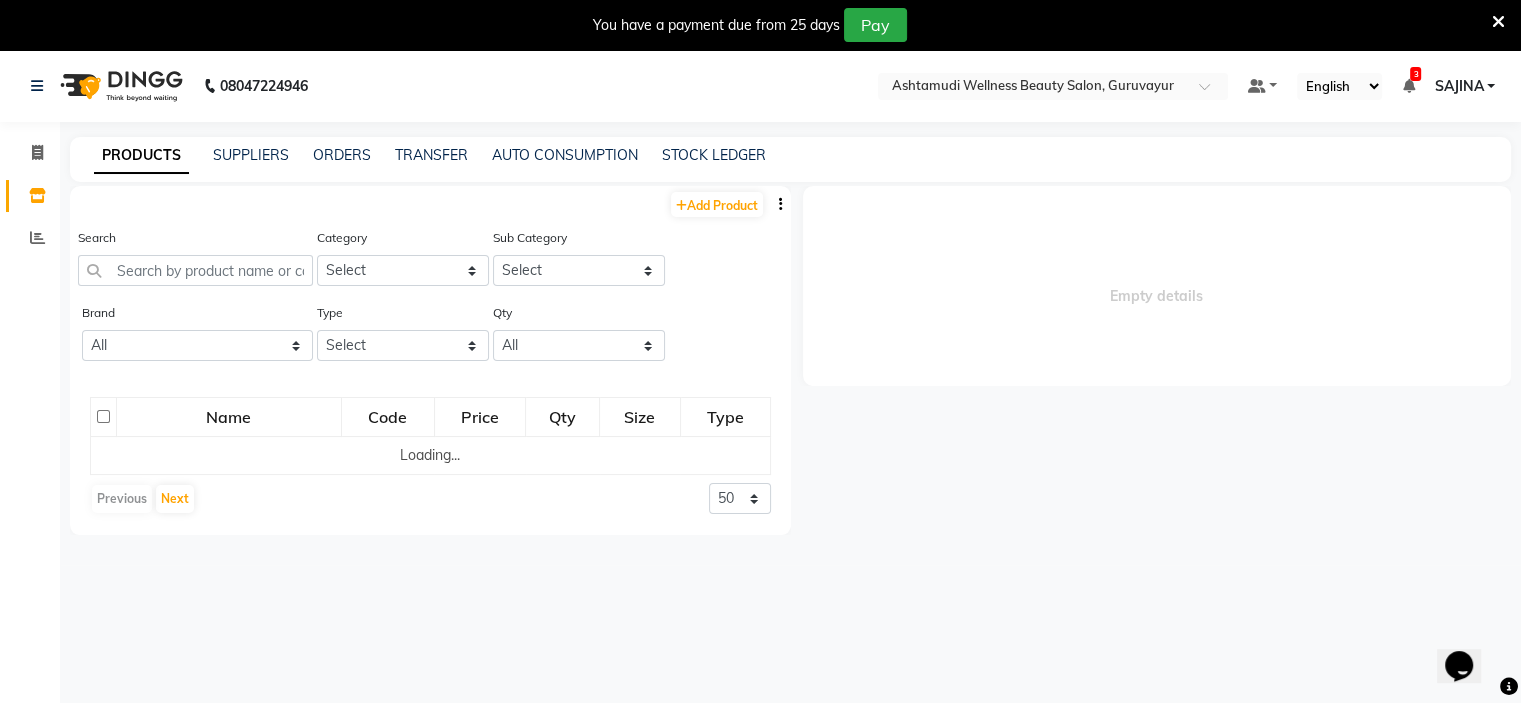 scroll, scrollTop: 0, scrollLeft: 0, axis: both 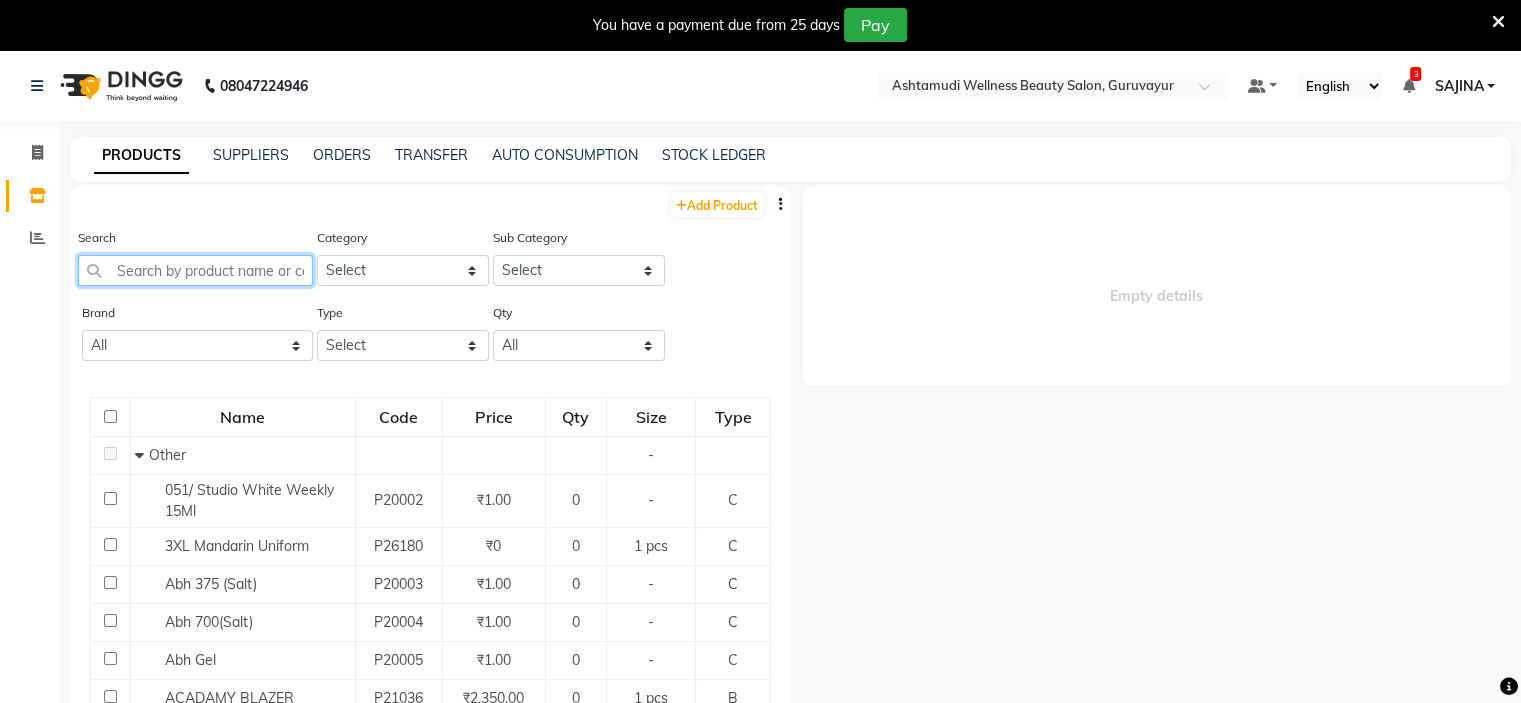 click 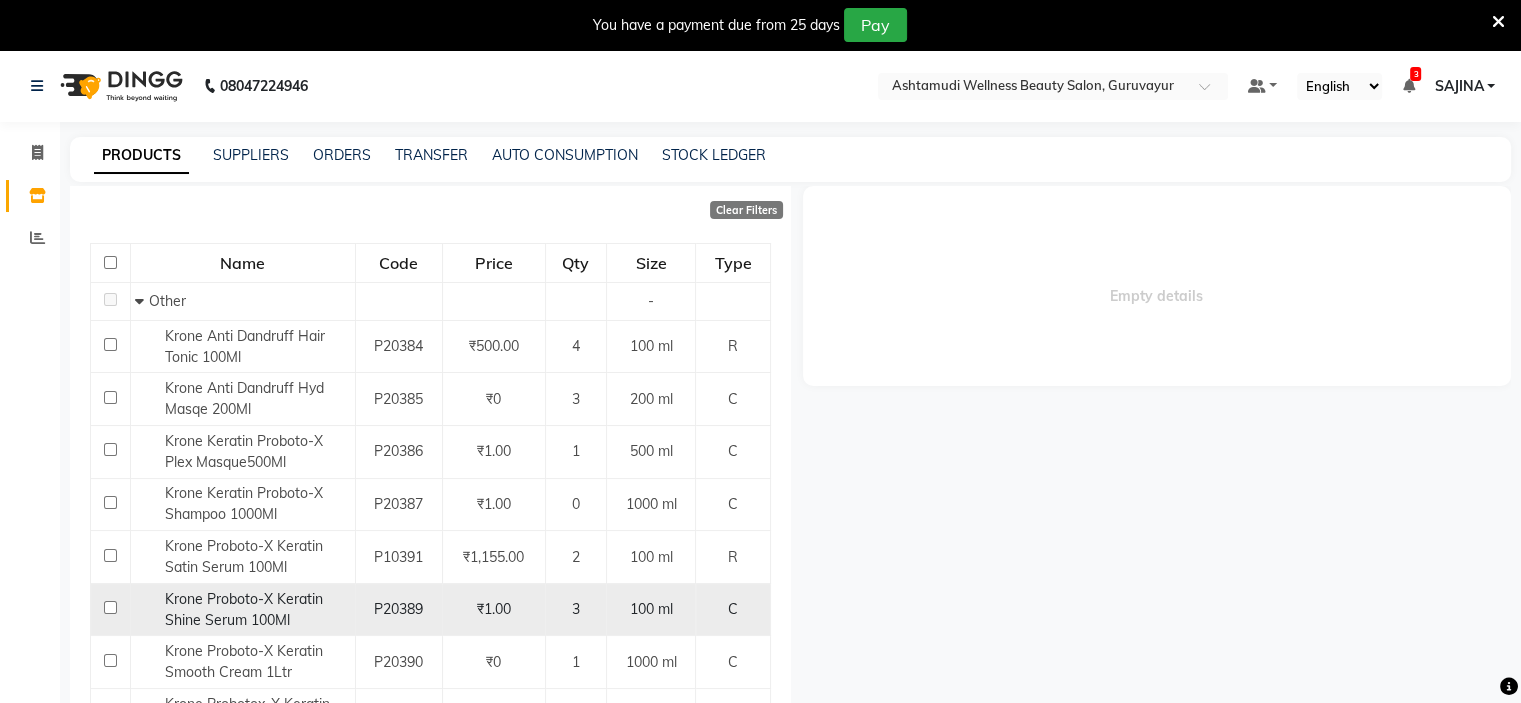 scroll, scrollTop: 293, scrollLeft: 0, axis: vertical 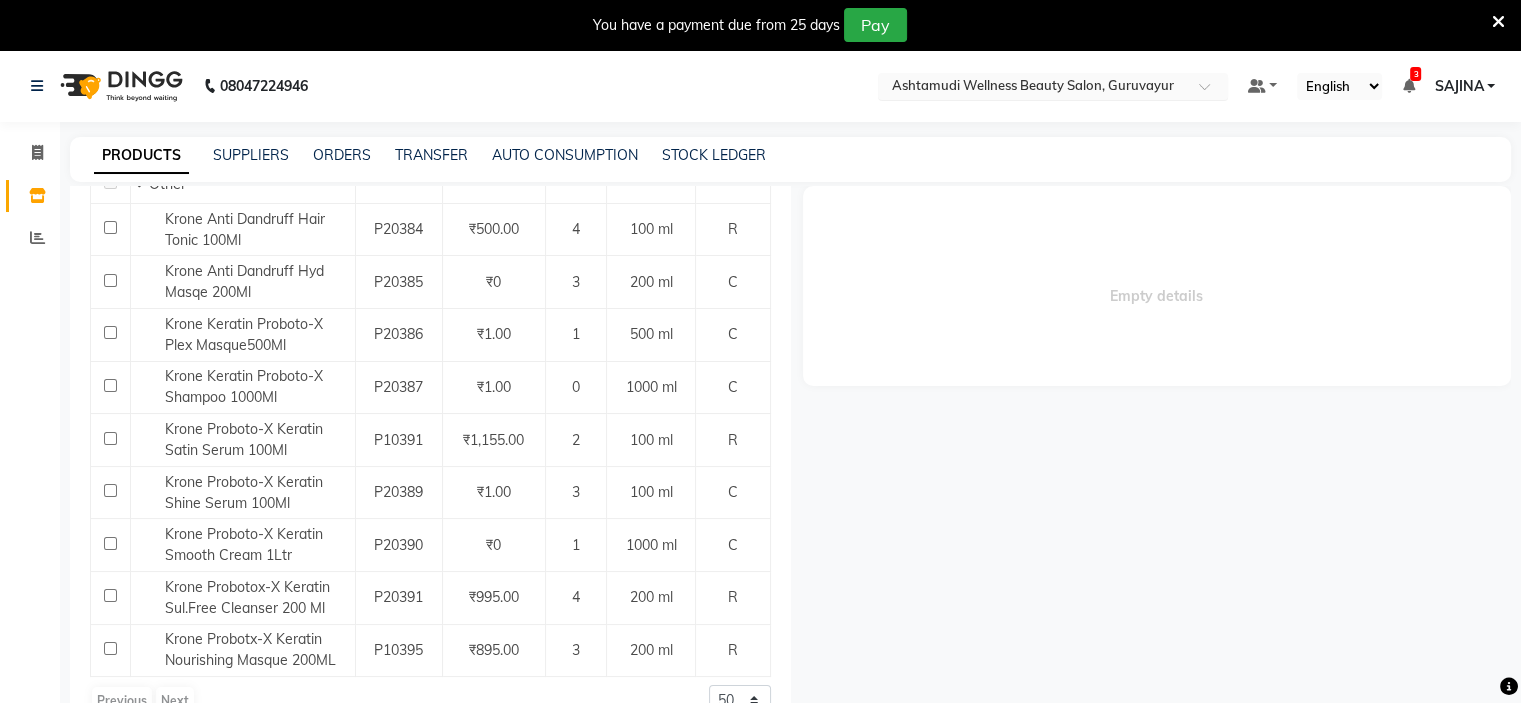 type on "KRO" 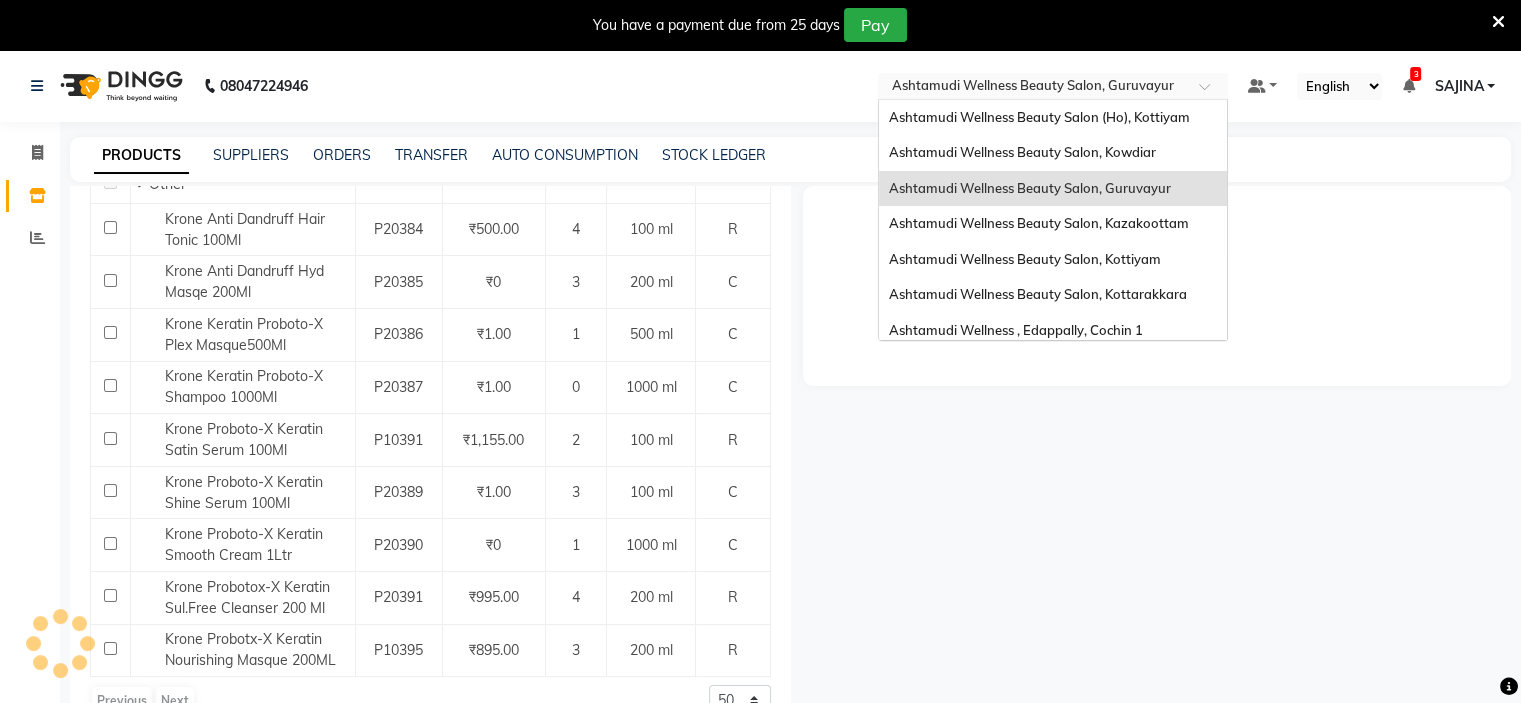 click at bounding box center (1033, 88) 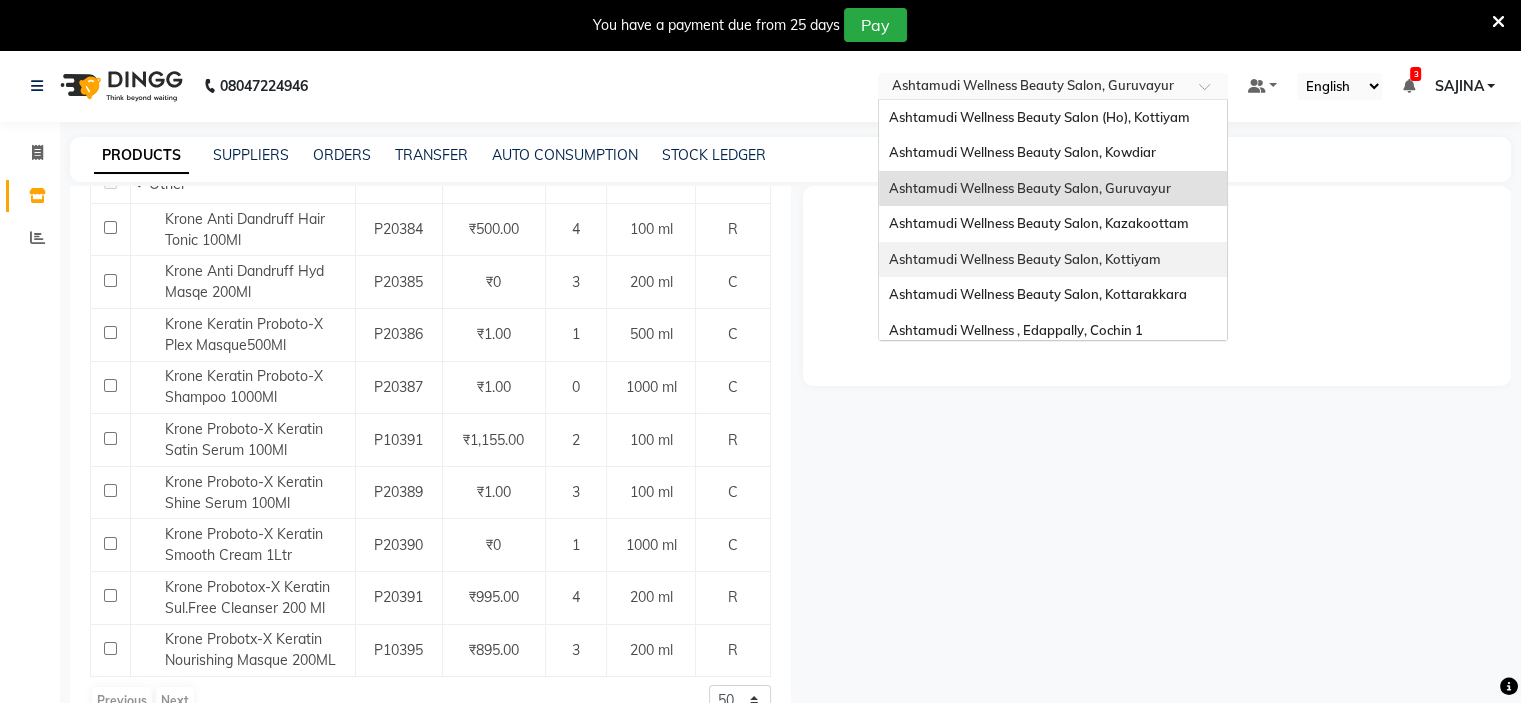 click on "Ashtamudi Wellness Beauty Salon, Kottiyam" at bounding box center [1053, 260] 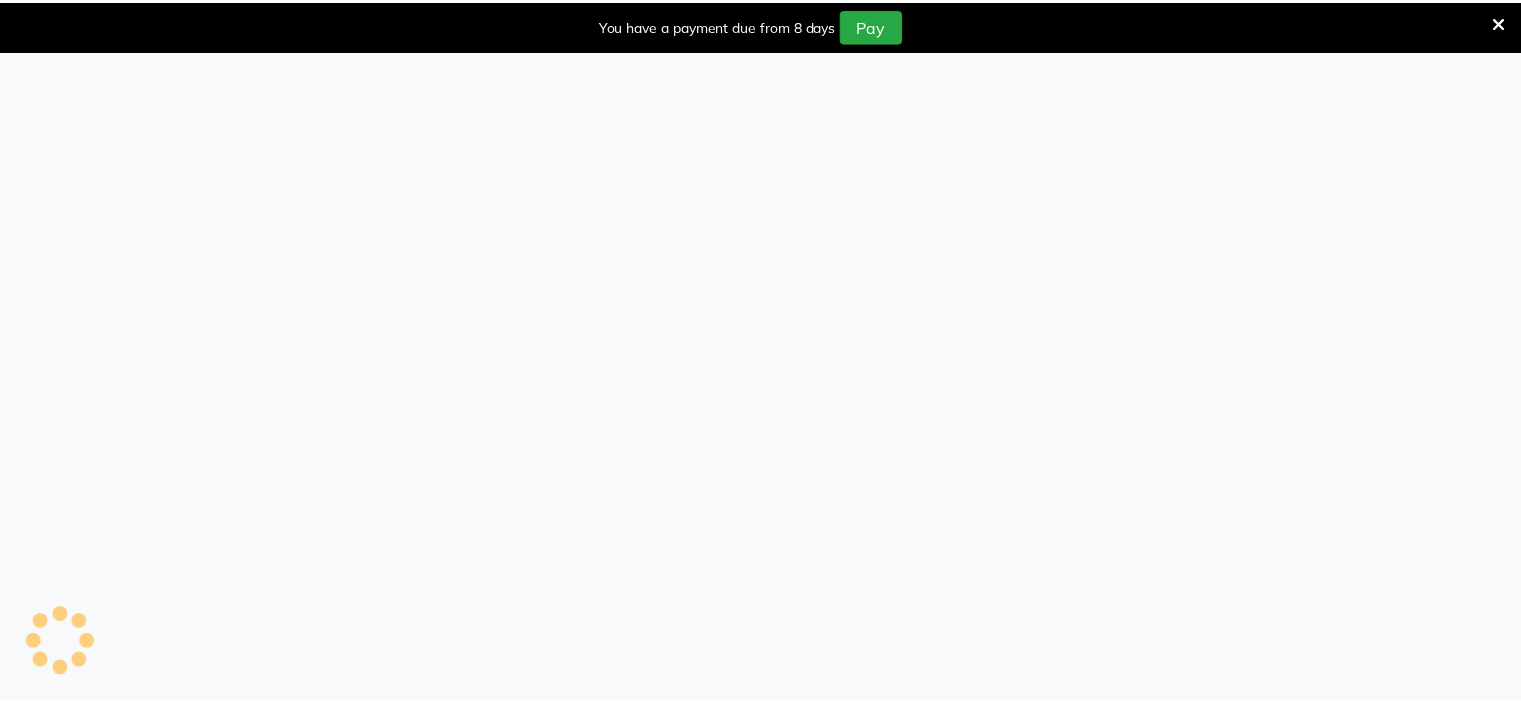 scroll, scrollTop: 0, scrollLeft: 0, axis: both 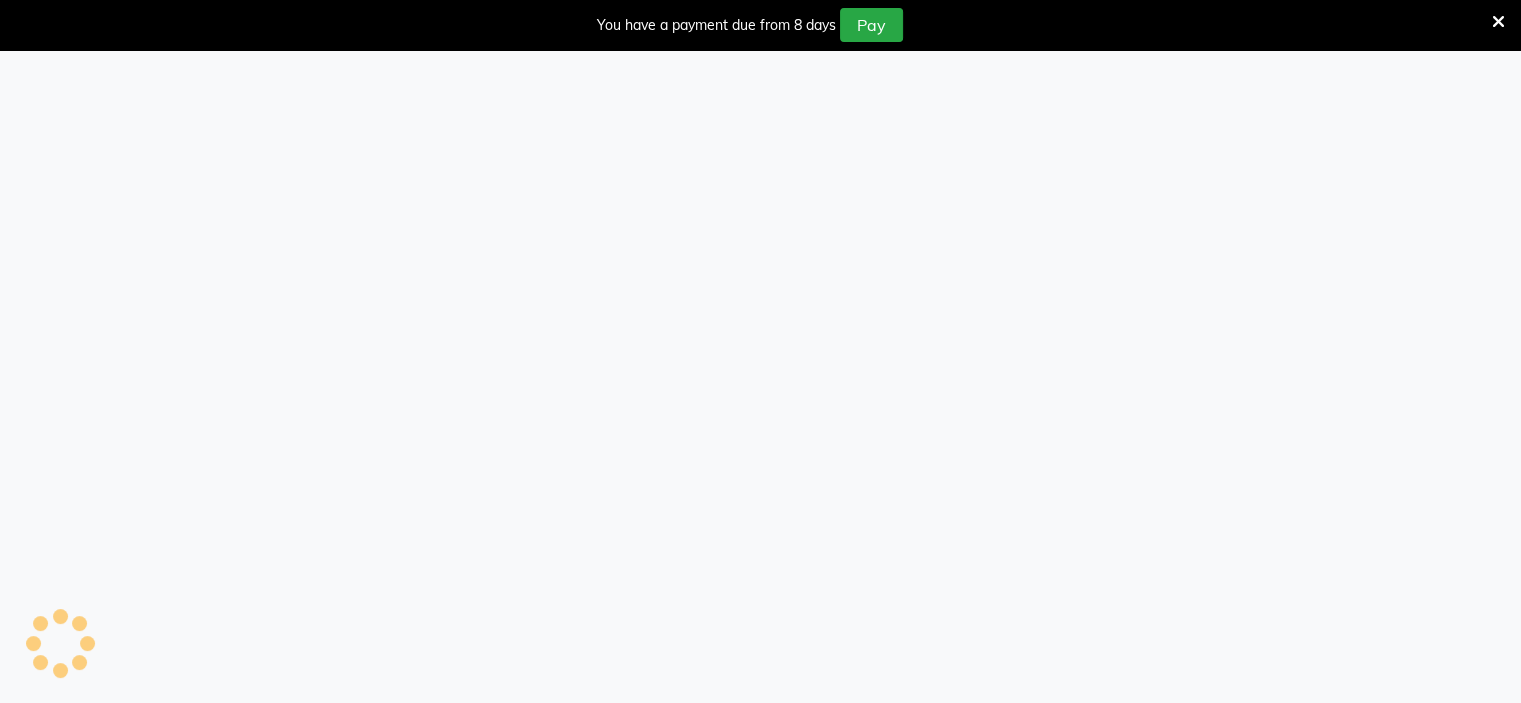 select 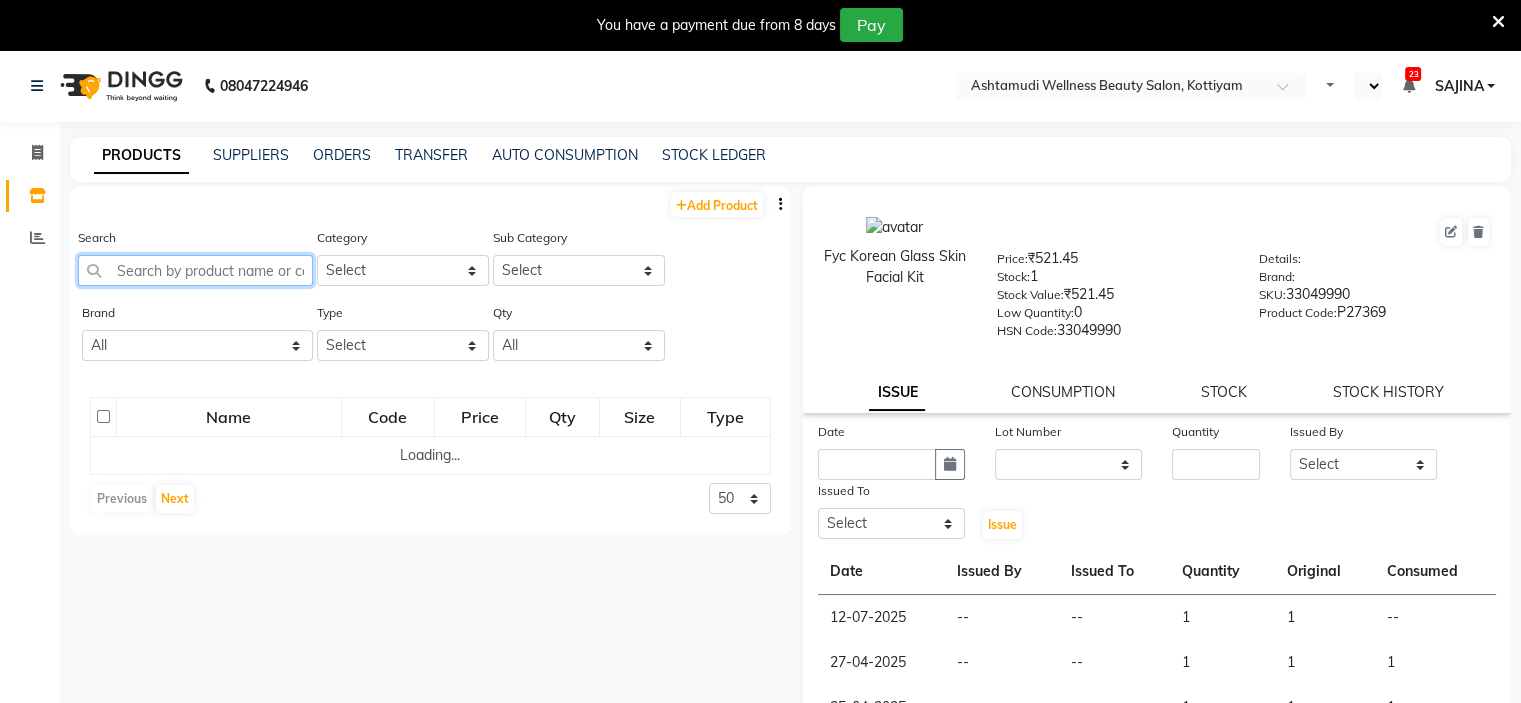 select on "en" 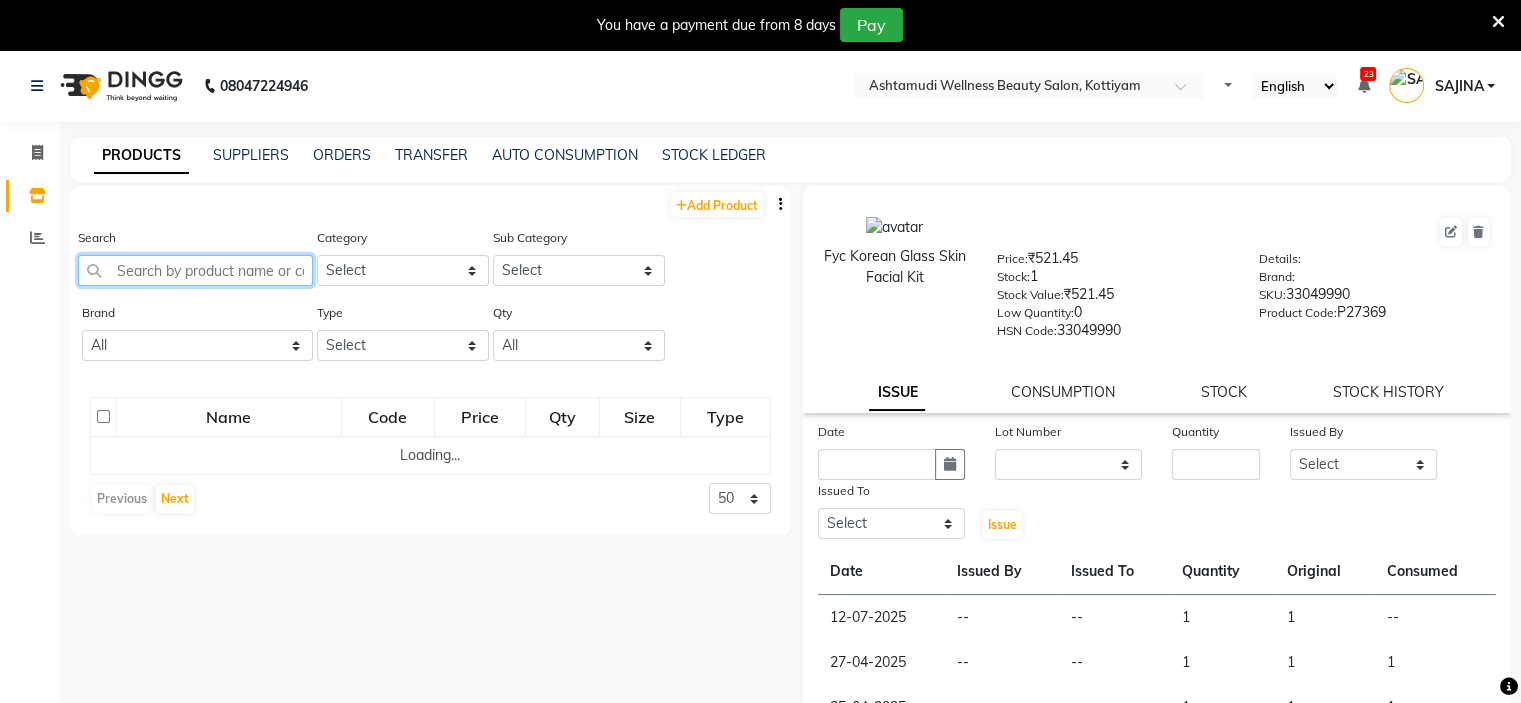 click 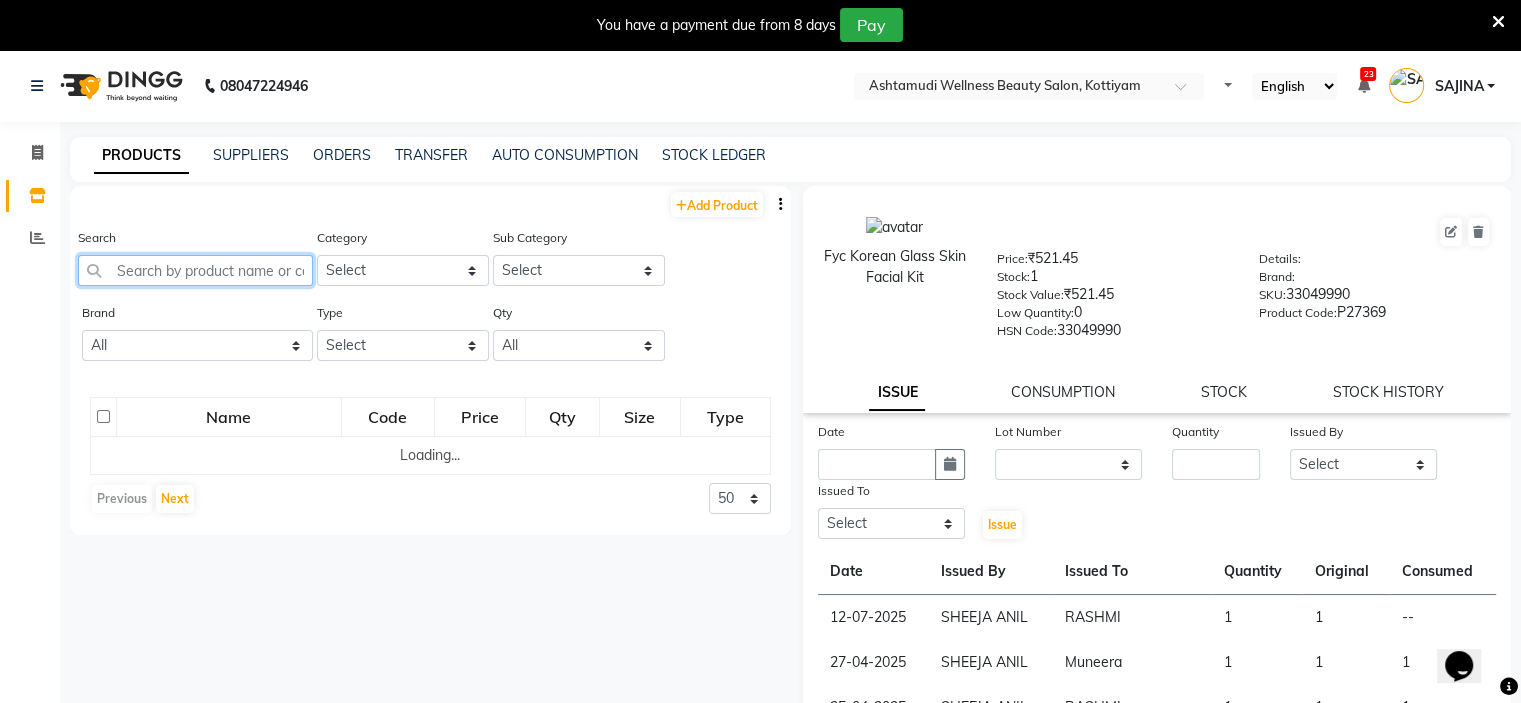 scroll, scrollTop: 0, scrollLeft: 0, axis: both 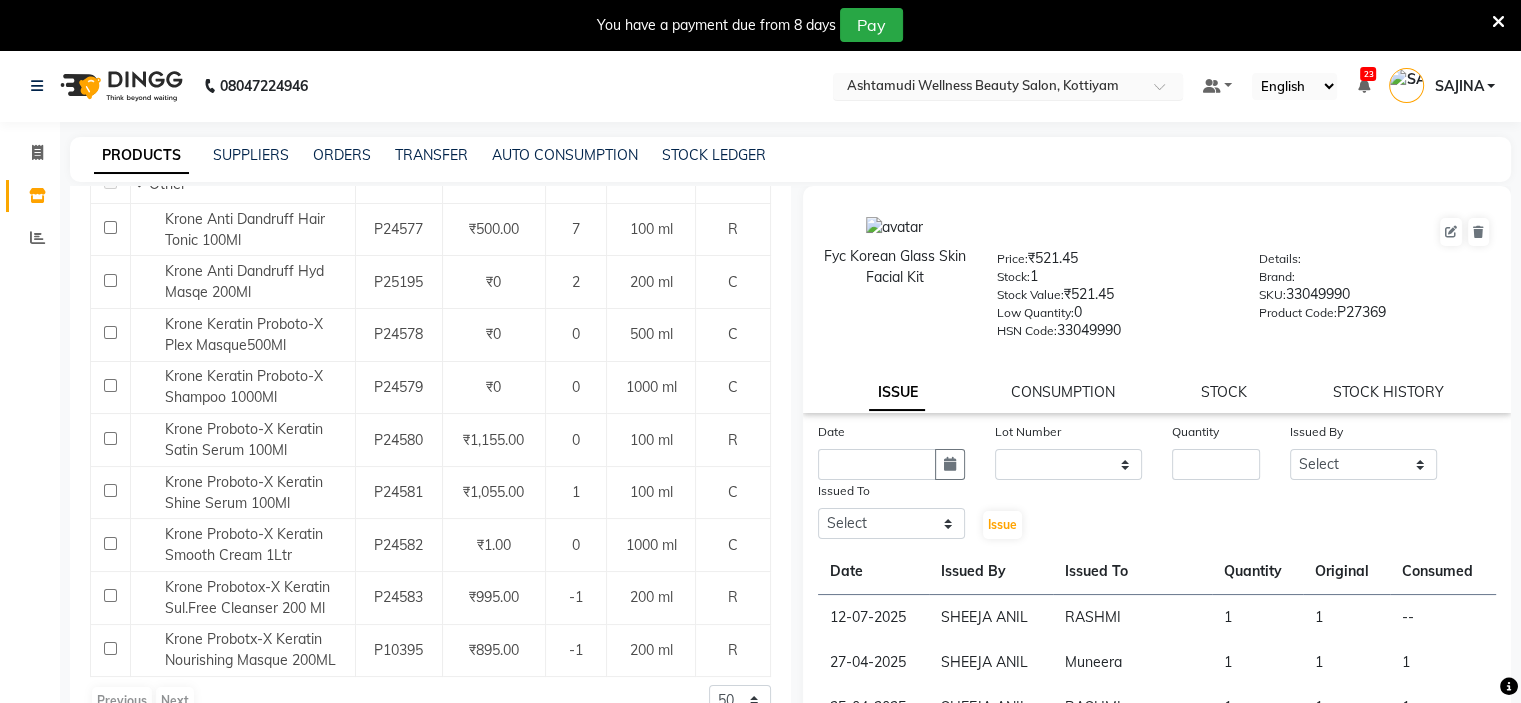 type on "KRON" 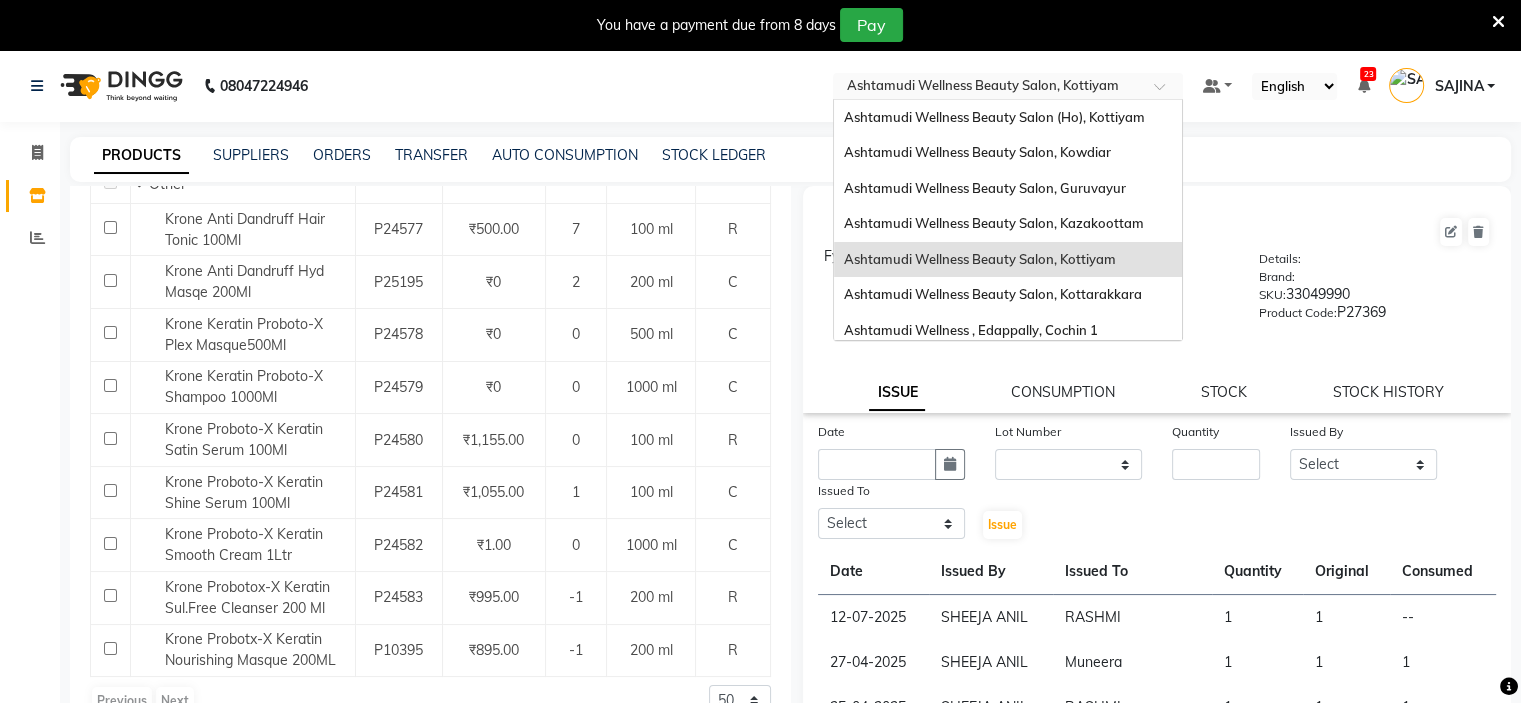 click at bounding box center (988, 88) 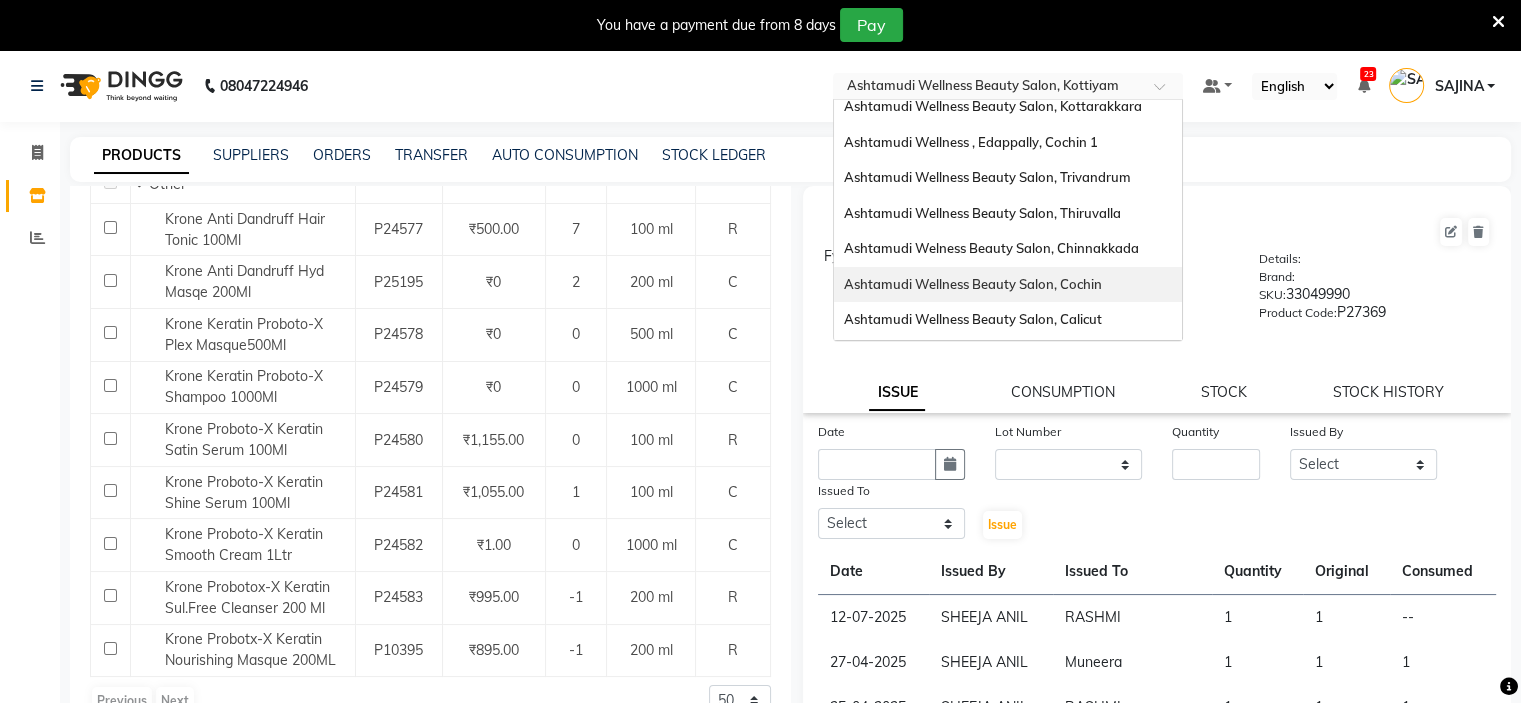 scroll, scrollTop: 200, scrollLeft: 0, axis: vertical 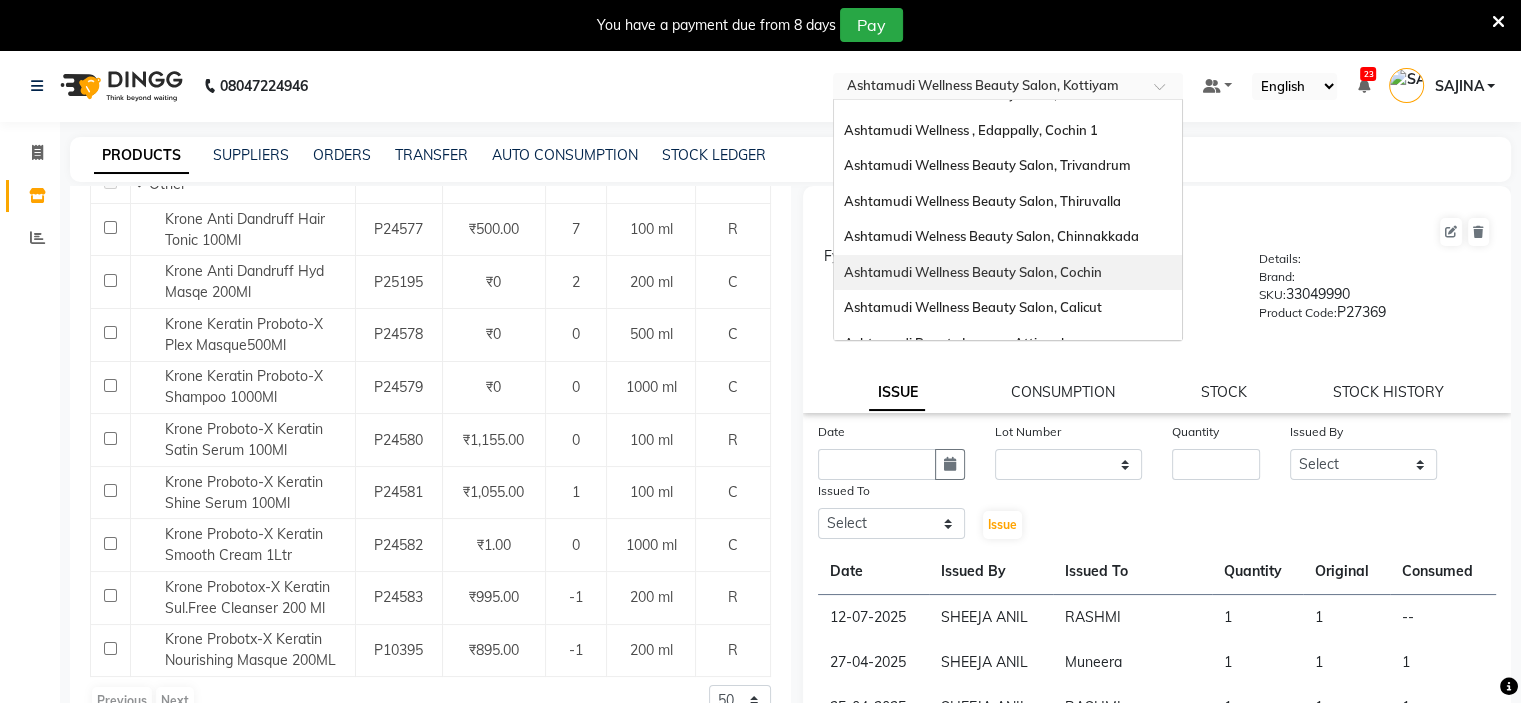 click on "Ashtamudi Wellness Beauty Salon, Cochin" at bounding box center [1008, 273] 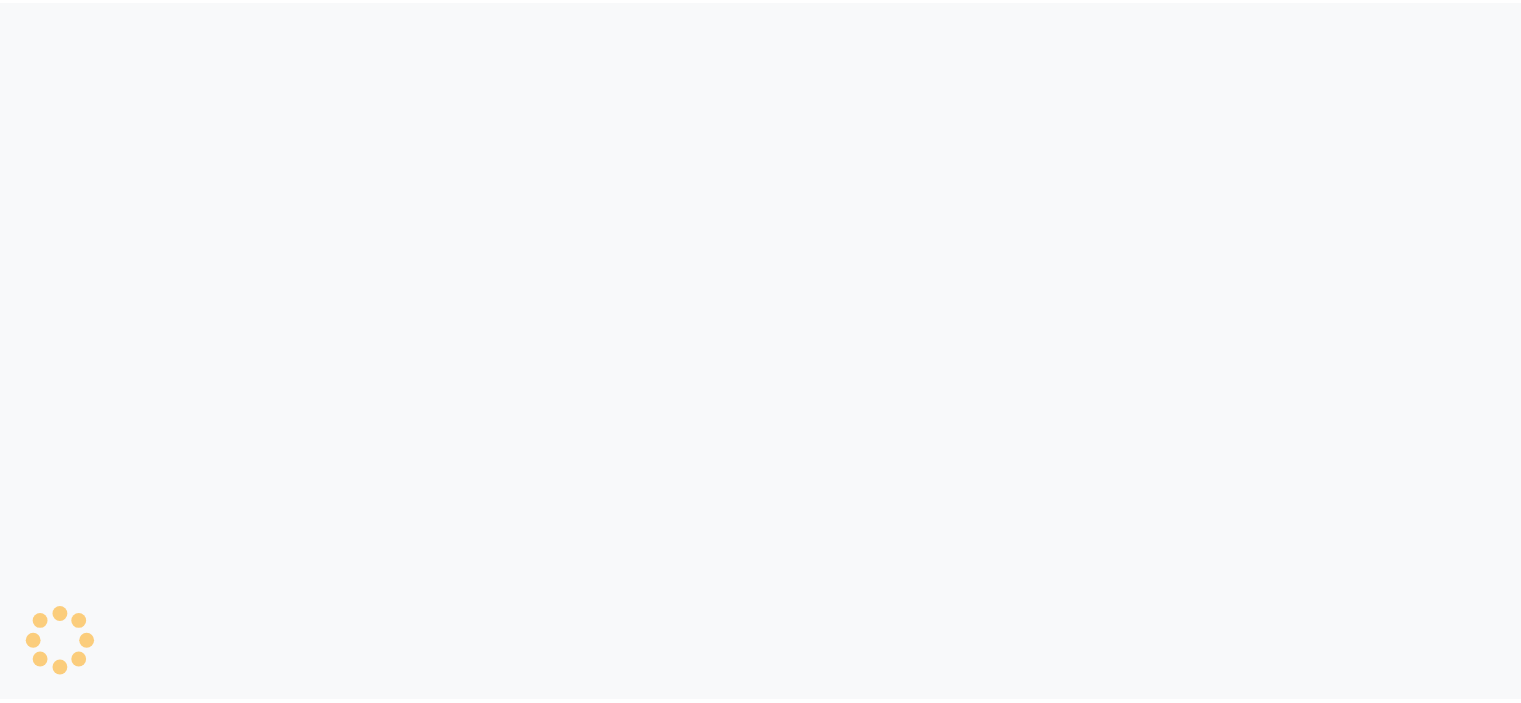 scroll, scrollTop: 0, scrollLeft: 0, axis: both 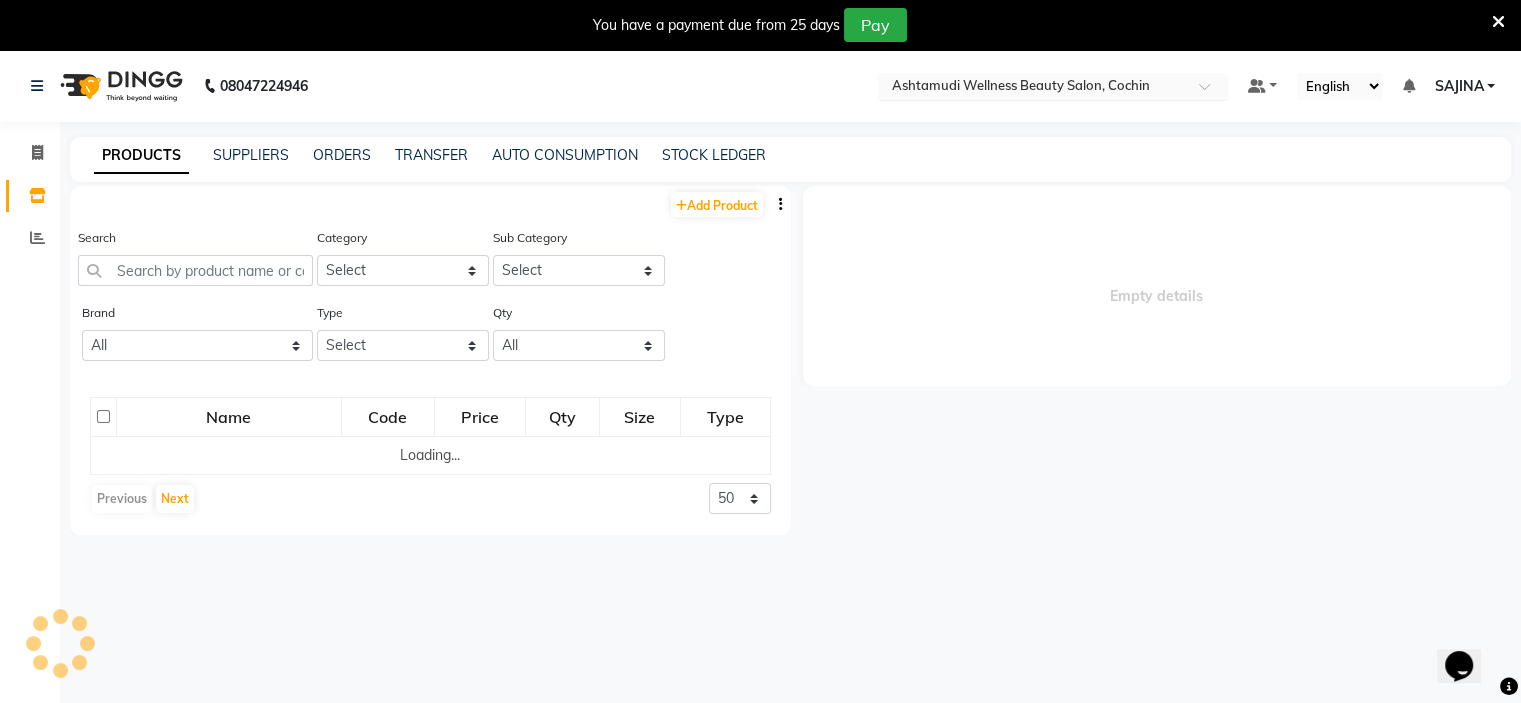 click at bounding box center [1033, 88] 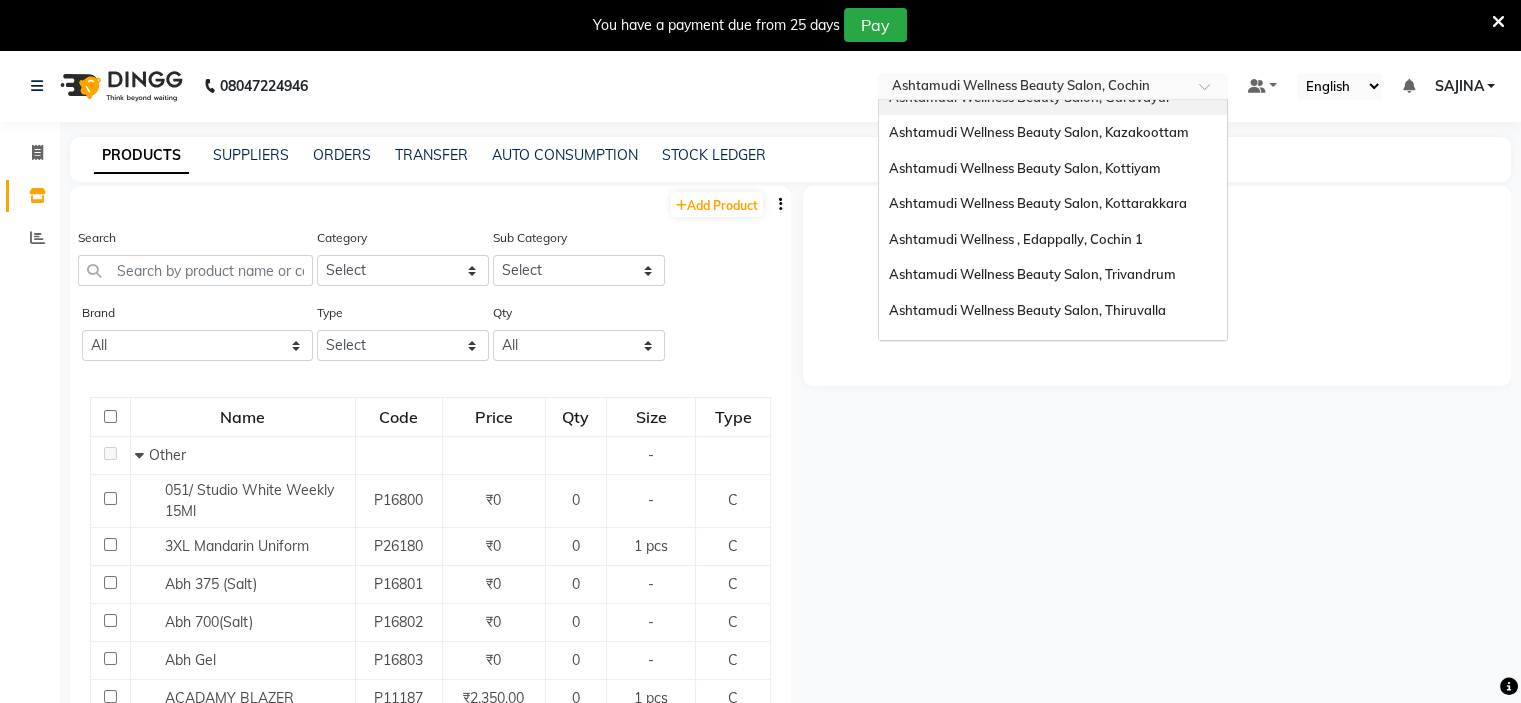 scroll, scrollTop: 200, scrollLeft: 0, axis: vertical 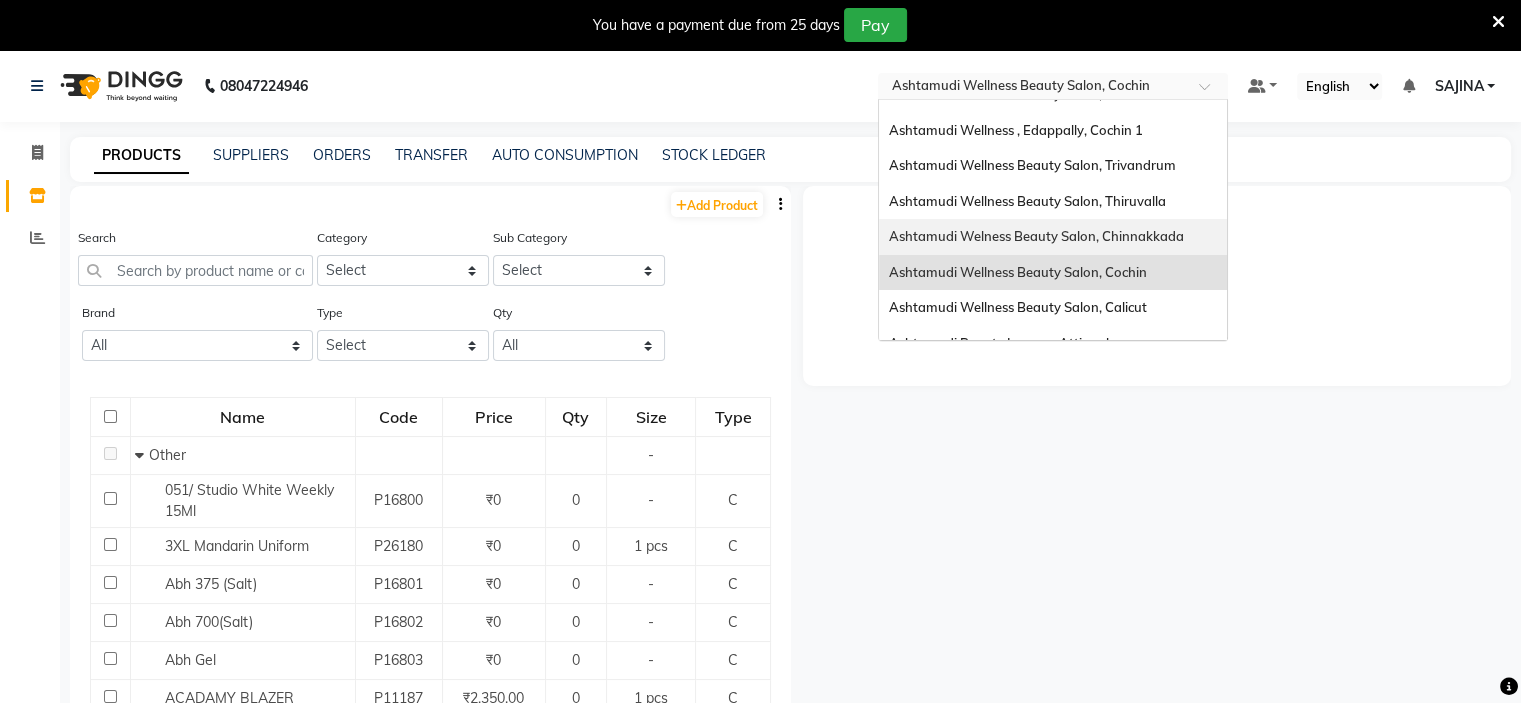 click on "Ashtamudi Welness Beauty Salon, Chinnakkada" at bounding box center (1036, 236) 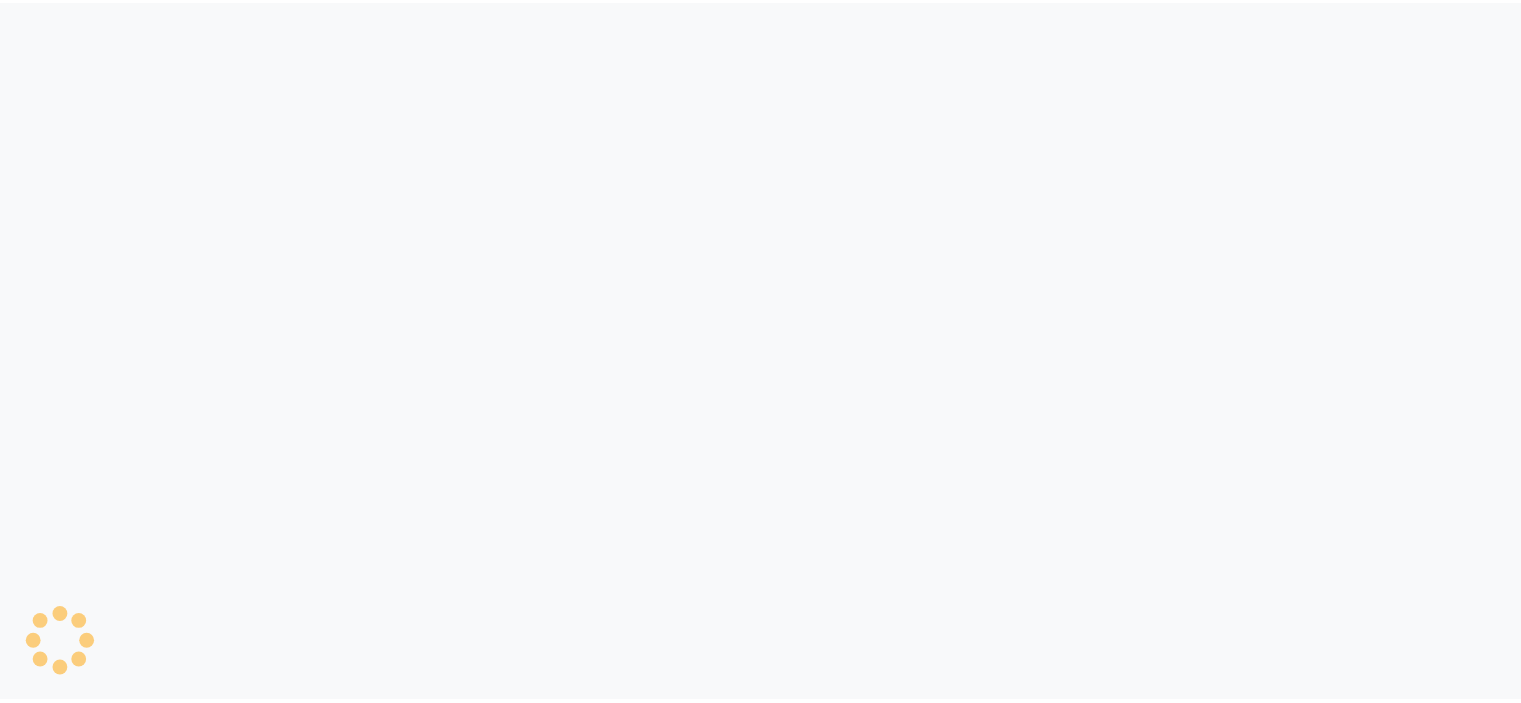 scroll, scrollTop: 0, scrollLeft: 0, axis: both 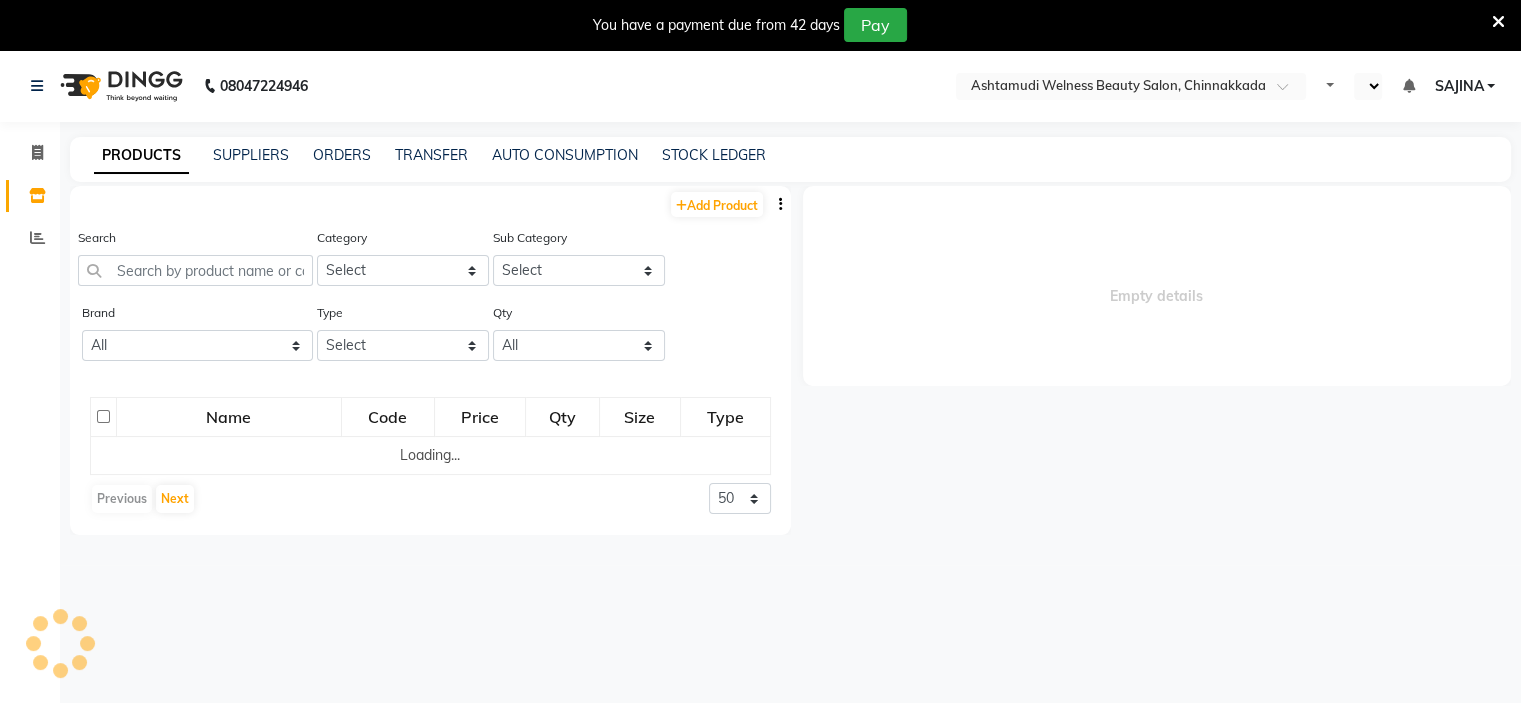 select on "en" 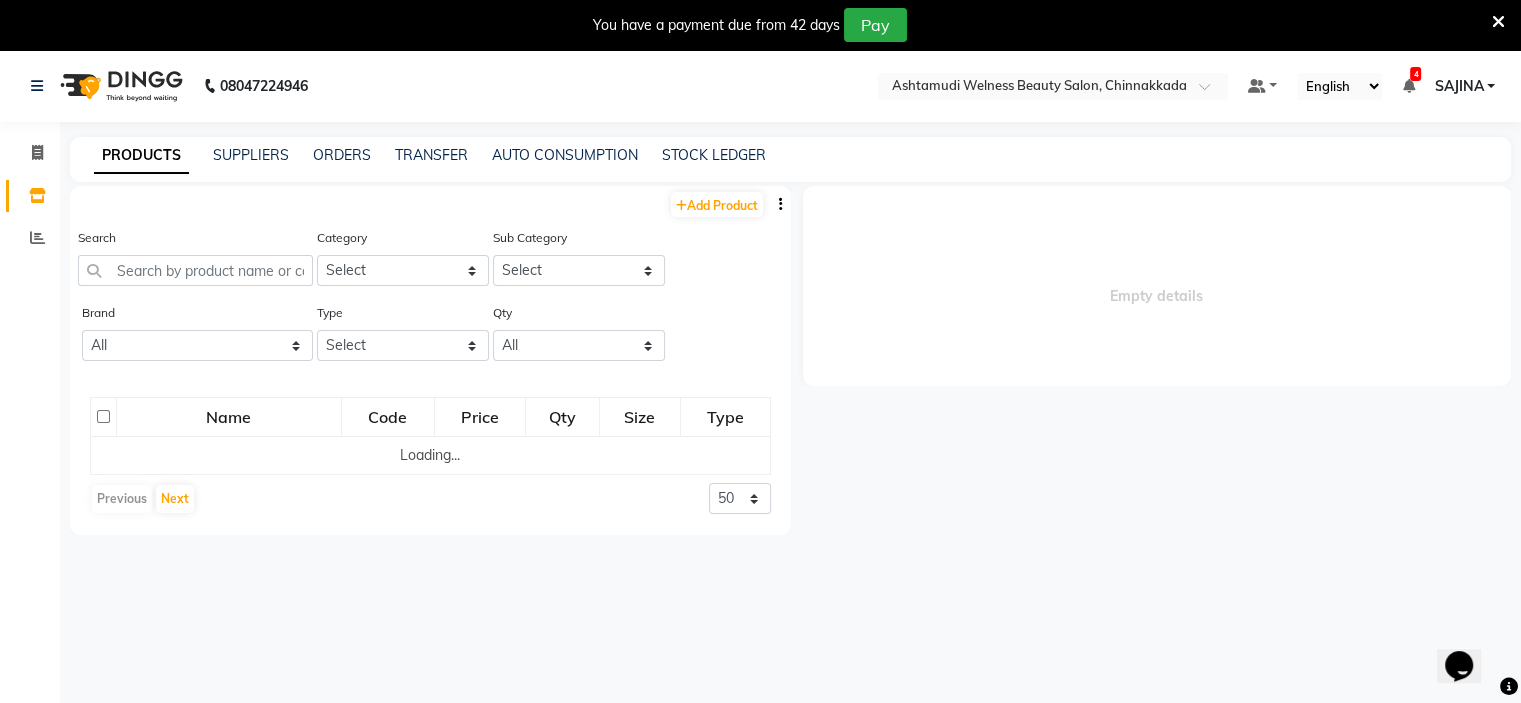 scroll, scrollTop: 0, scrollLeft: 0, axis: both 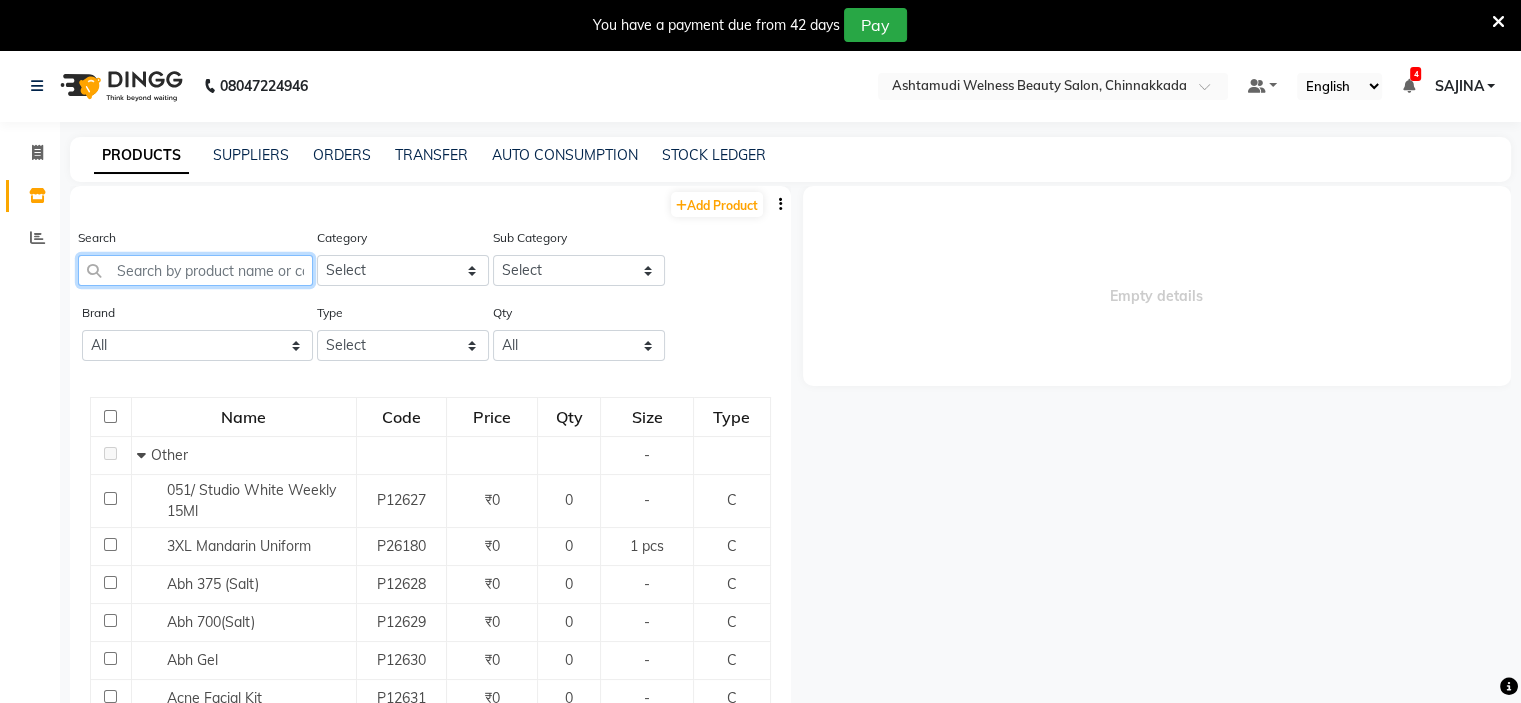 click 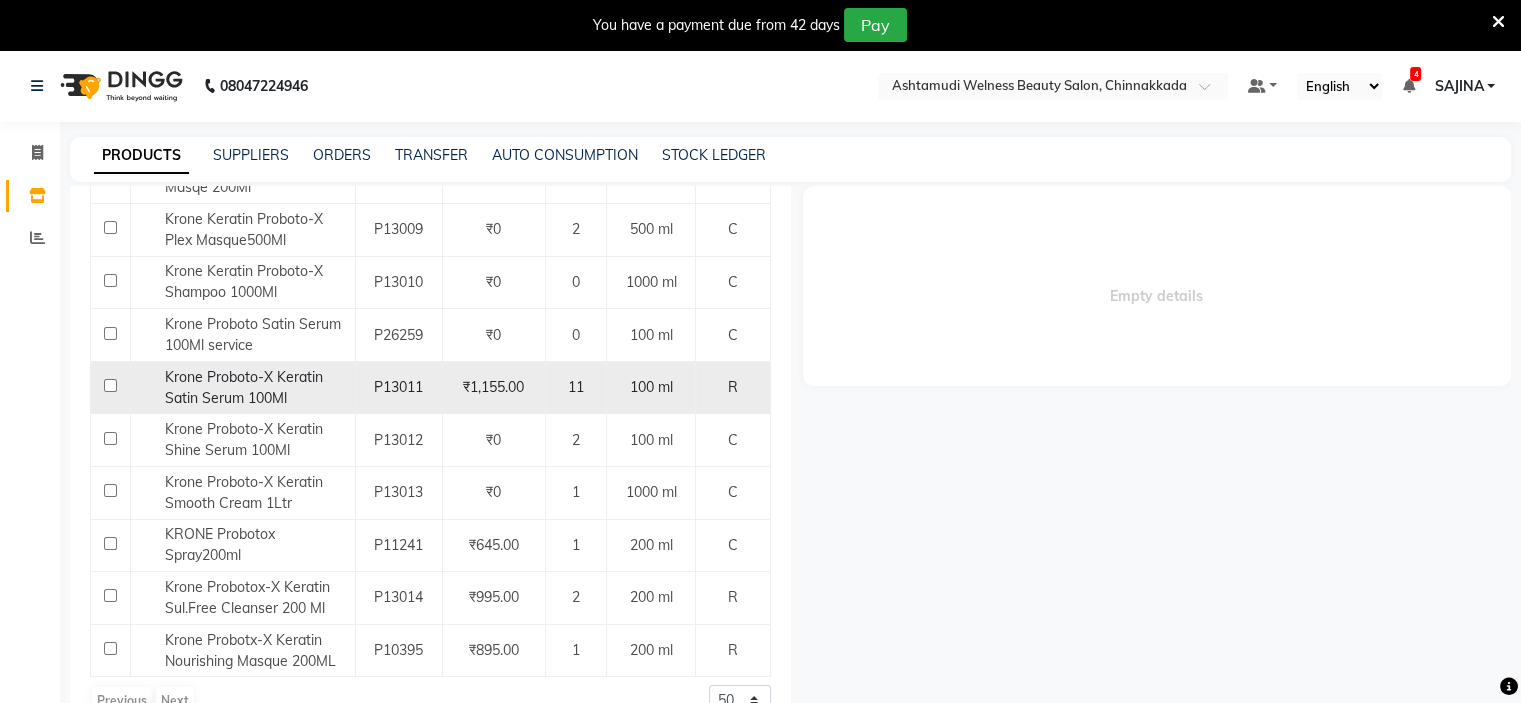 scroll, scrollTop: 0, scrollLeft: 0, axis: both 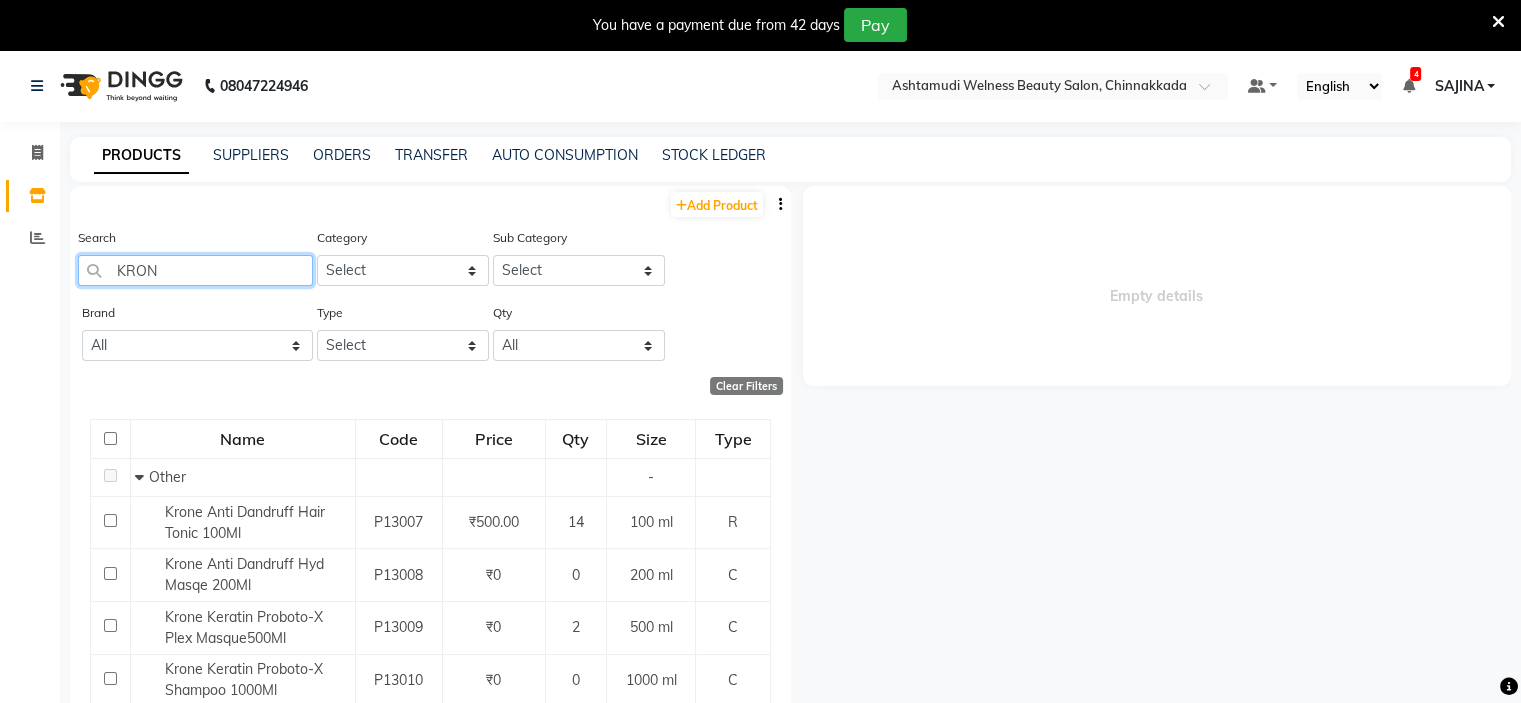 type on "KRON" 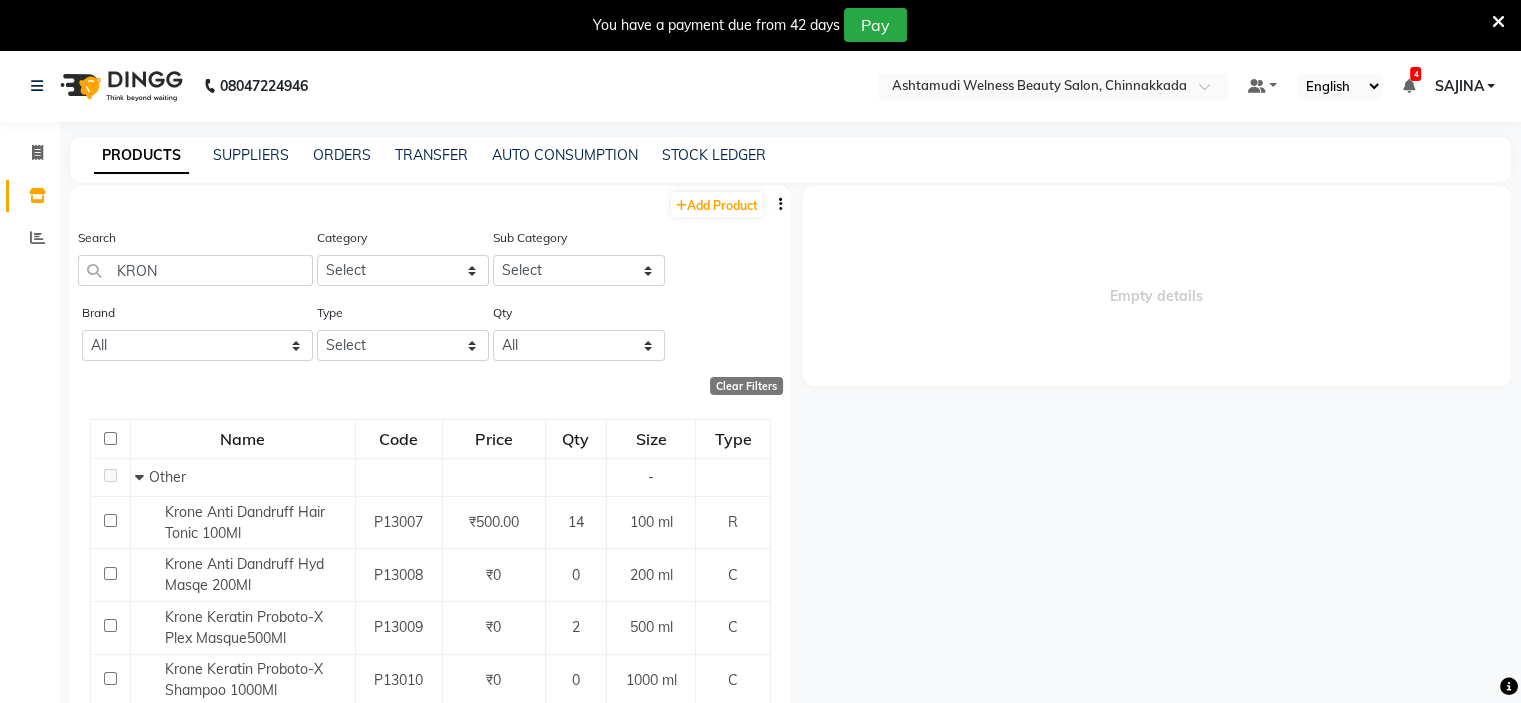 click on "08047224946 Select Location × Ashtamudi Welness Beauty Salon, Chinnakkada Default Panel My Panel English ENGLISH Español العربية मराठी हिंदी ગુજરાતી தமிழ் 中文 4 Notifications nothing to show SAJINA Manage Profile Change Password Sign out  Version:3.15.11" 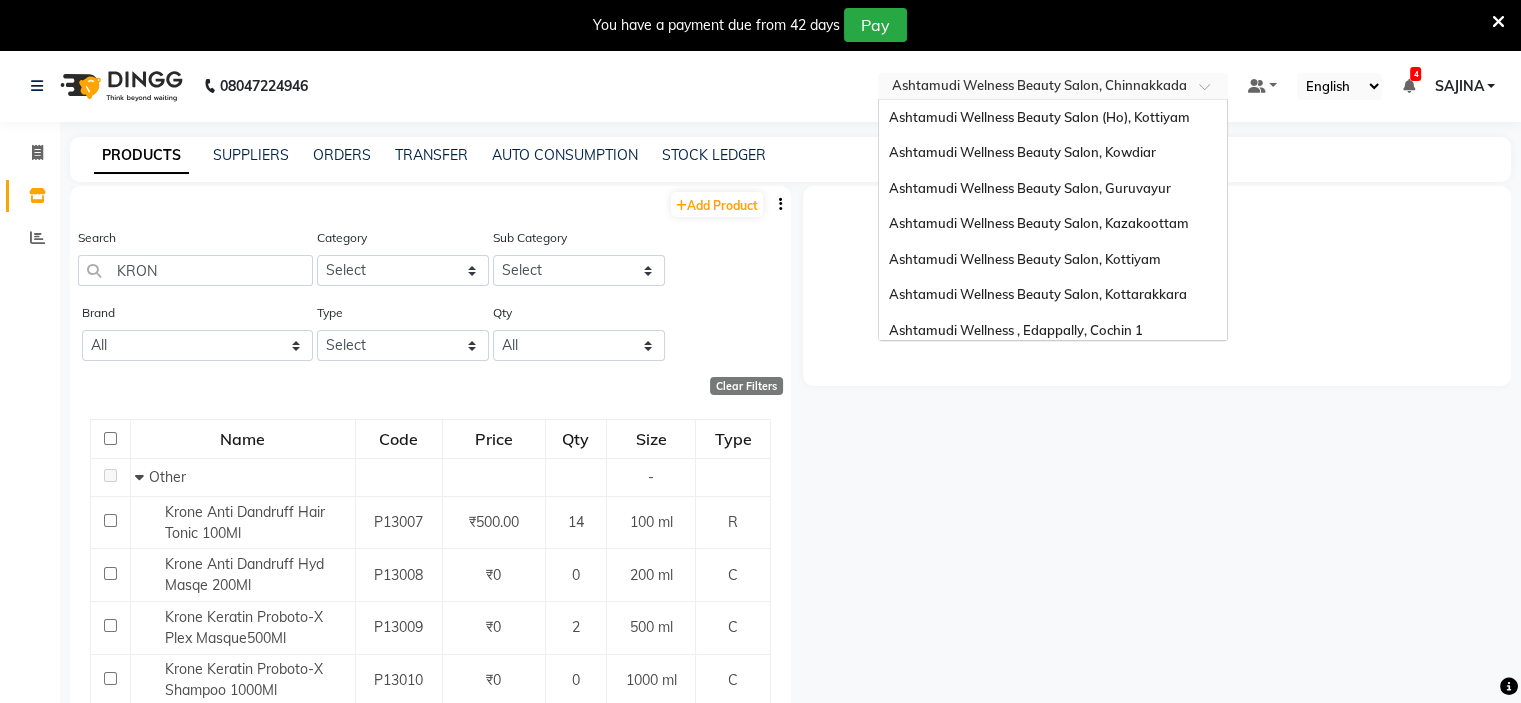 click on "× Ashtamudi Welness Beauty Salon, Chinnakkada" at bounding box center (1039, 86) 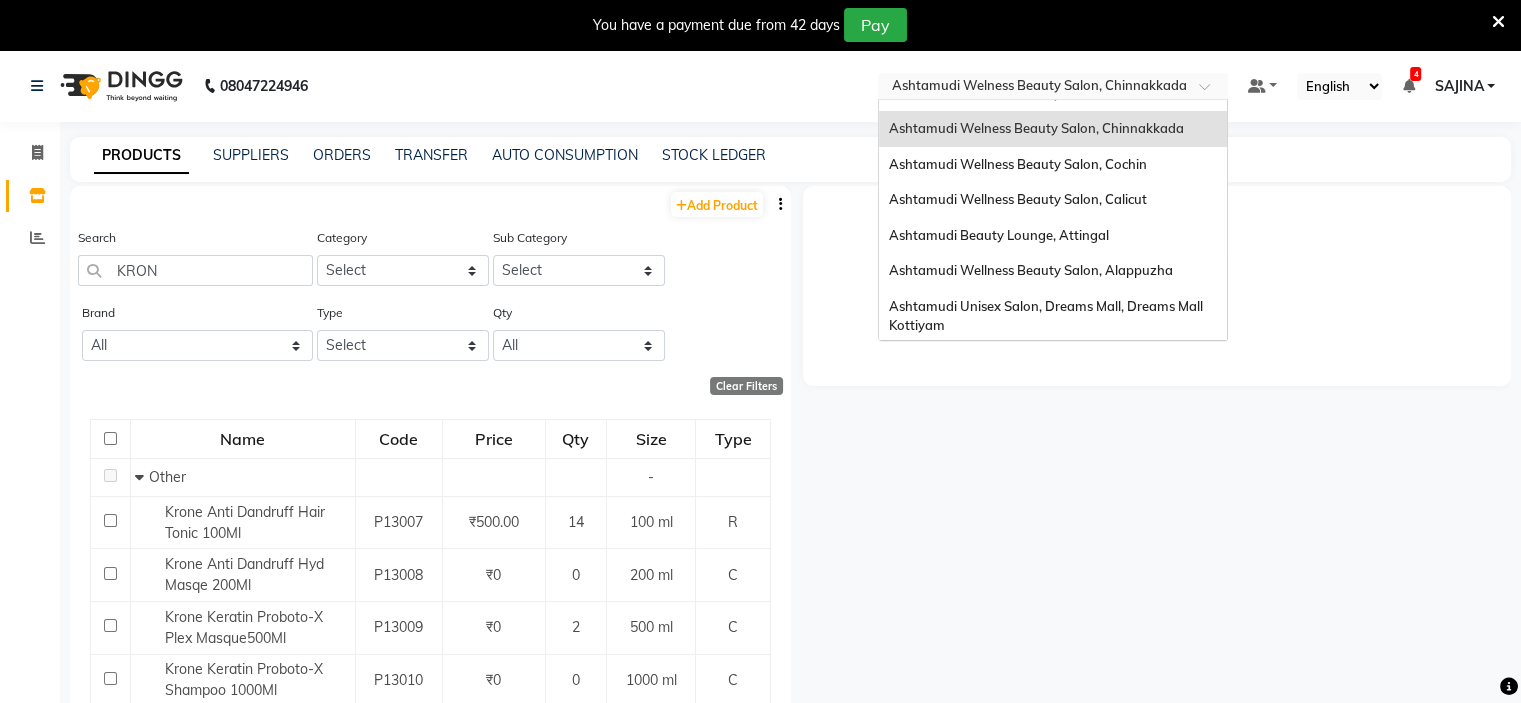 scroll, scrollTop: 312, scrollLeft: 0, axis: vertical 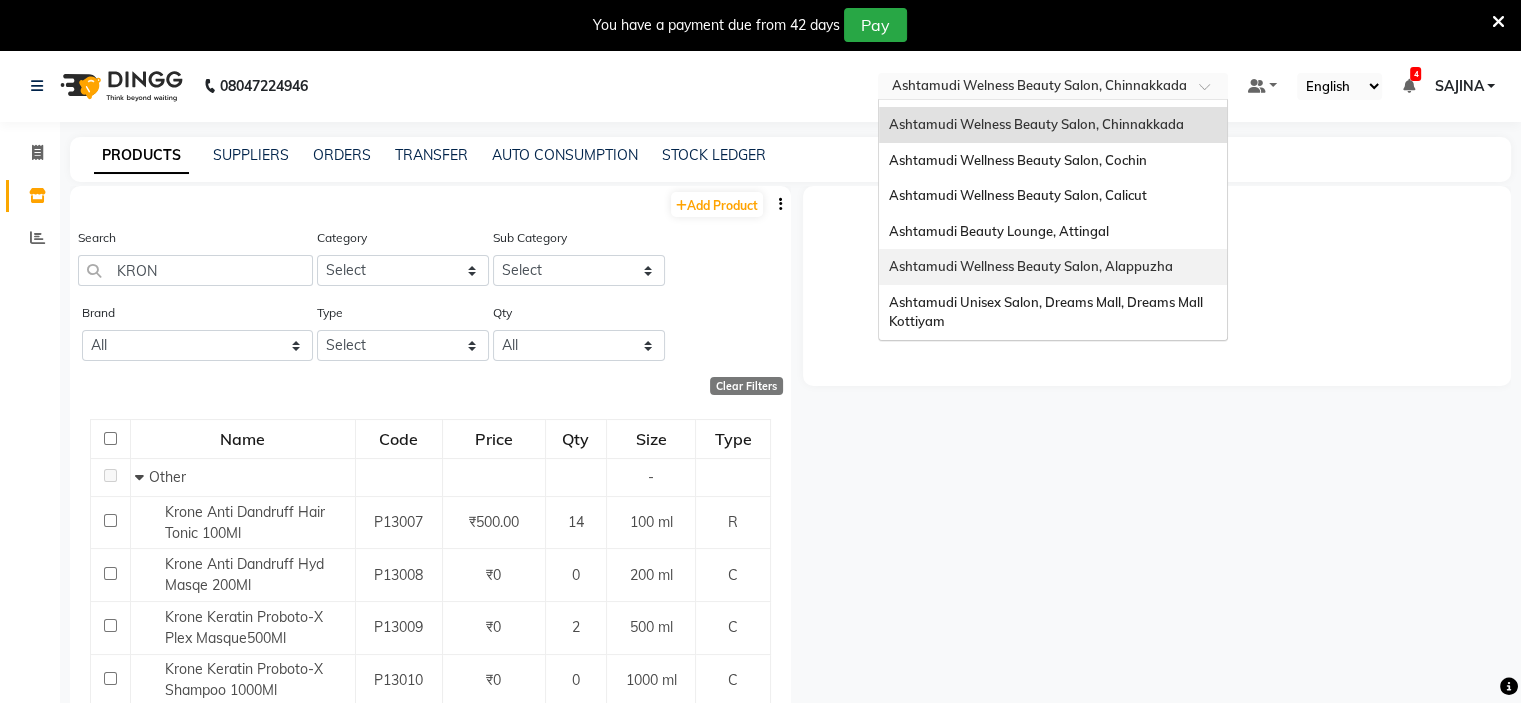 click on "Ashtamudi Wellness Beauty Salon, Alappuzha" at bounding box center [1031, 266] 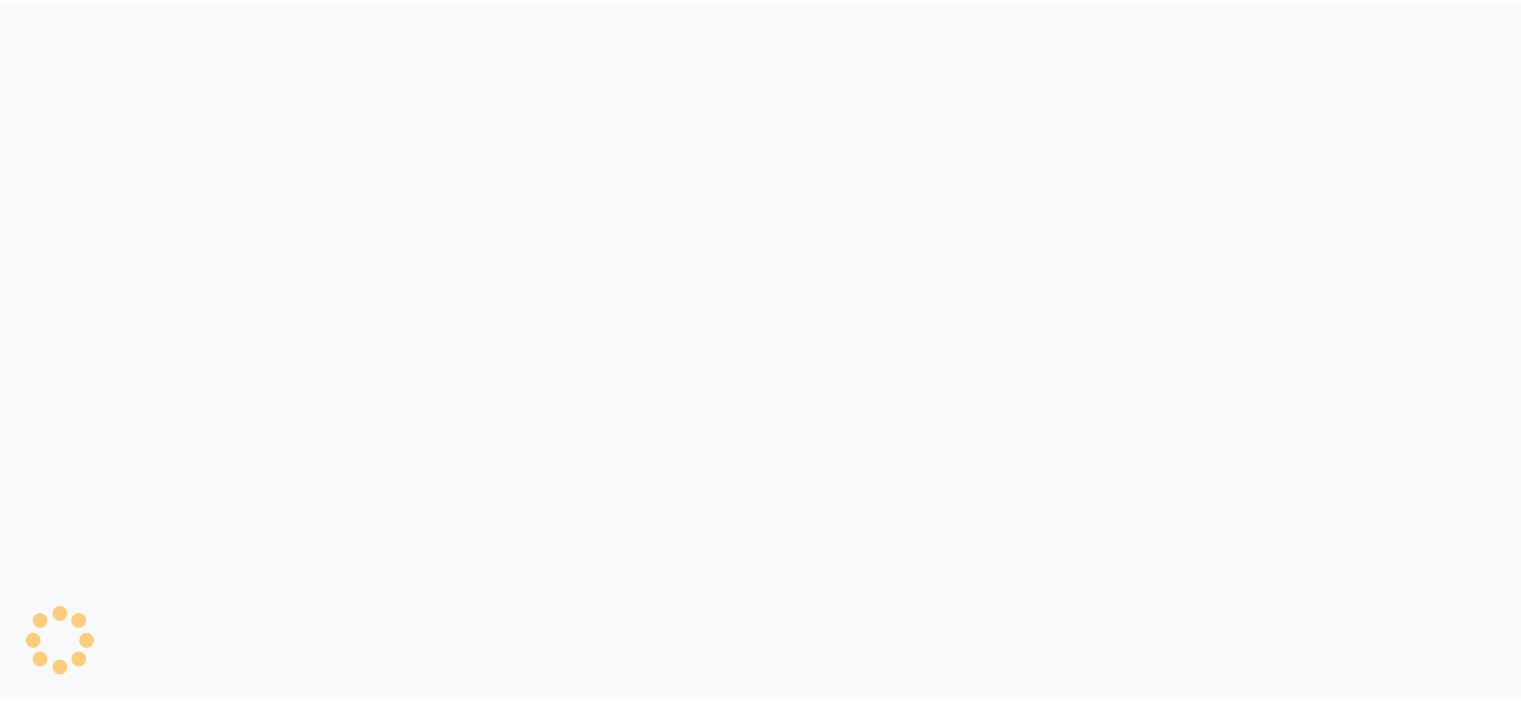 scroll, scrollTop: 0, scrollLeft: 0, axis: both 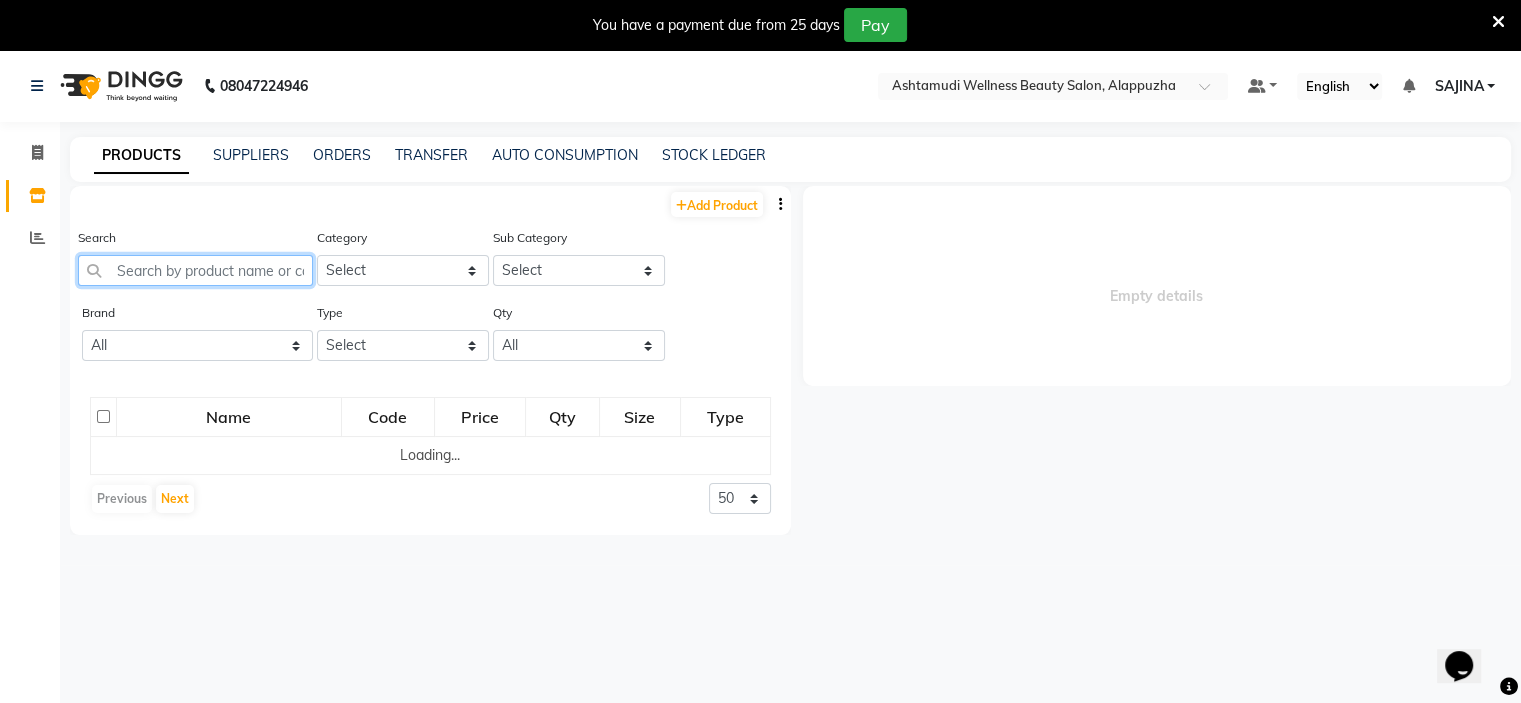 click 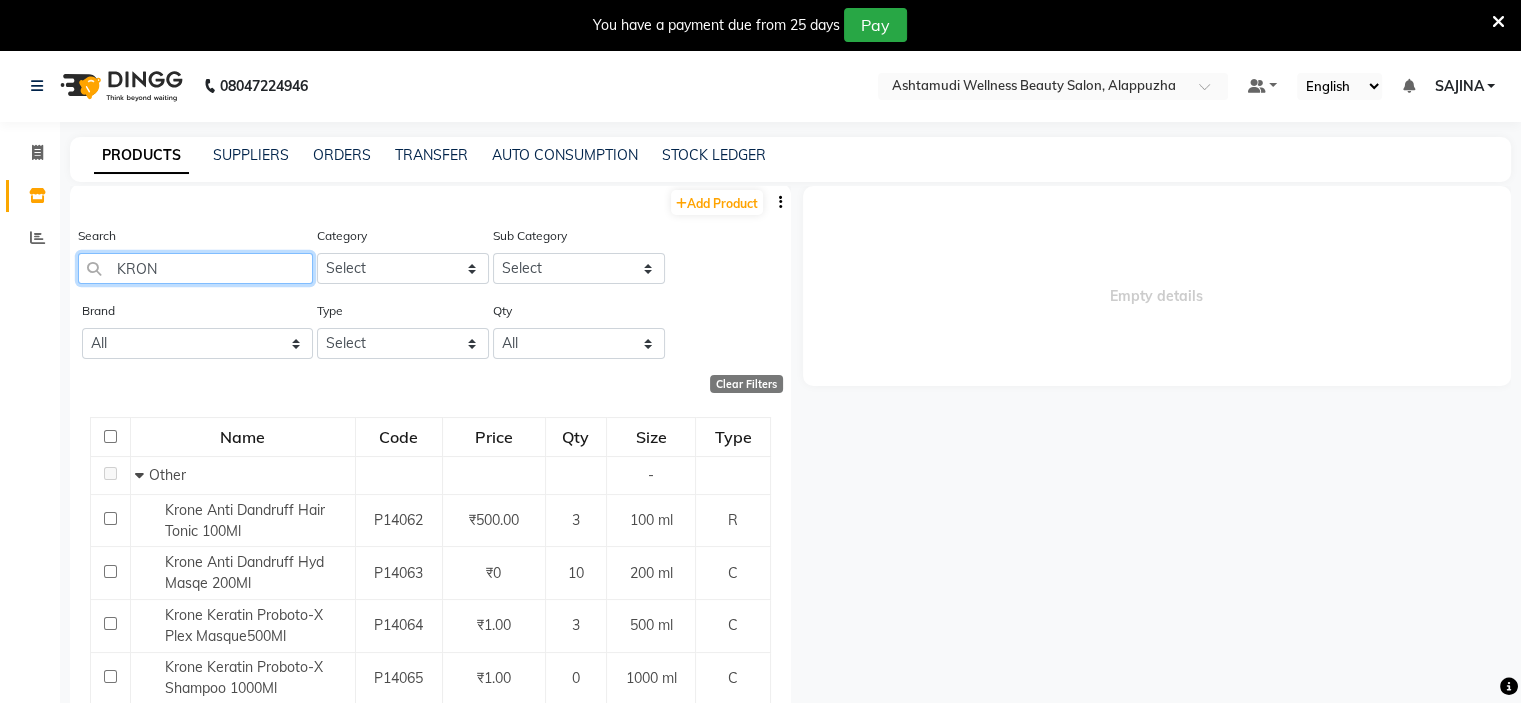 scroll, scrollTop: 0, scrollLeft: 0, axis: both 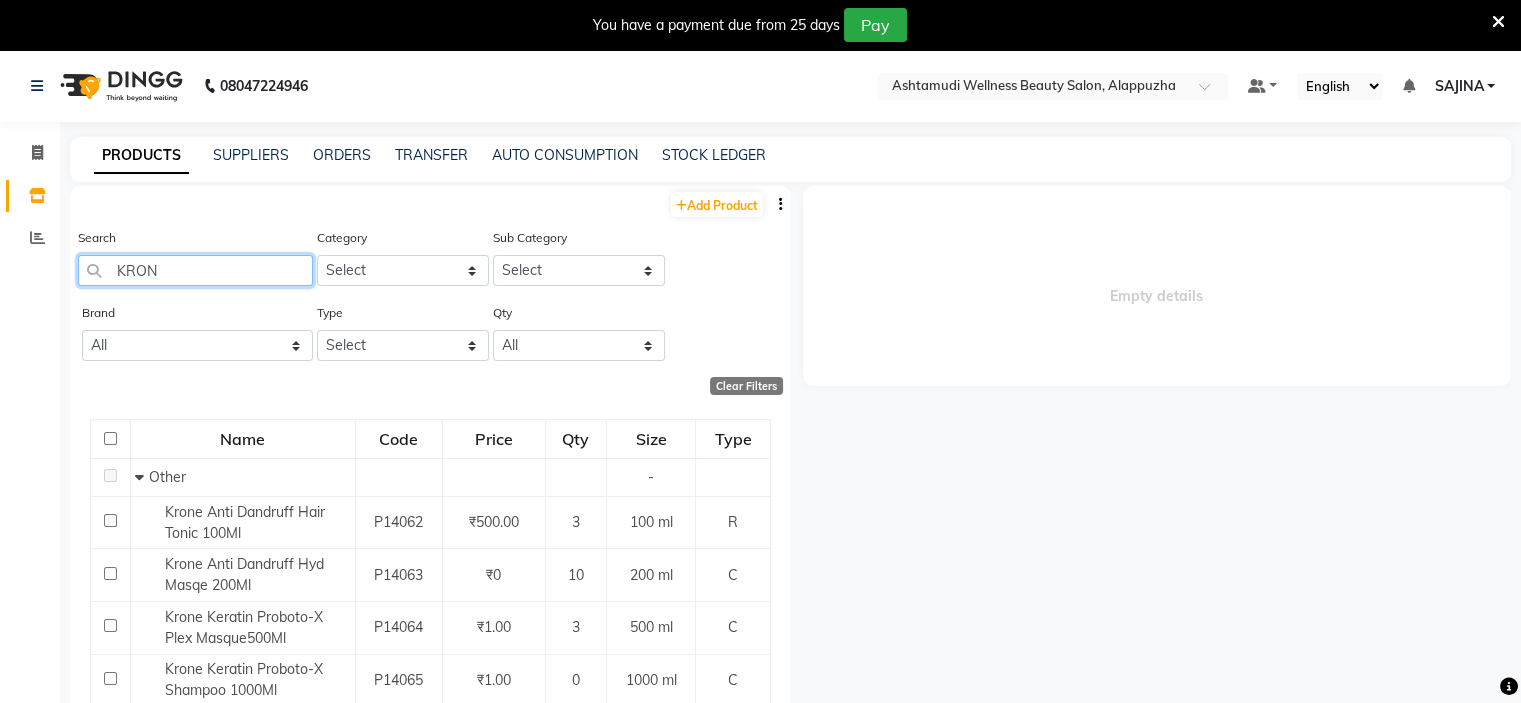 type on "KRON" 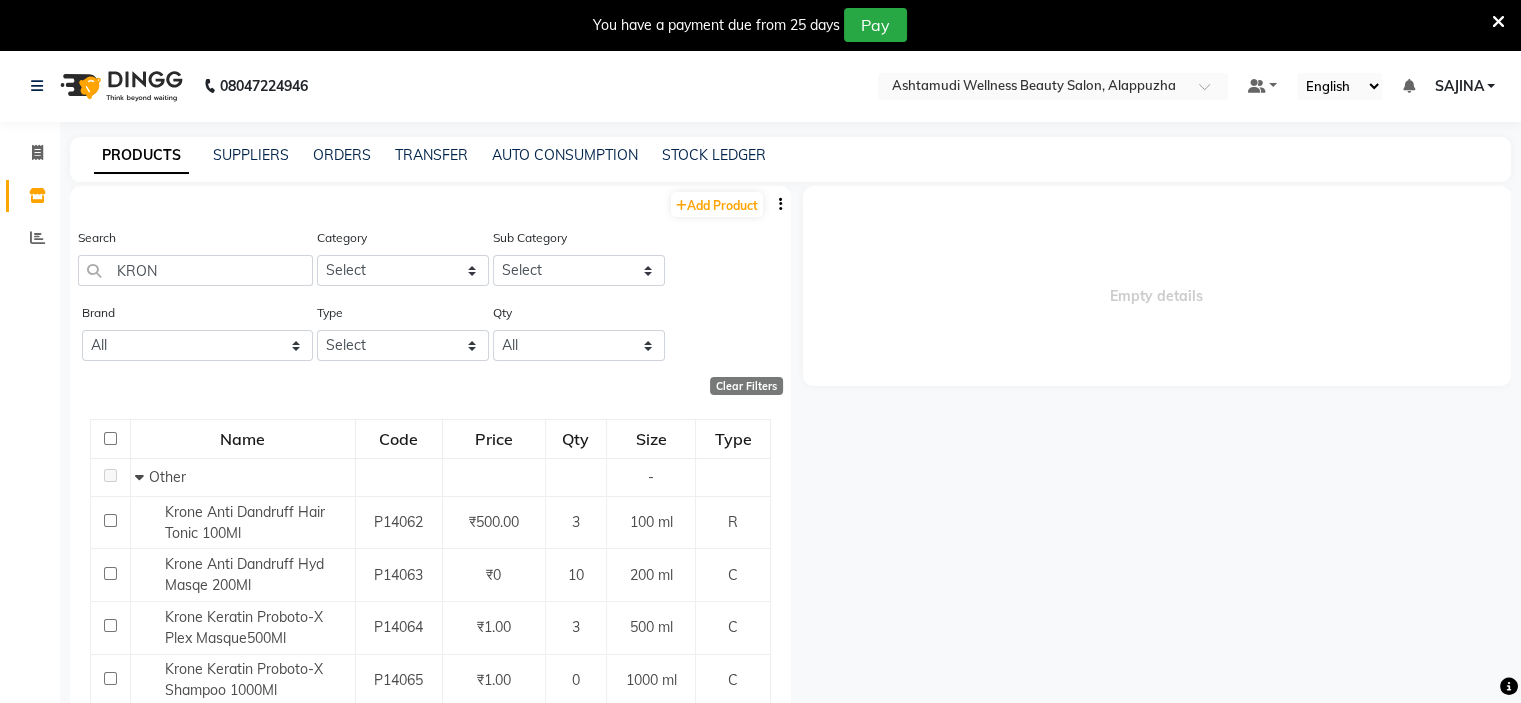 click on "[PHONE] Select Location × Ashtamudi Wellness Beauty Salon, [CITY] Default Panel My Panel English ENGLISH Español العربية मराठी हिंदी ગુજરાતી தமிழ் 中文 Notifications nothing to show SAJINA Manage Profile Change Password Sign out  Version:3.15.11" 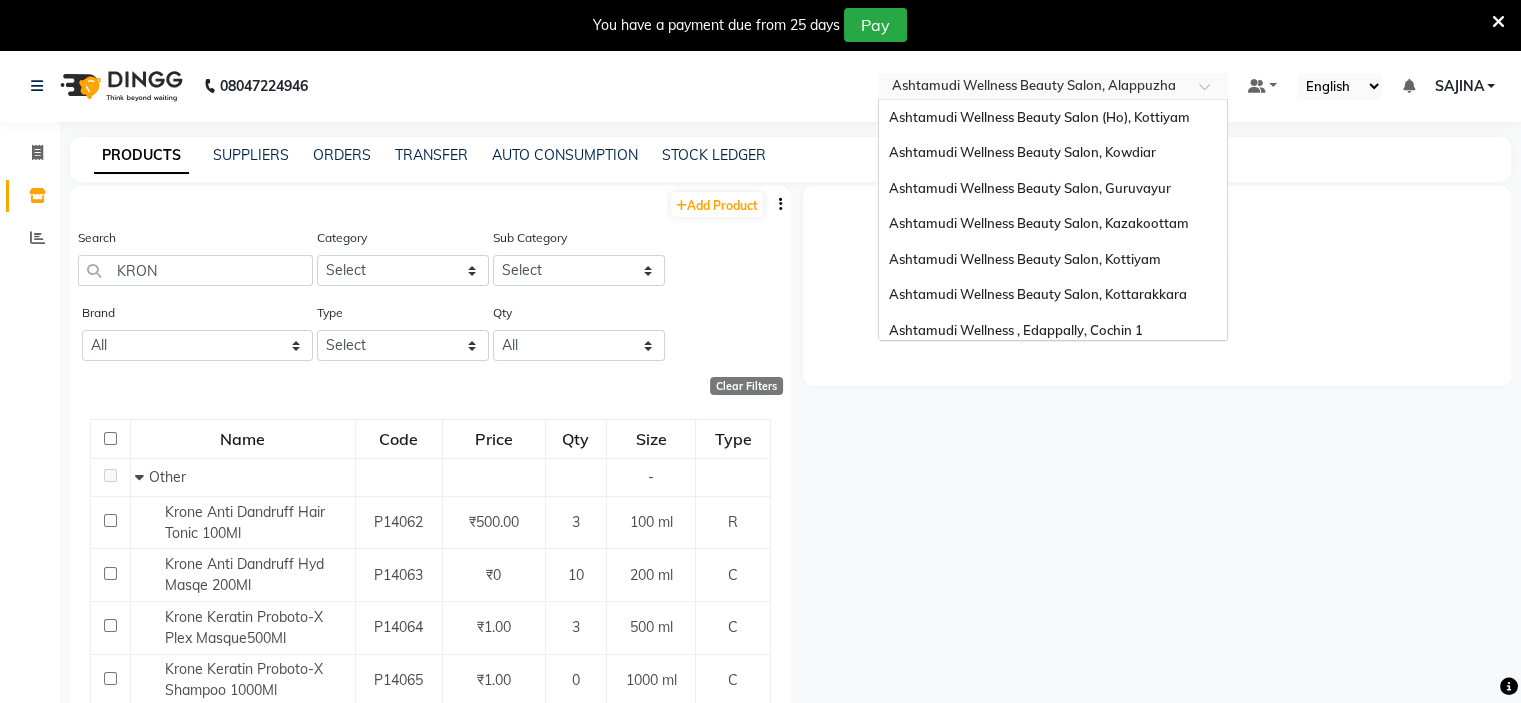 click at bounding box center [1033, 88] 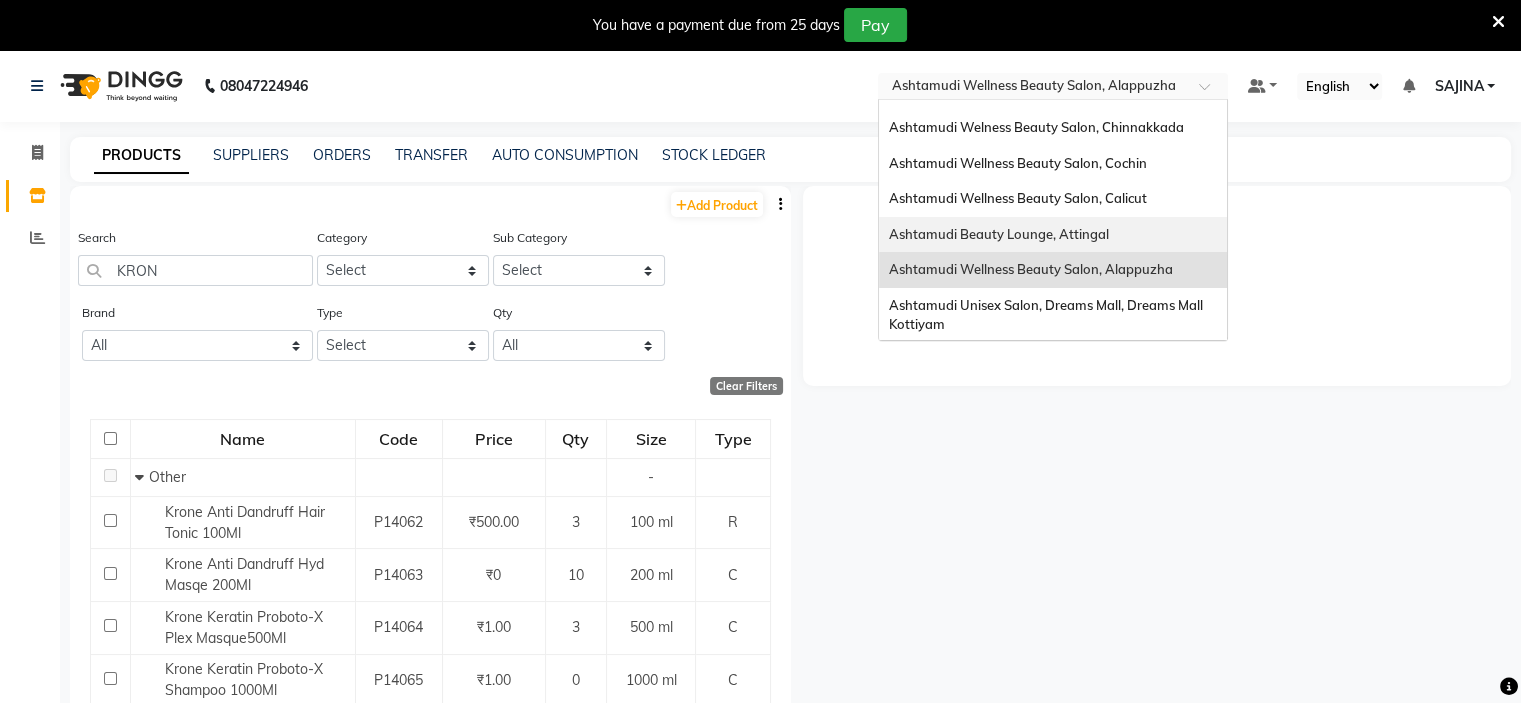 scroll, scrollTop: 312, scrollLeft: 0, axis: vertical 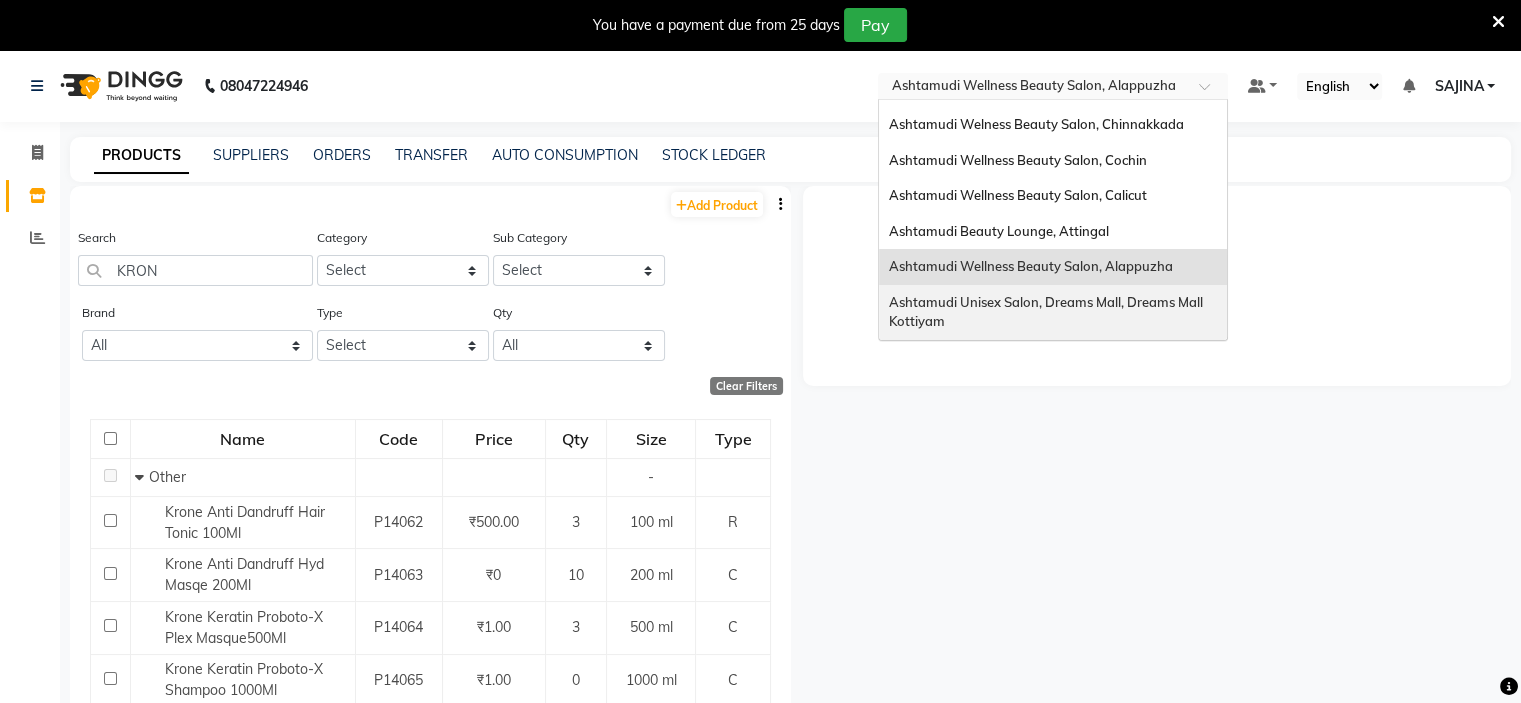 click on "Ashtamudi Unisex Salon, Dreams Mall, Dreams Mall Kottiyam" at bounding box center (1053, 312) 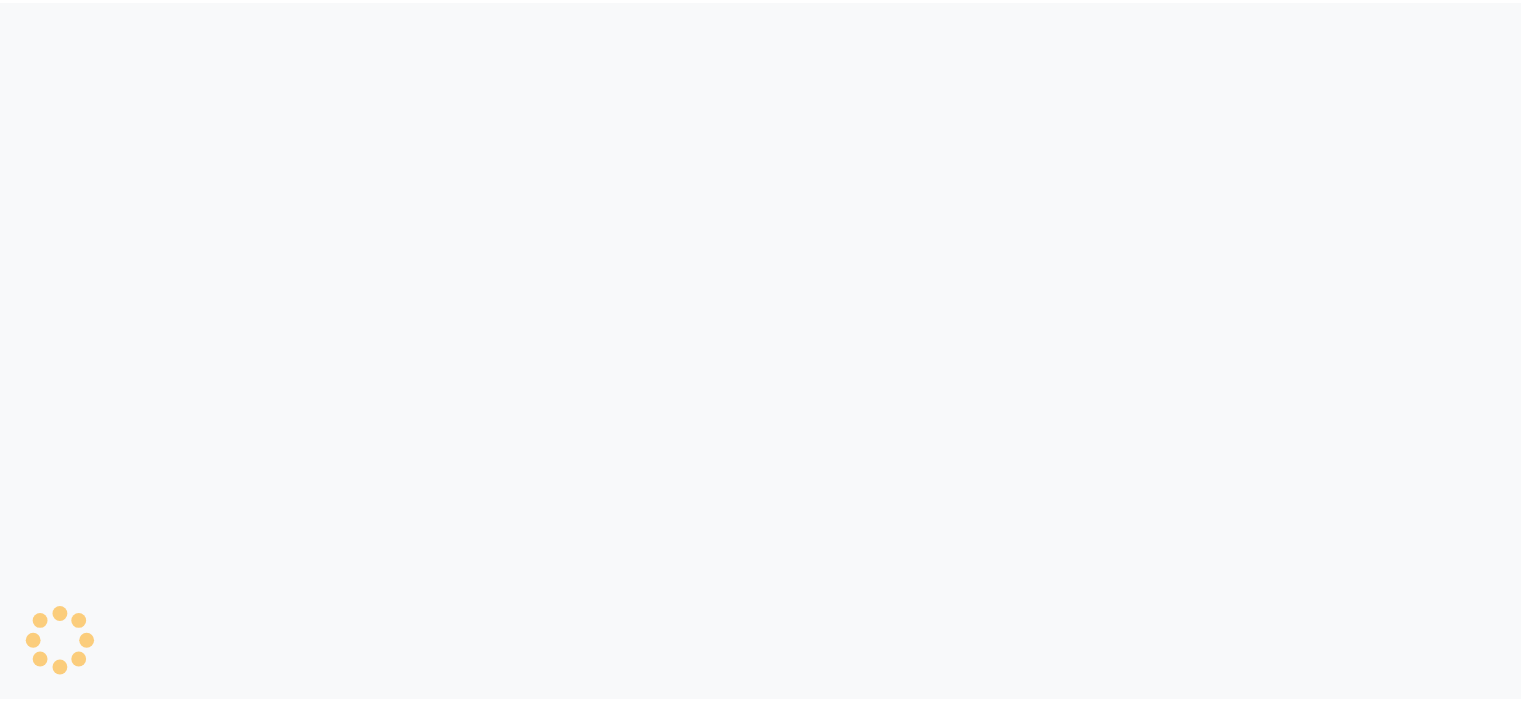 scroll, scrollTop: 0, scrollLeft: 0, axis: both 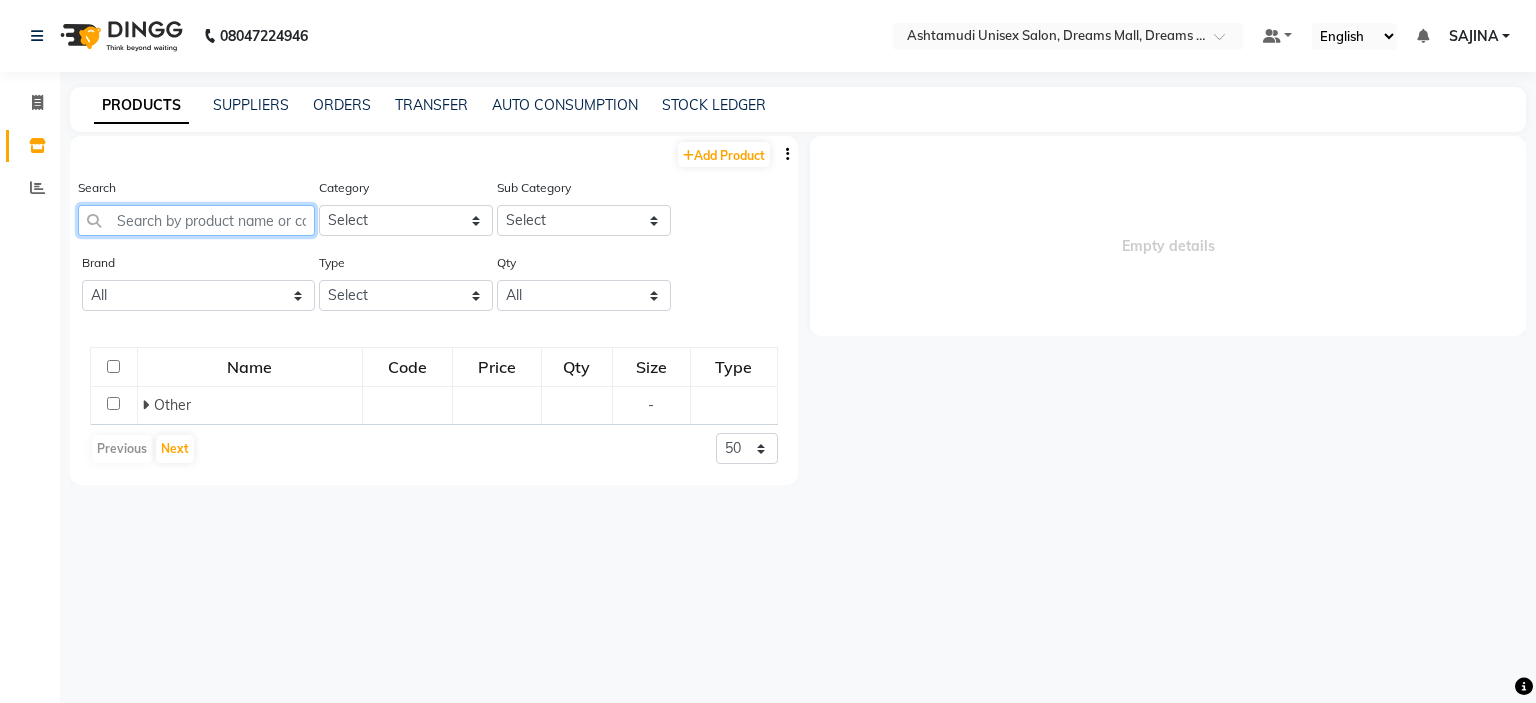 click 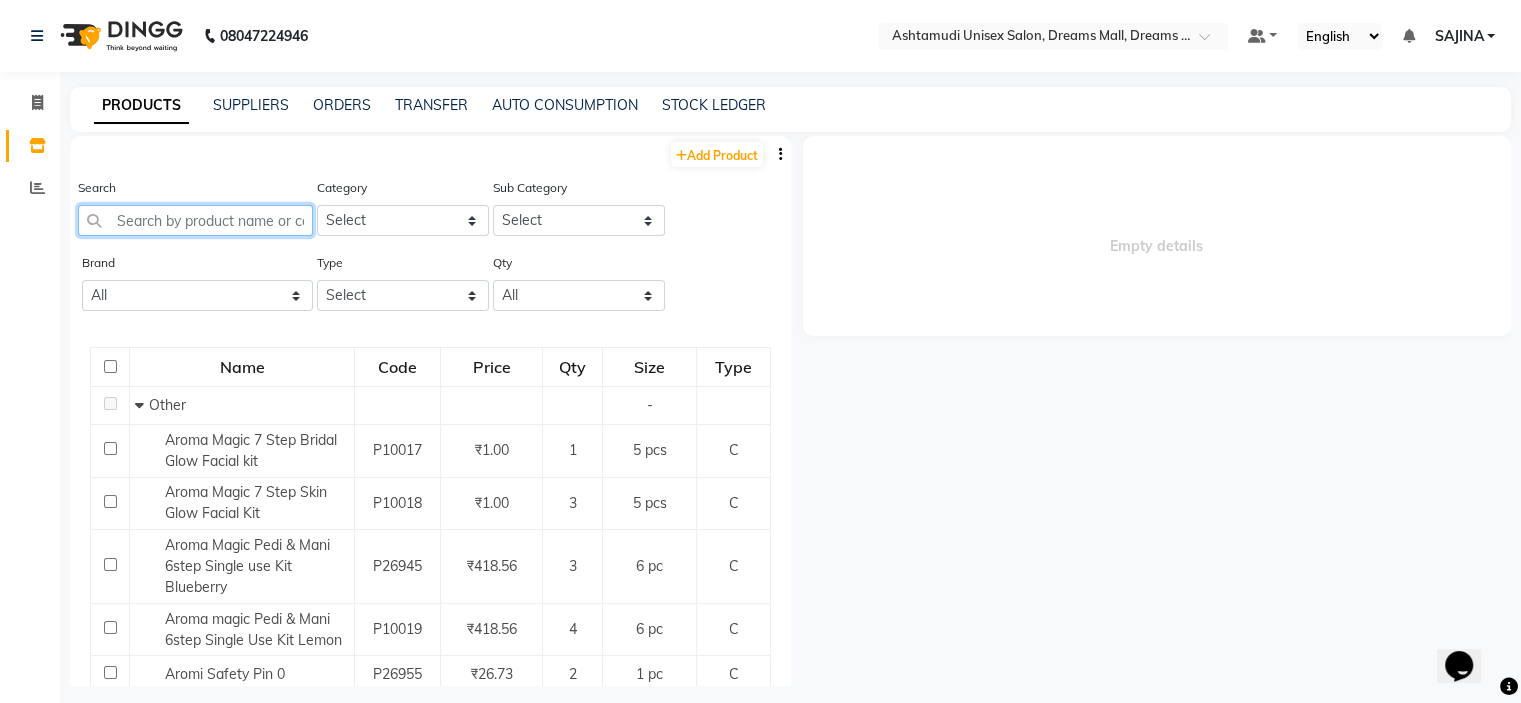 scroll, scrollTop: 0, scrollLeft: 0, axis: both 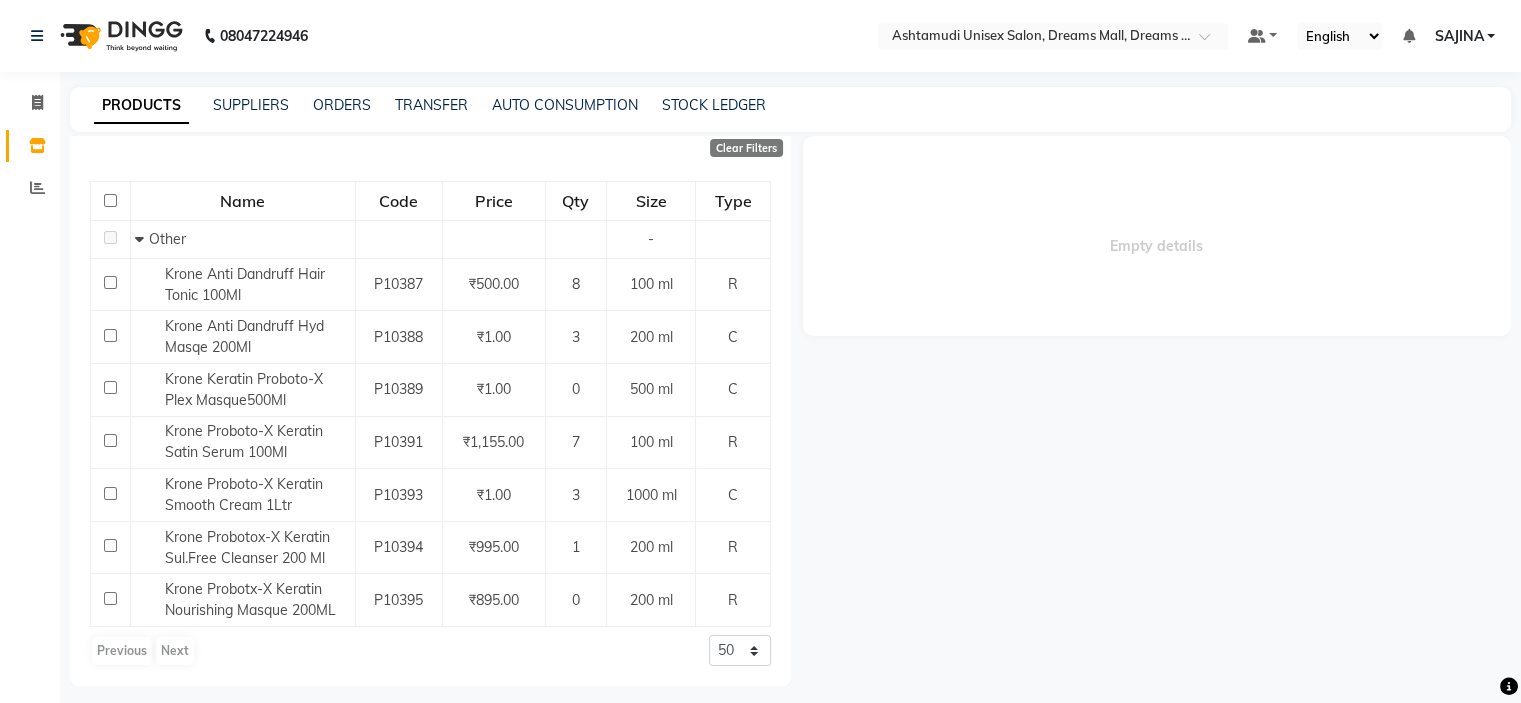 type on "KRON" 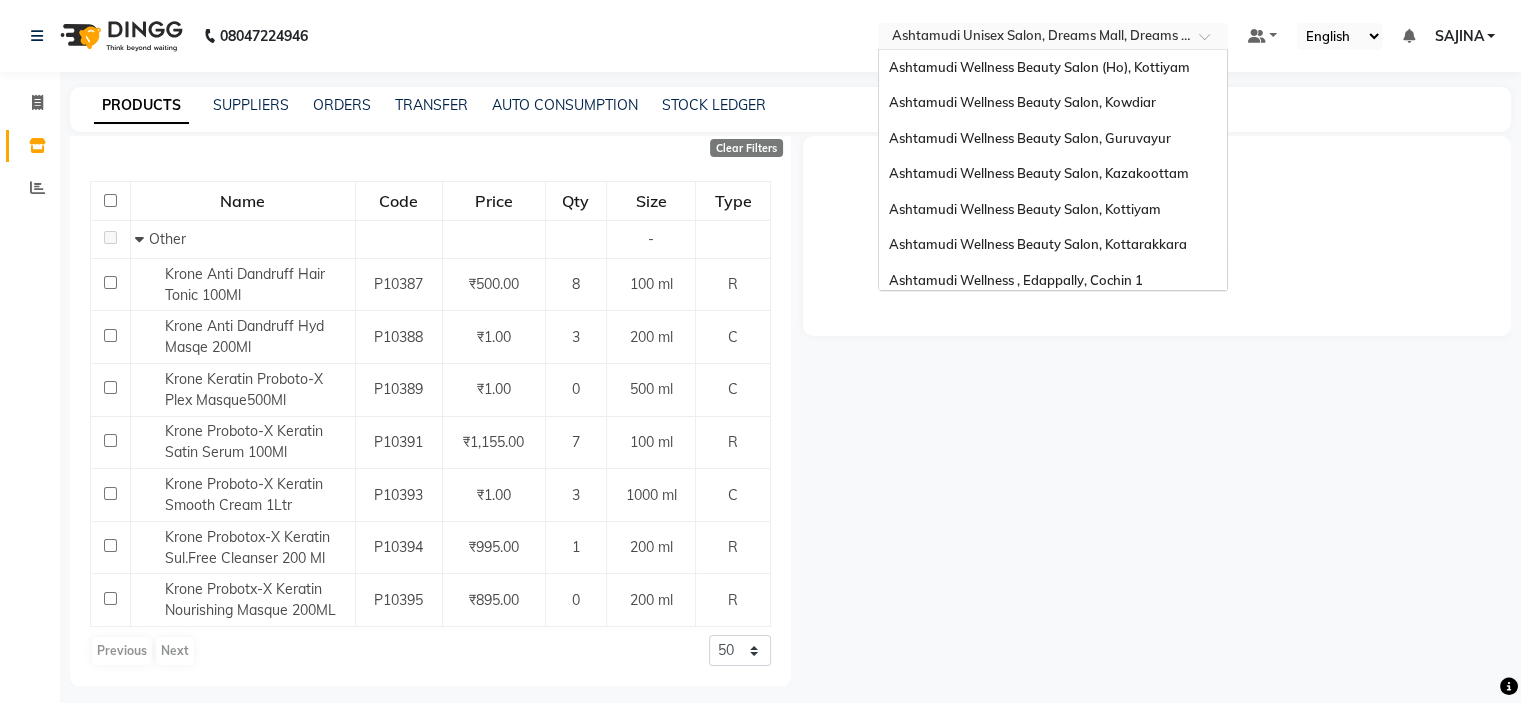click at bounding box center [1033, 38] 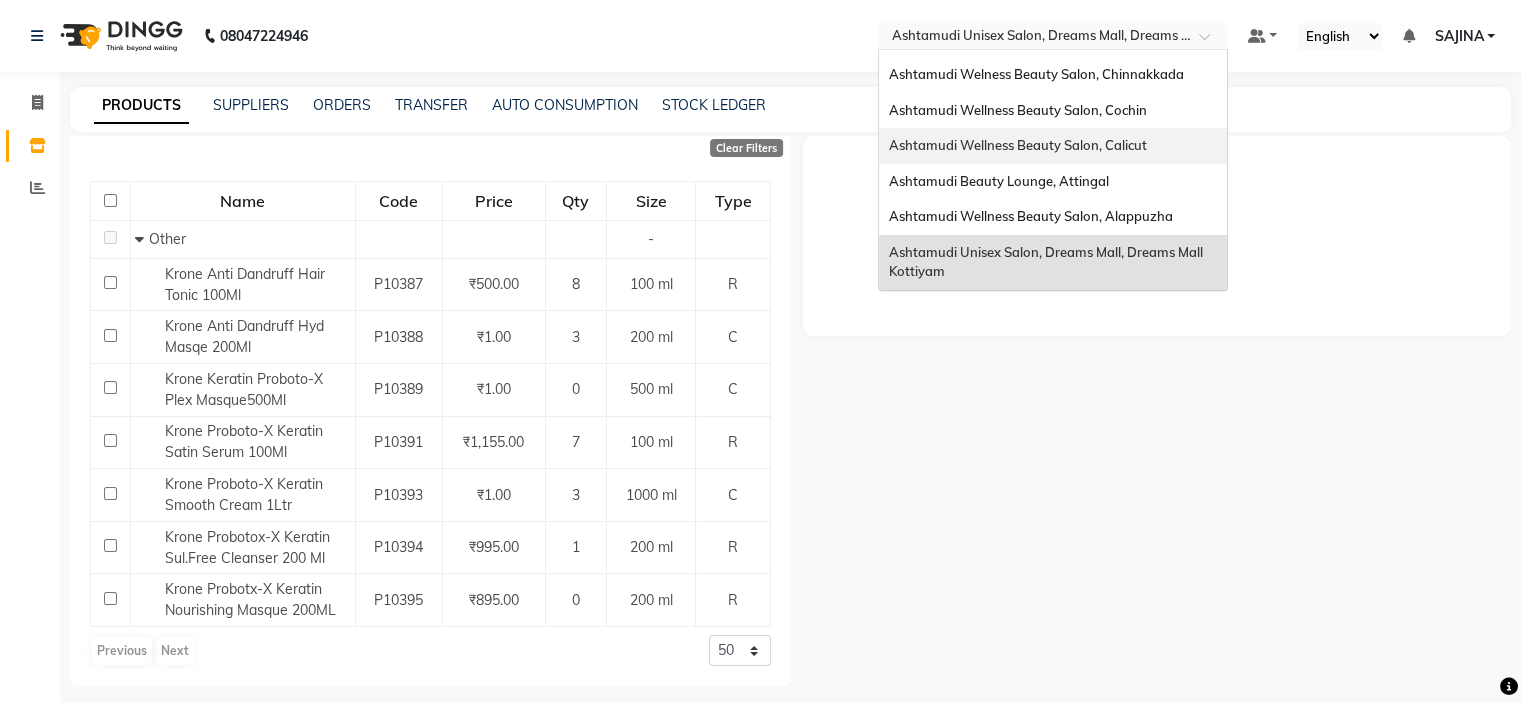 click on "Ashtamudi Wellness Beauty Salon, Calicut" at bounding box center [1018, 145] 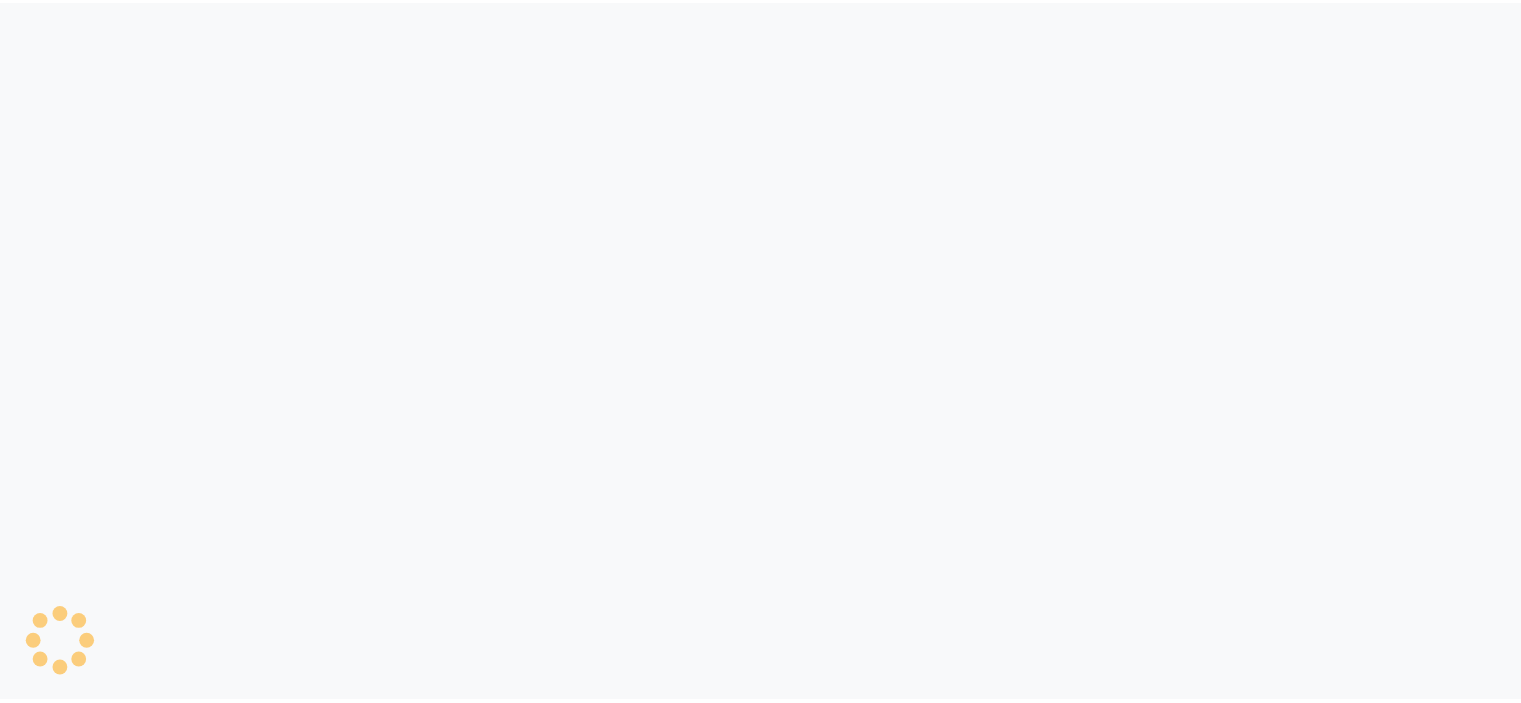 scroll, scrollTop: 0, scrollLeft: 0, axis: both 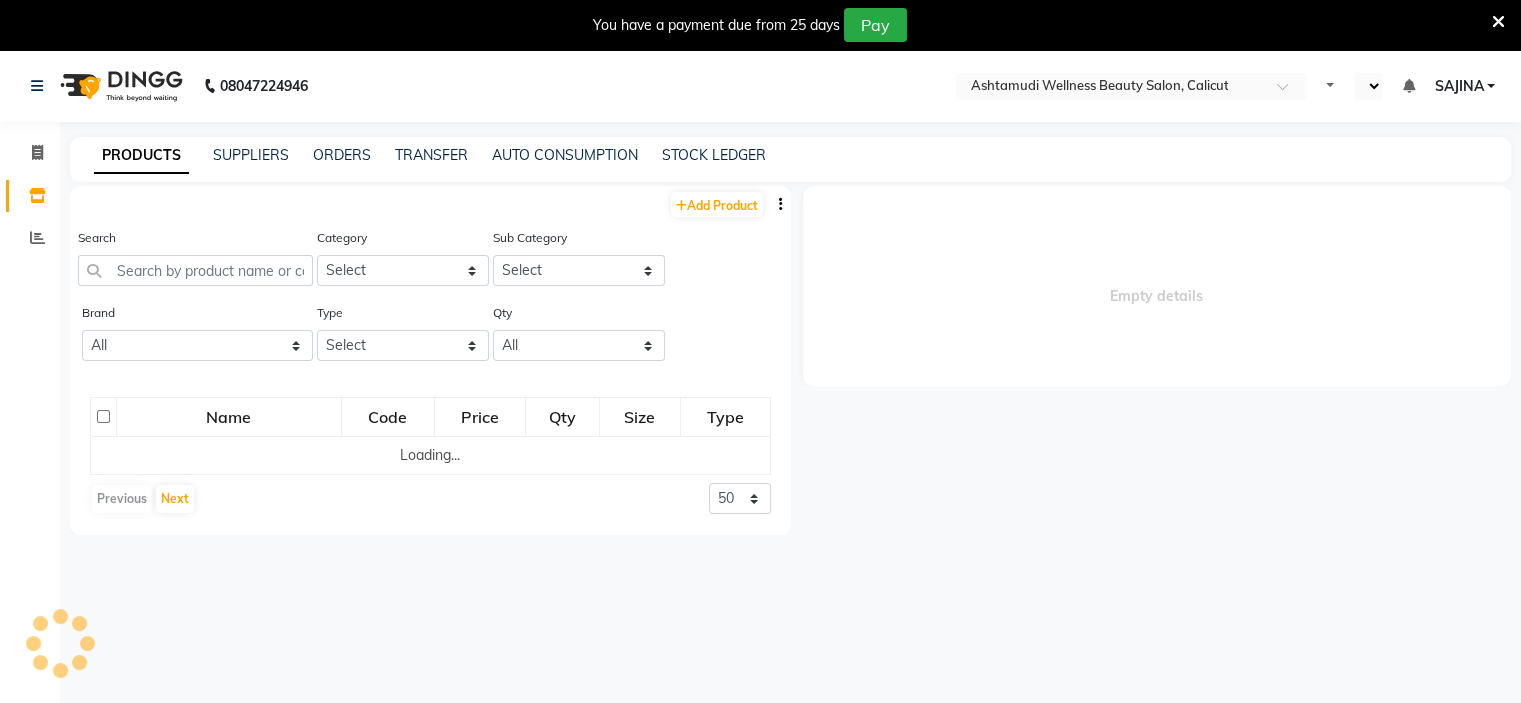 select on "en" 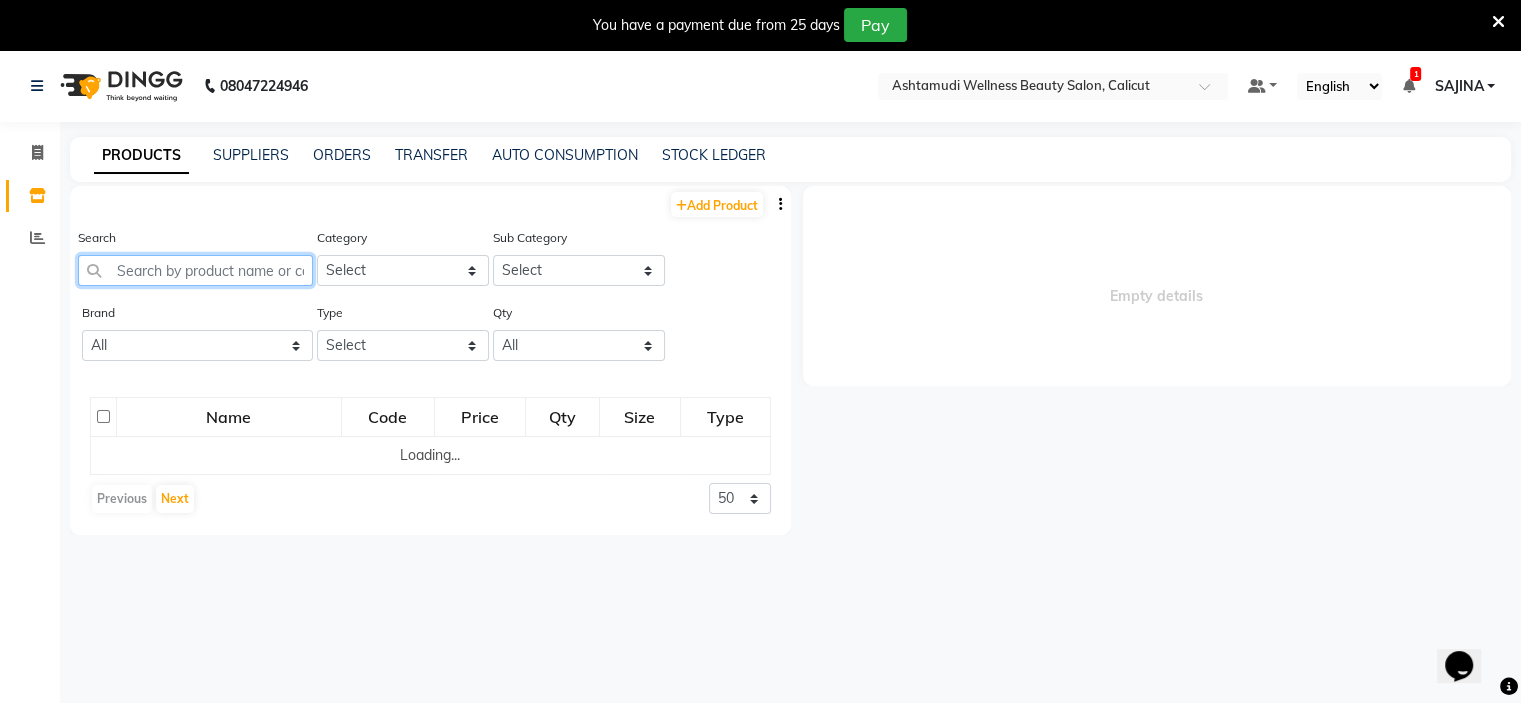 scroll, scrollTop: 0, scrollLeft: 0, axis: both 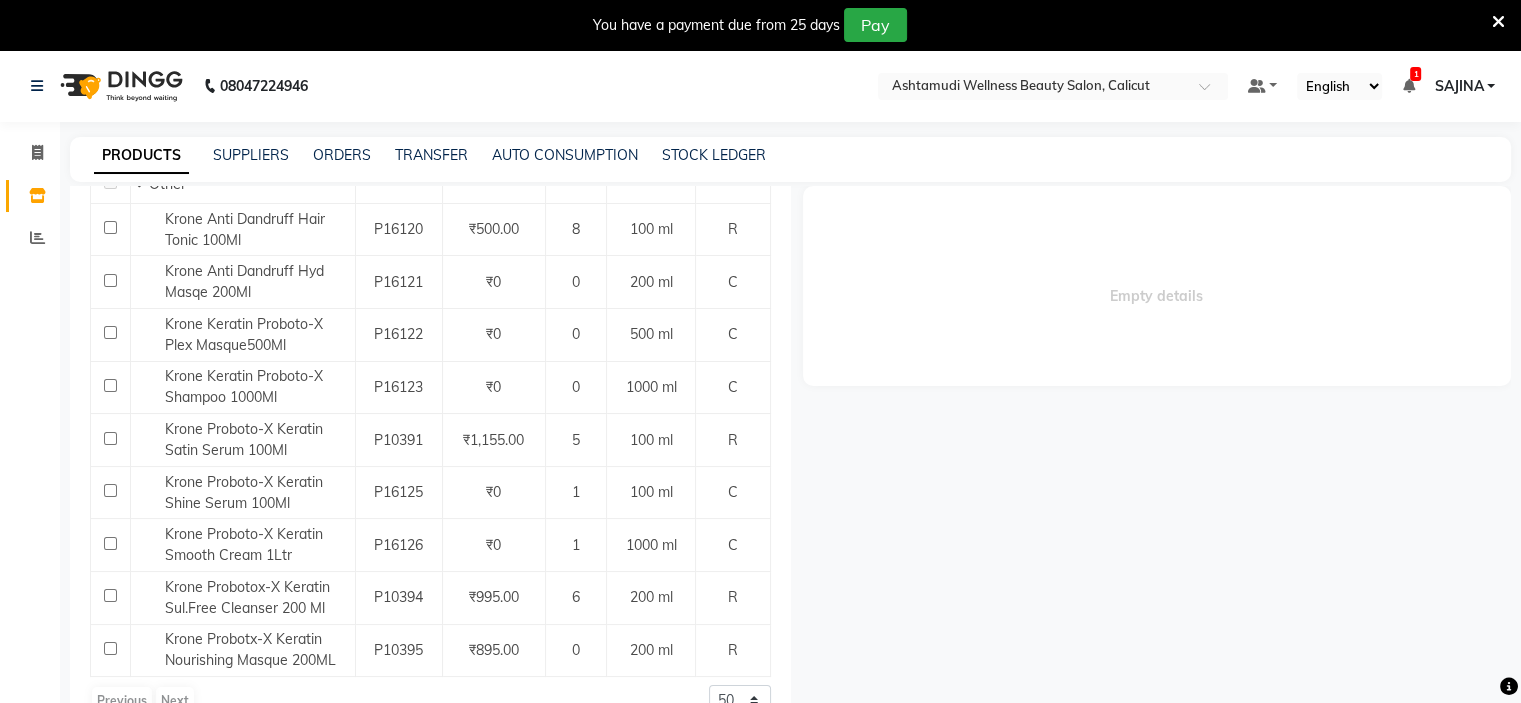 type on "KRON" 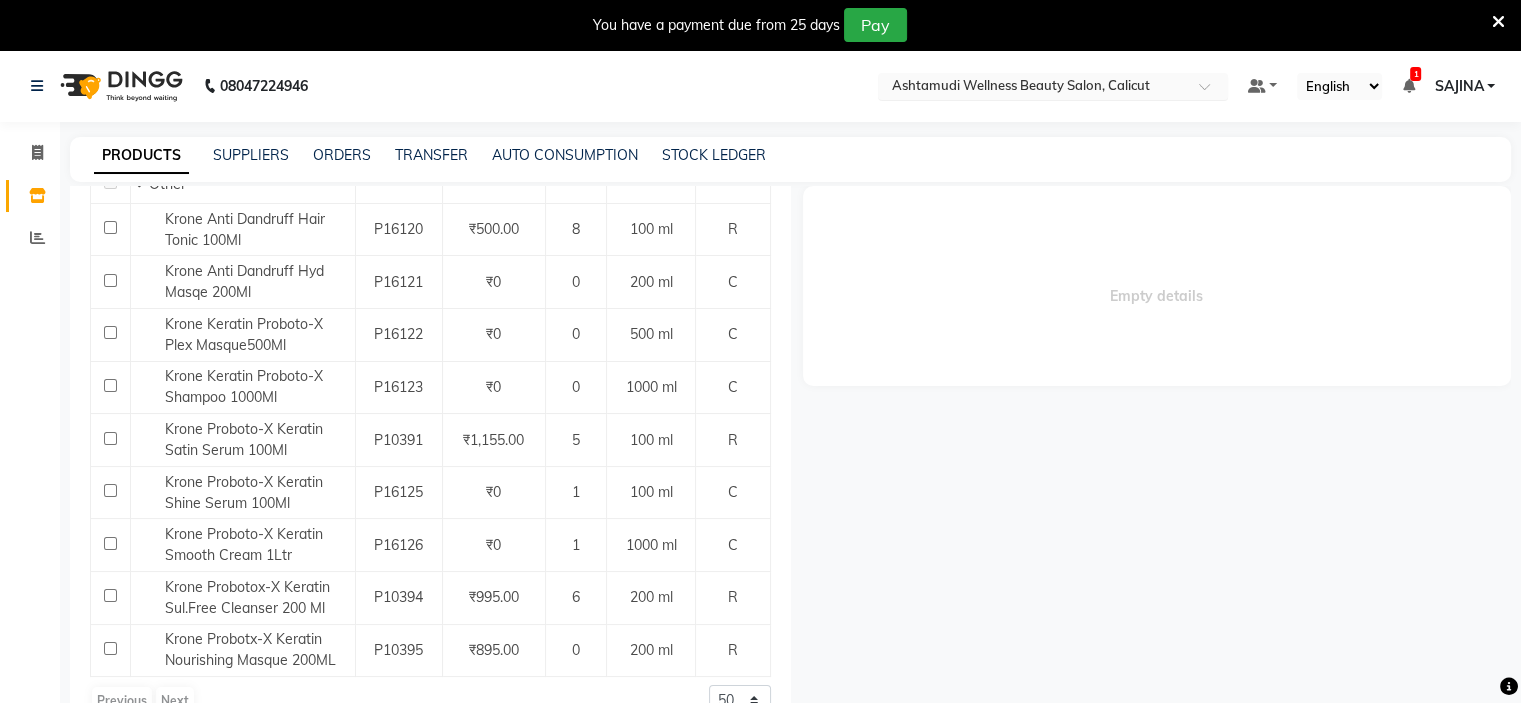 click at bounding box center [1033, 88] 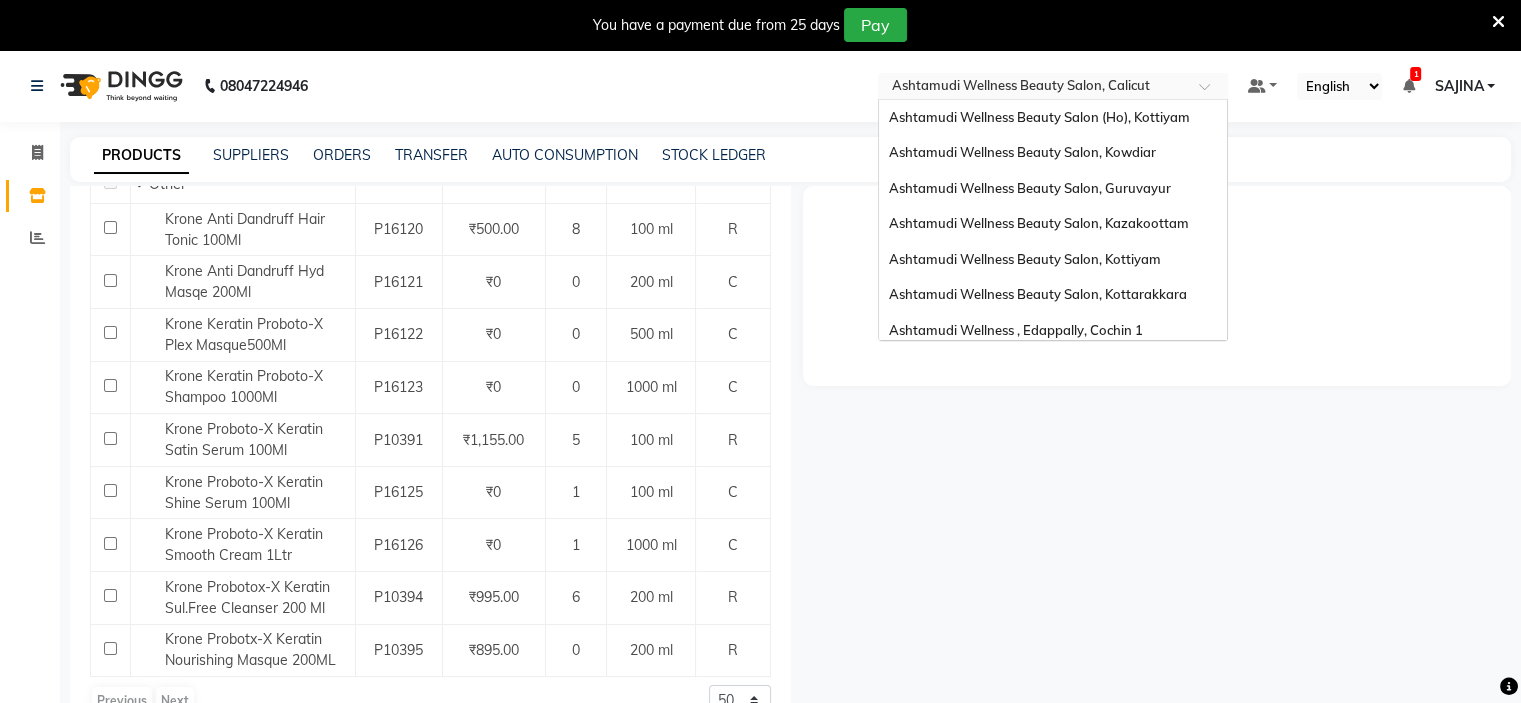 scroll, scrollTop: 312, scrollLeft: 0, axis: vertical 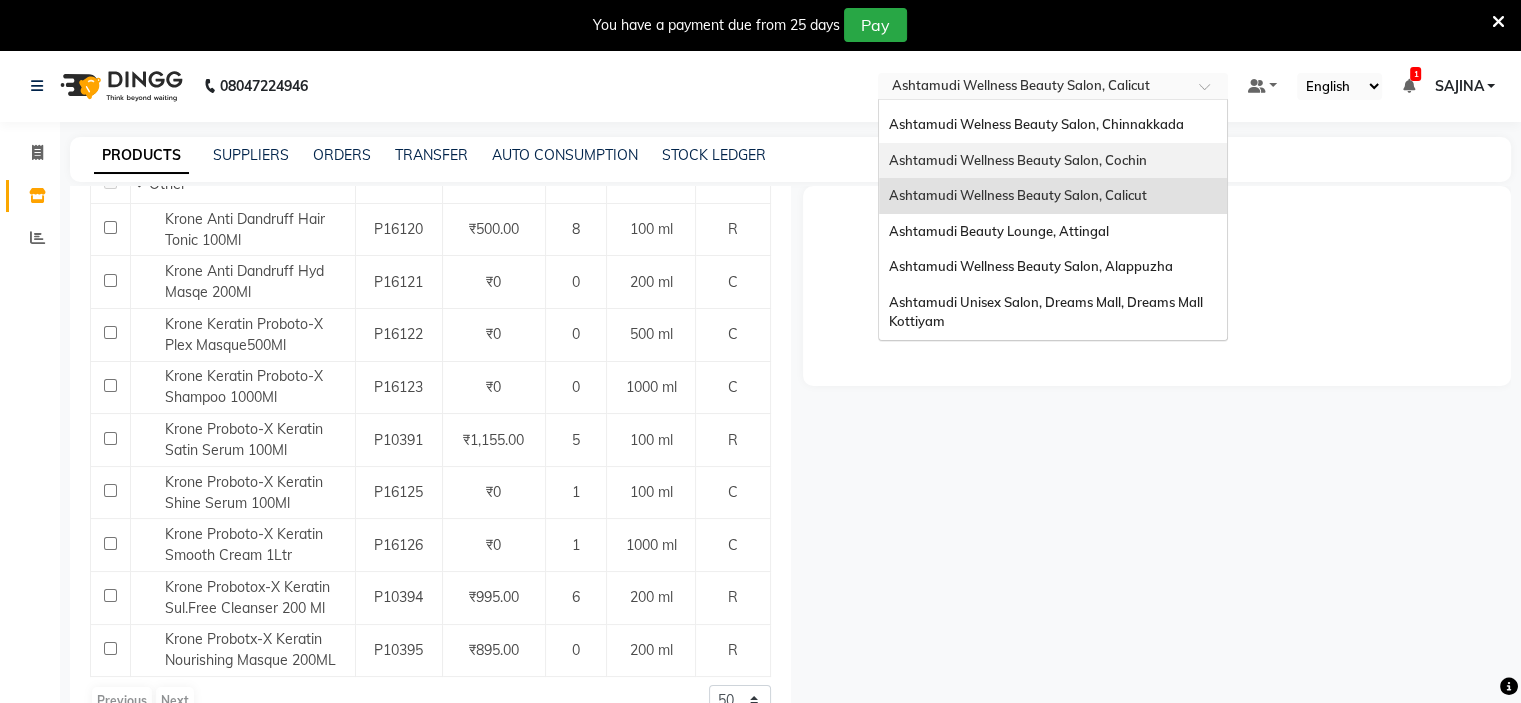 click on "Ashtamudi Wellness Beauty Salon, Cochin" at bounding box center [1018, 160] 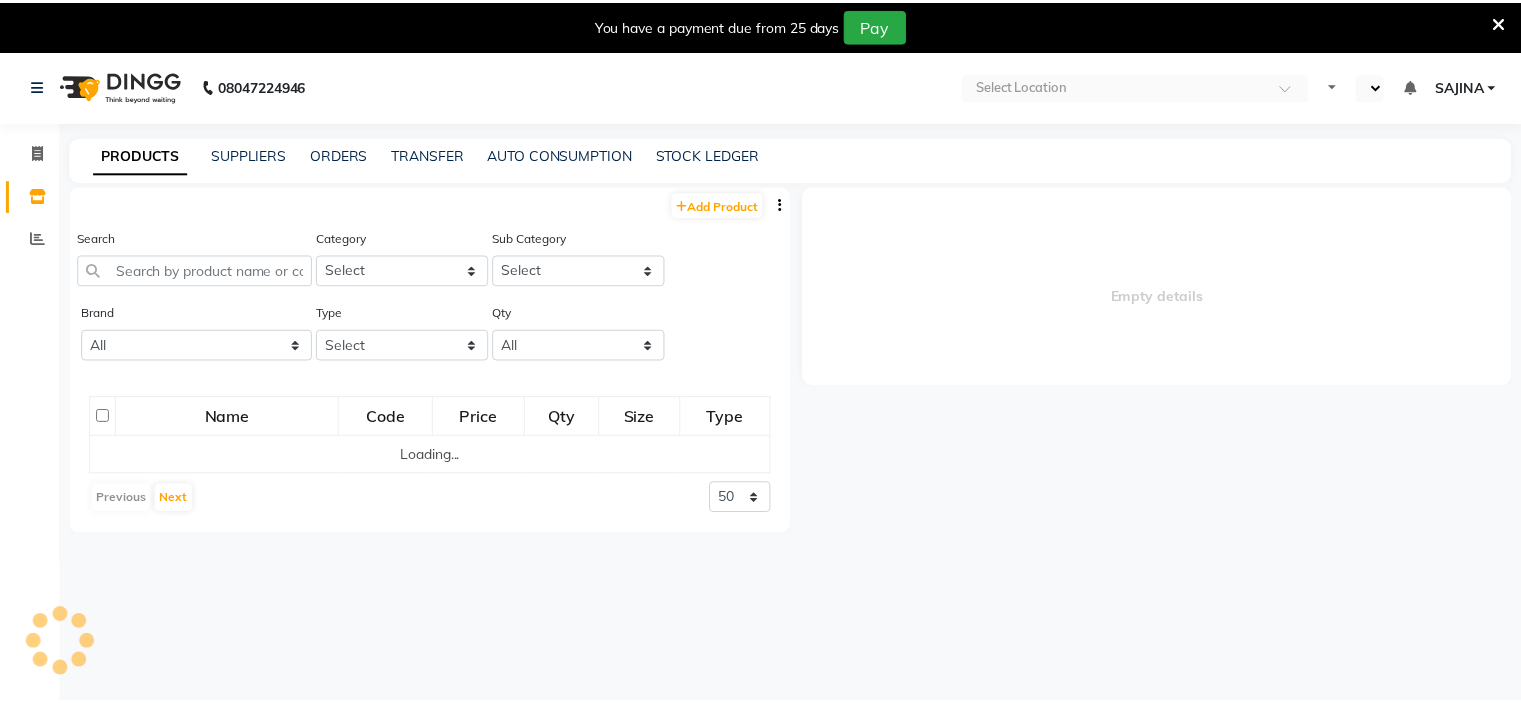 scroll, scrollTop: 0, scrollLeft: 0, axis: both 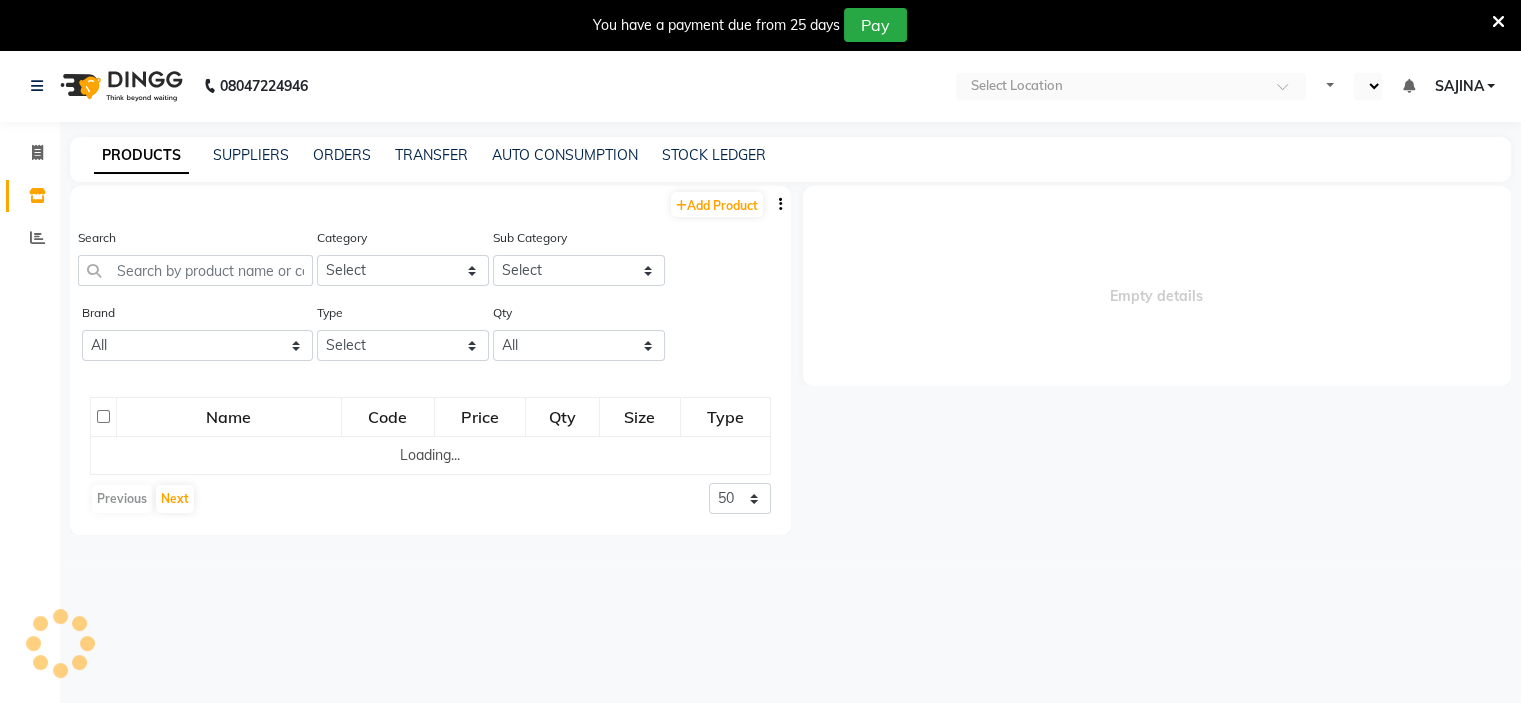 select on "en" 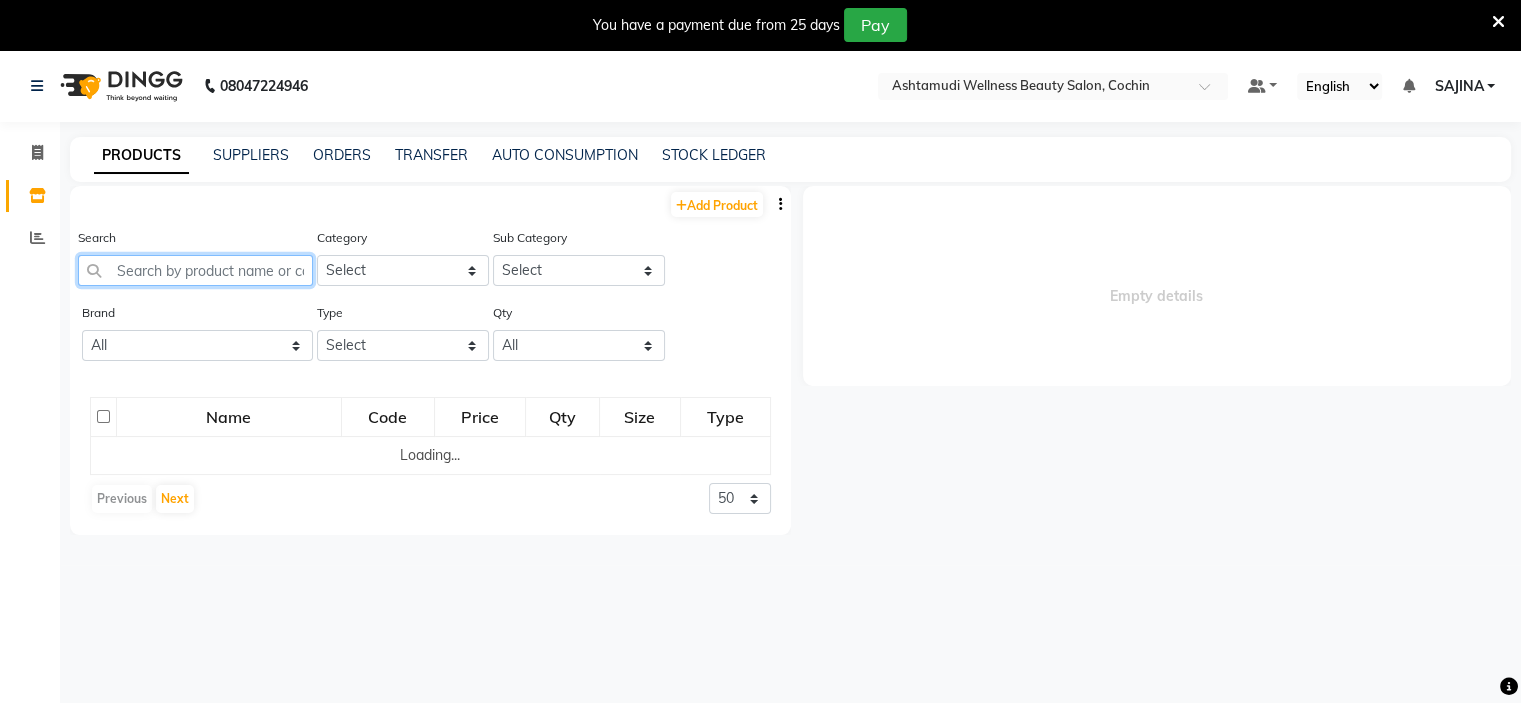 click 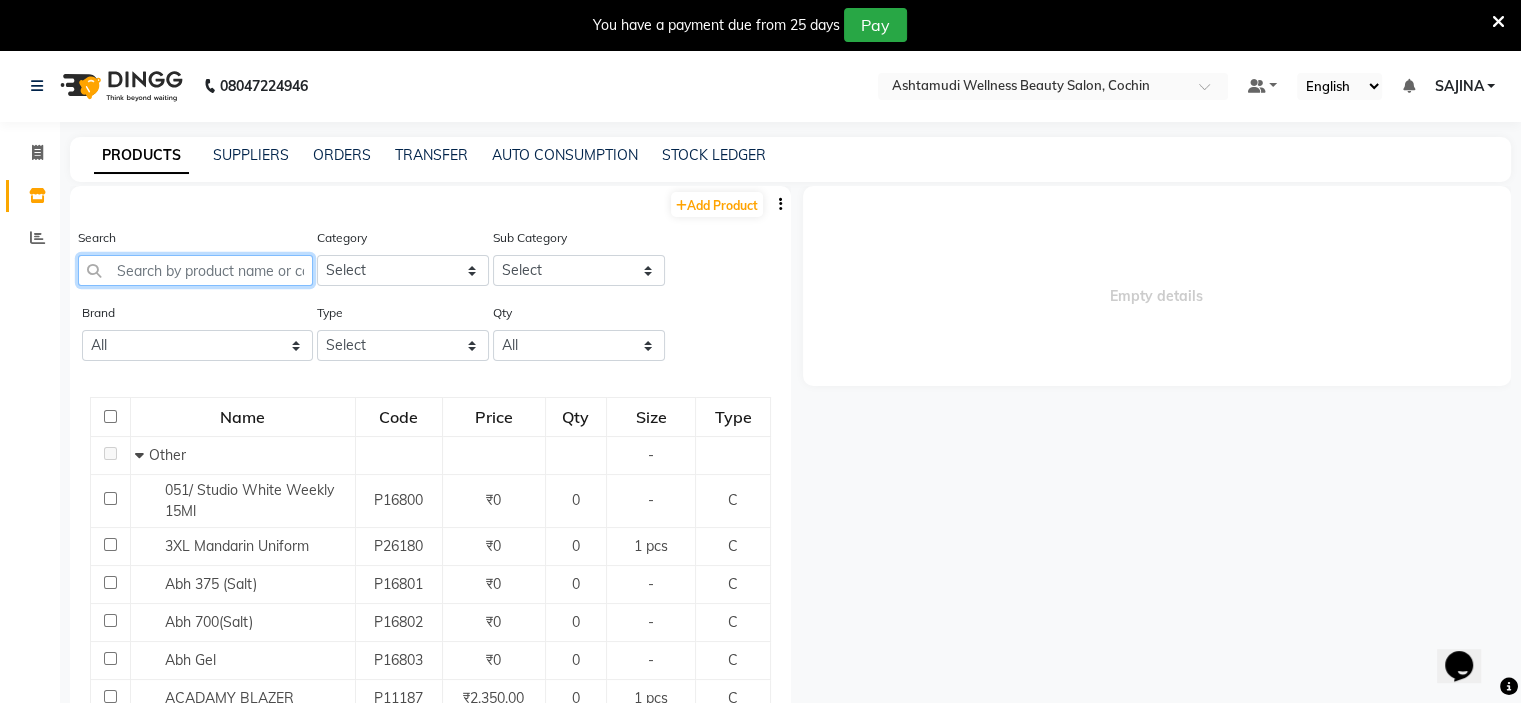 scroll, scrollTop: 0, scrollLeft: 0, axis: both 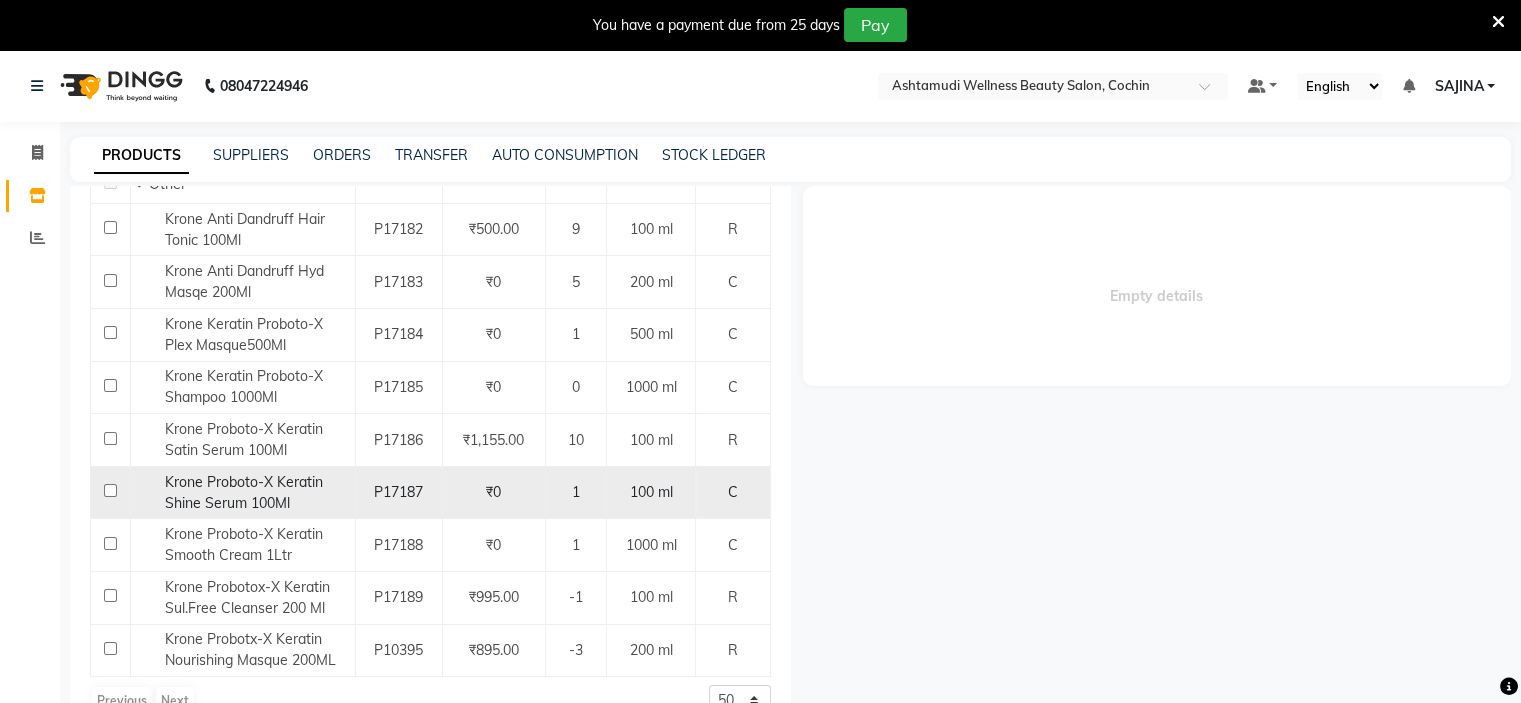 type on "kron" 